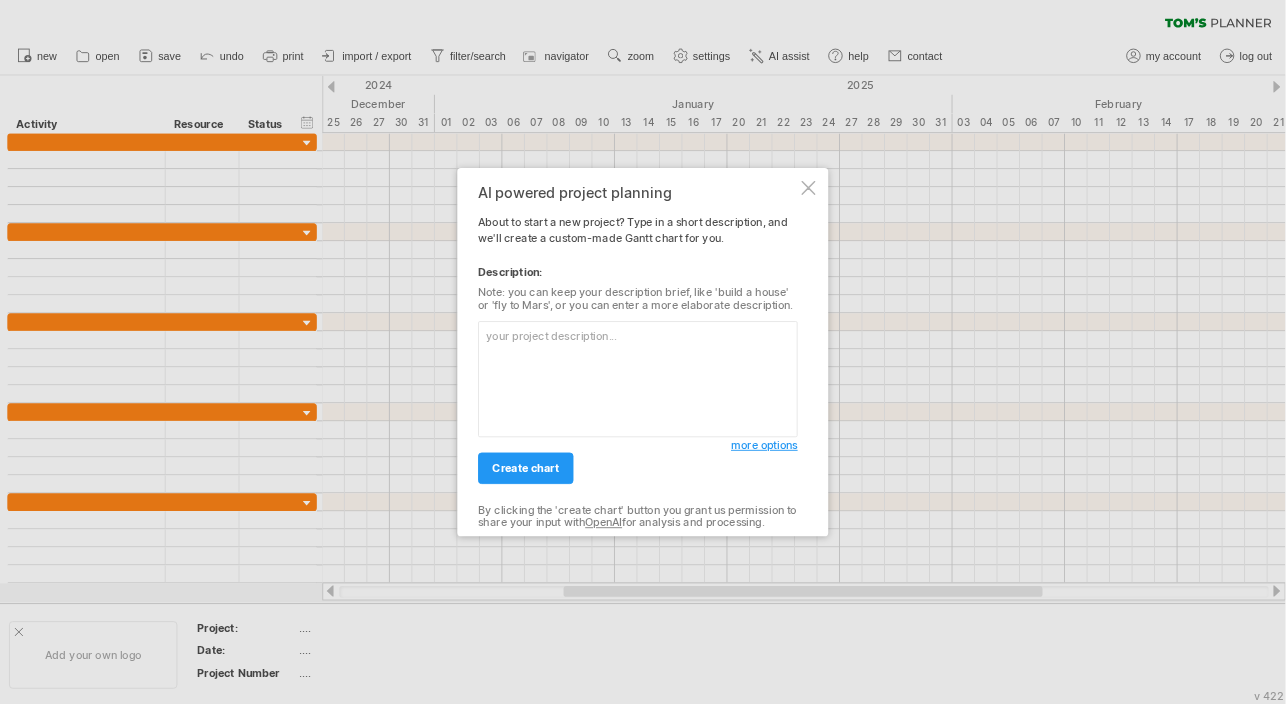 scroll, scrollTop: 0, scrollLeft: 0, axis: both 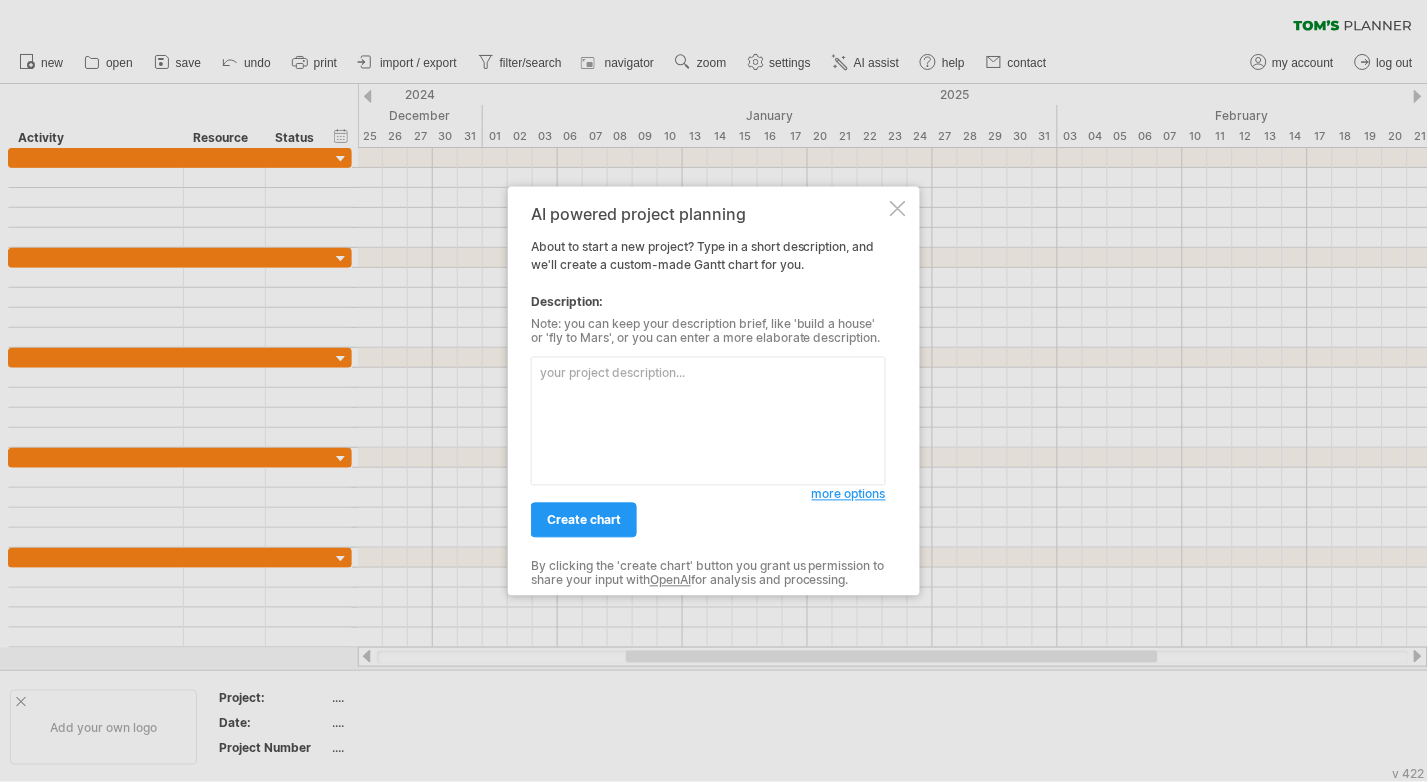 click at bounding box center [898, 209] 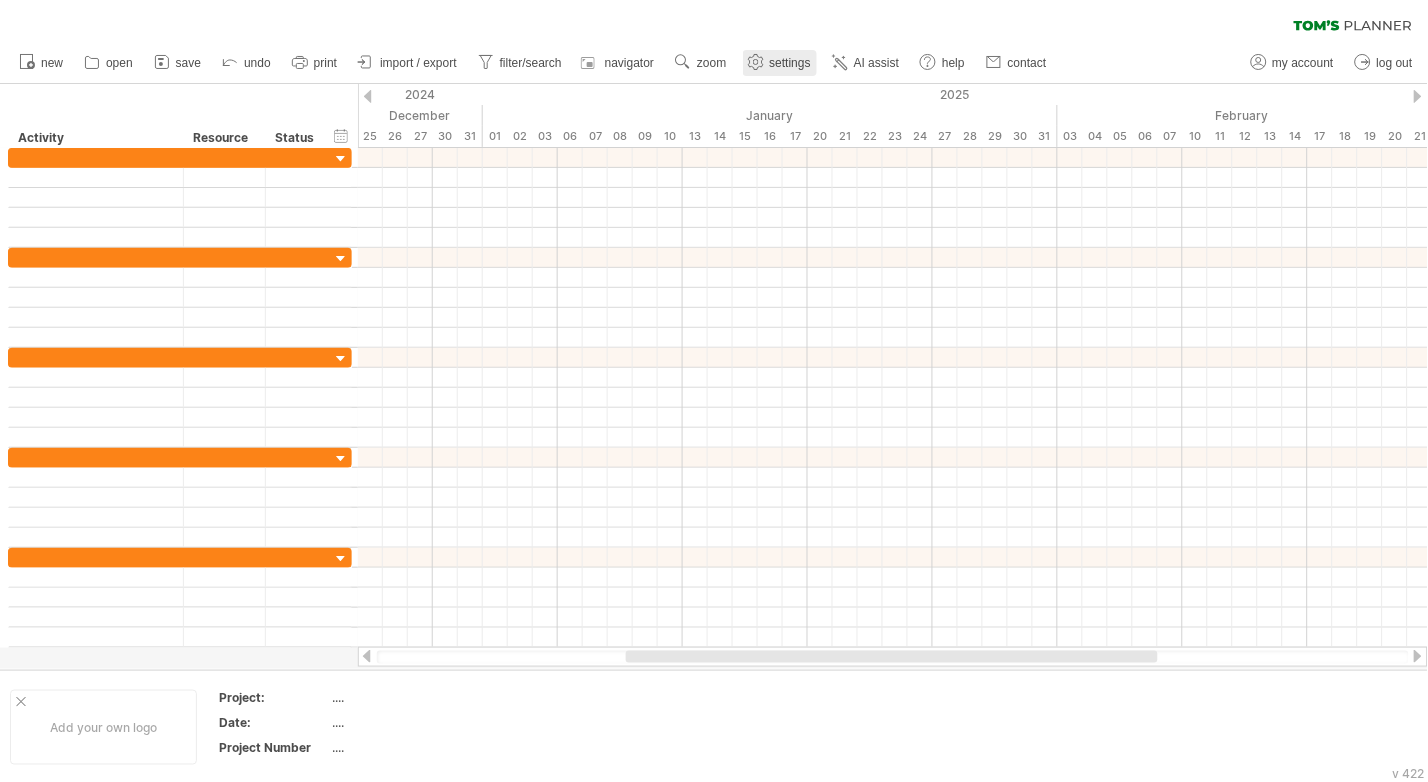 click on "settings" at bounding box center (790, 63) 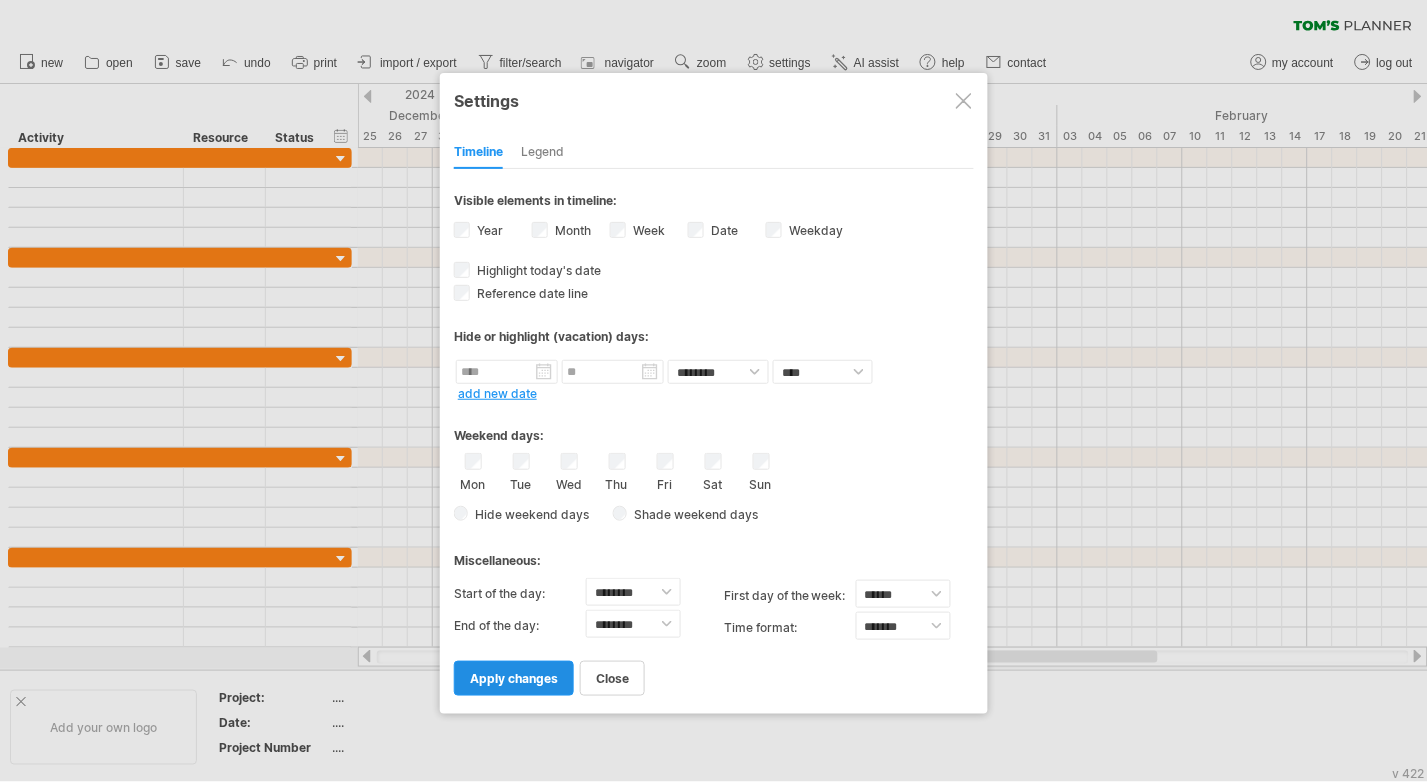 click on "apply changes" at bounding box center (514, 678) 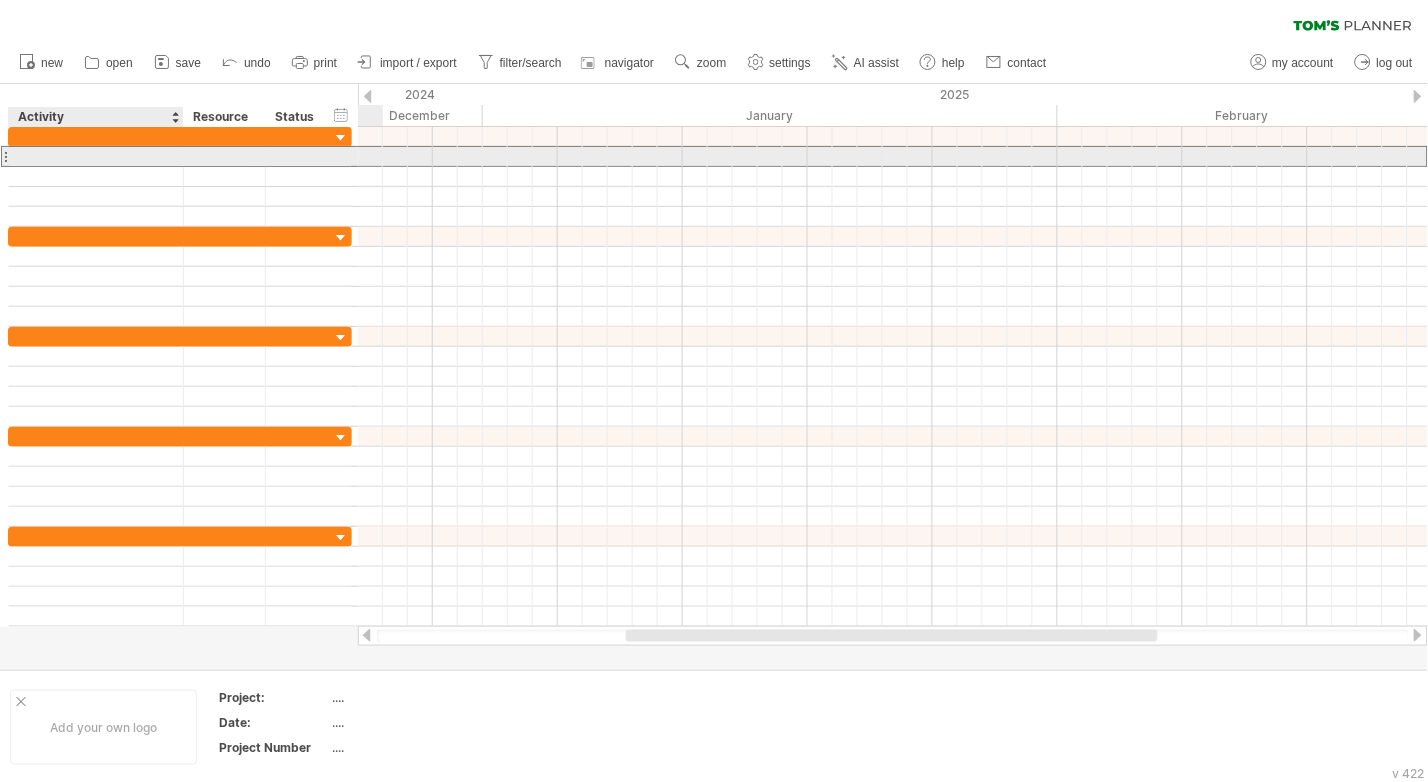 click at bounding box center [96, 156] 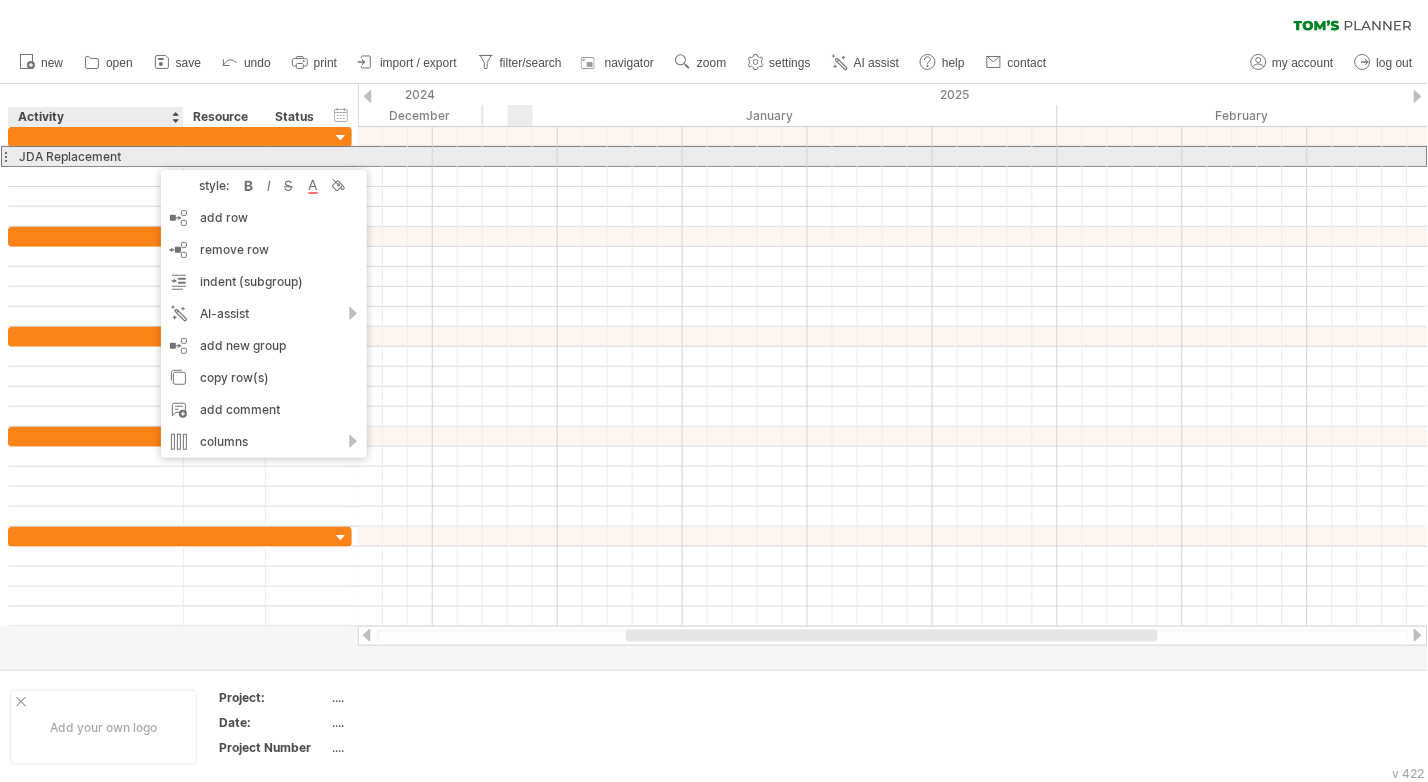 click at bounding box center [893, 156] 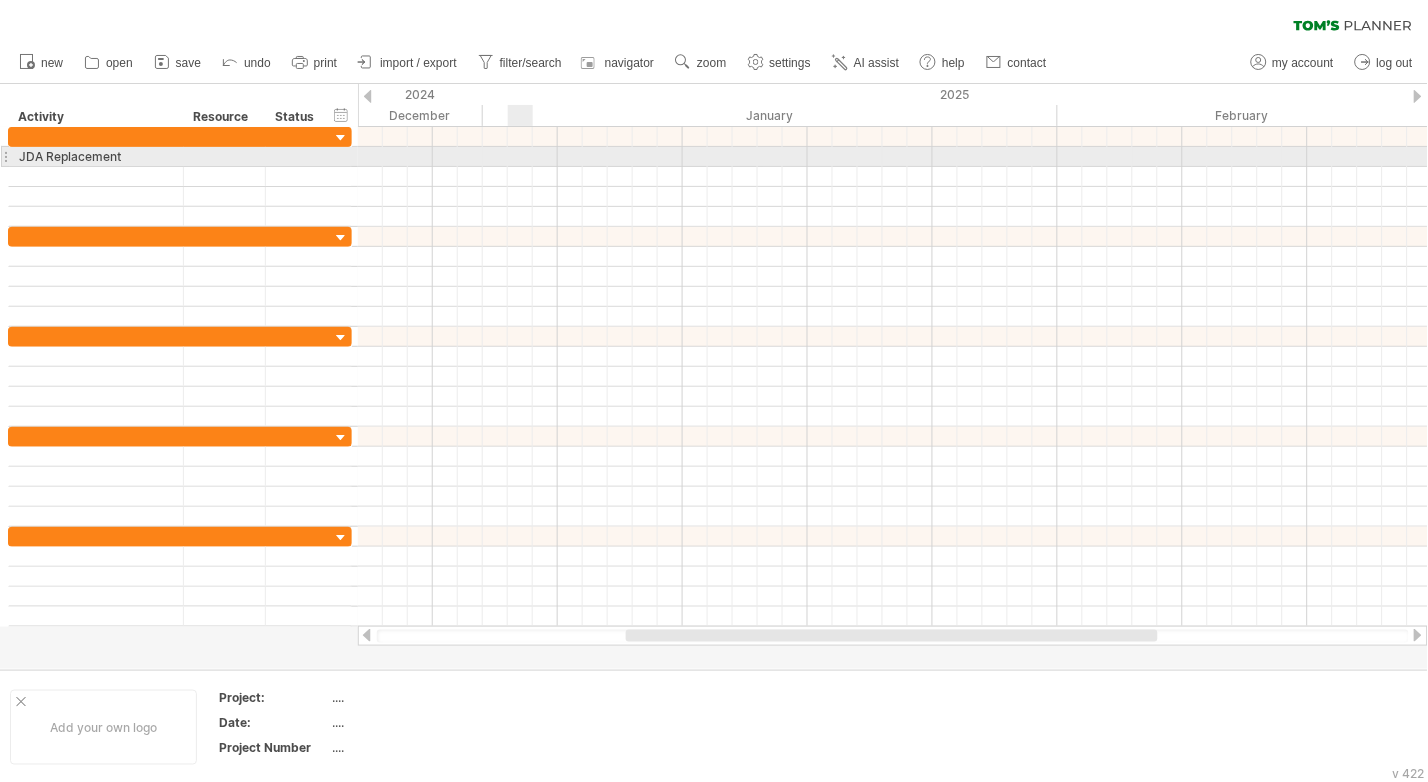 click at bounding box center (893, 157) 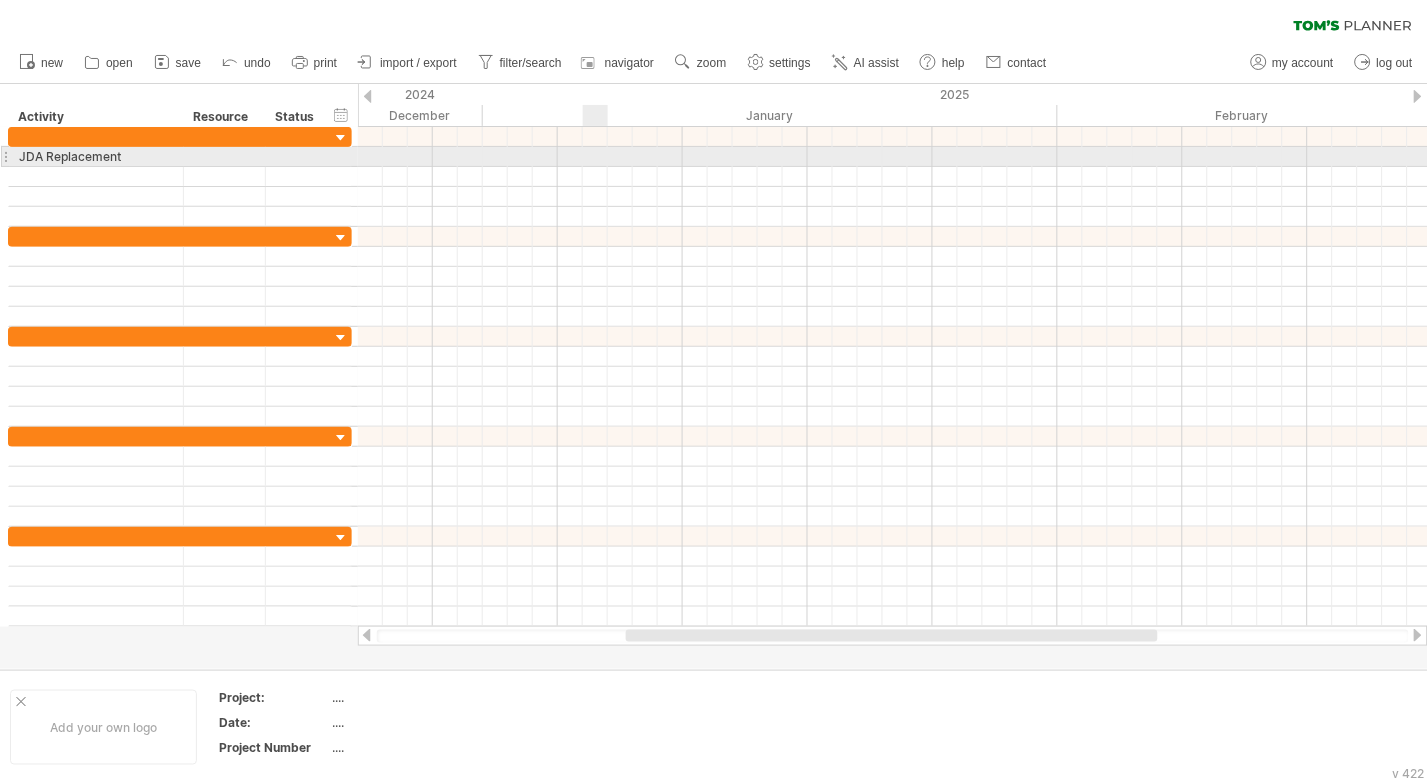 click at bounding box center [893, 157] 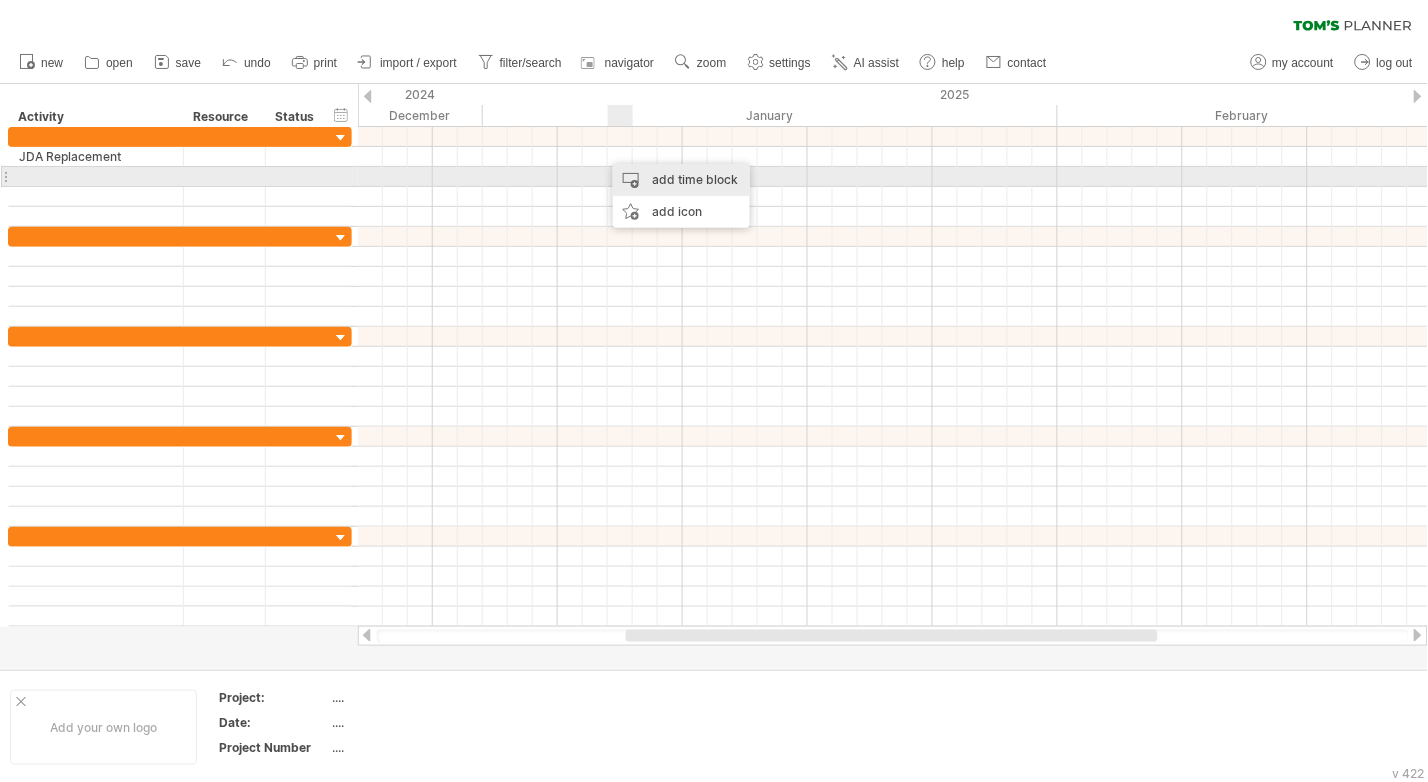 click on "add time block" at bounding box center [681, 180] 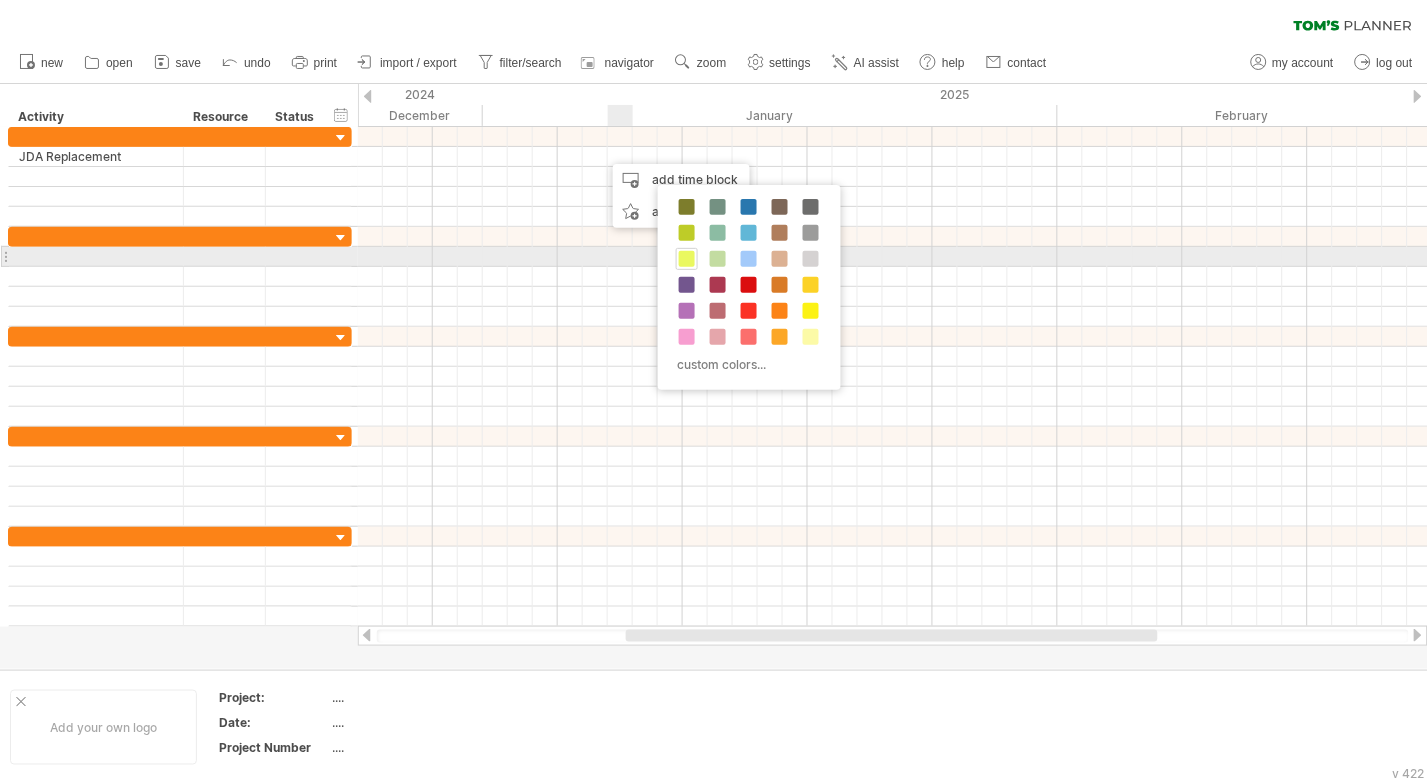 click at bounding box center [687, 259] 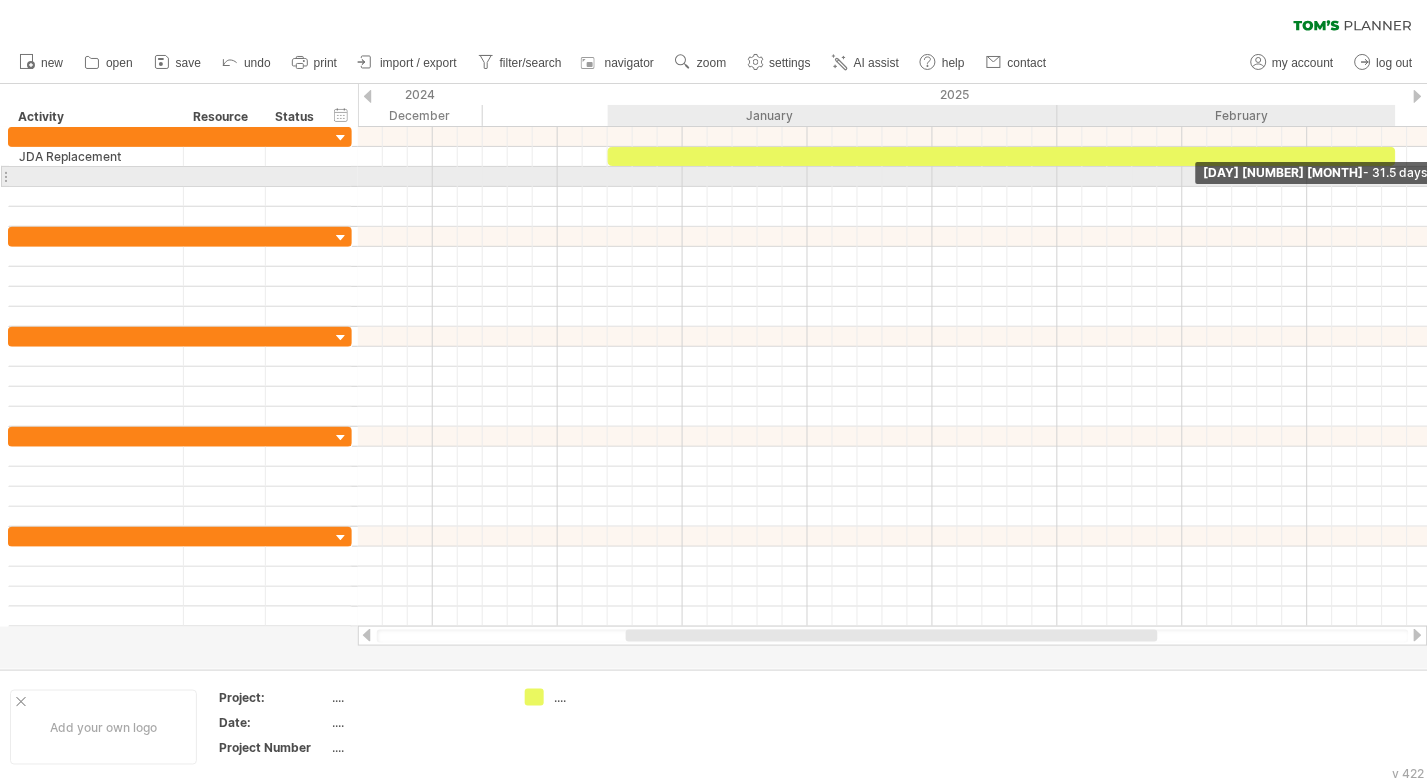 drag, startPoint x: 628, startPoint y: 160, endPoint x: 1387, endPoint y: 168, distance: 759.0422 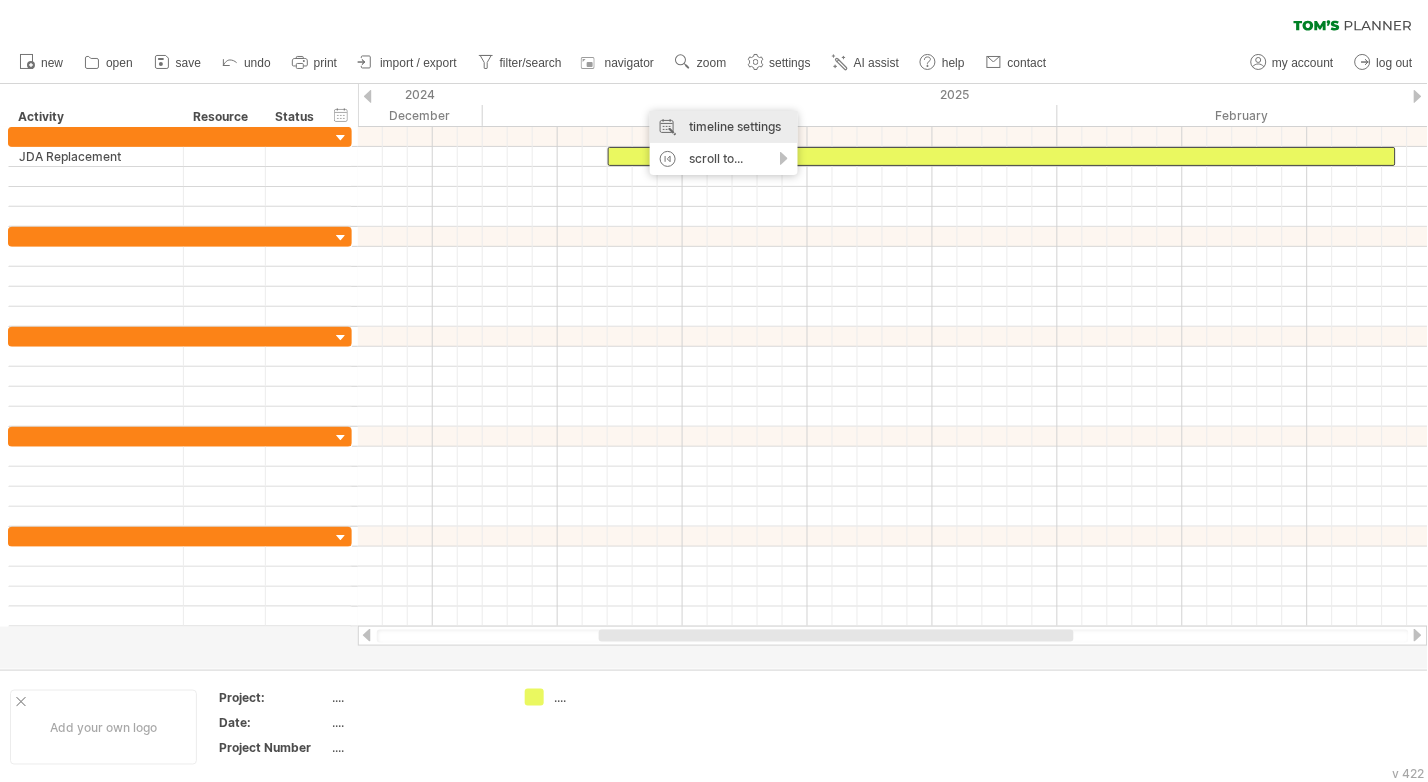 click on "timeline settings" at bounding box center [724, 127] 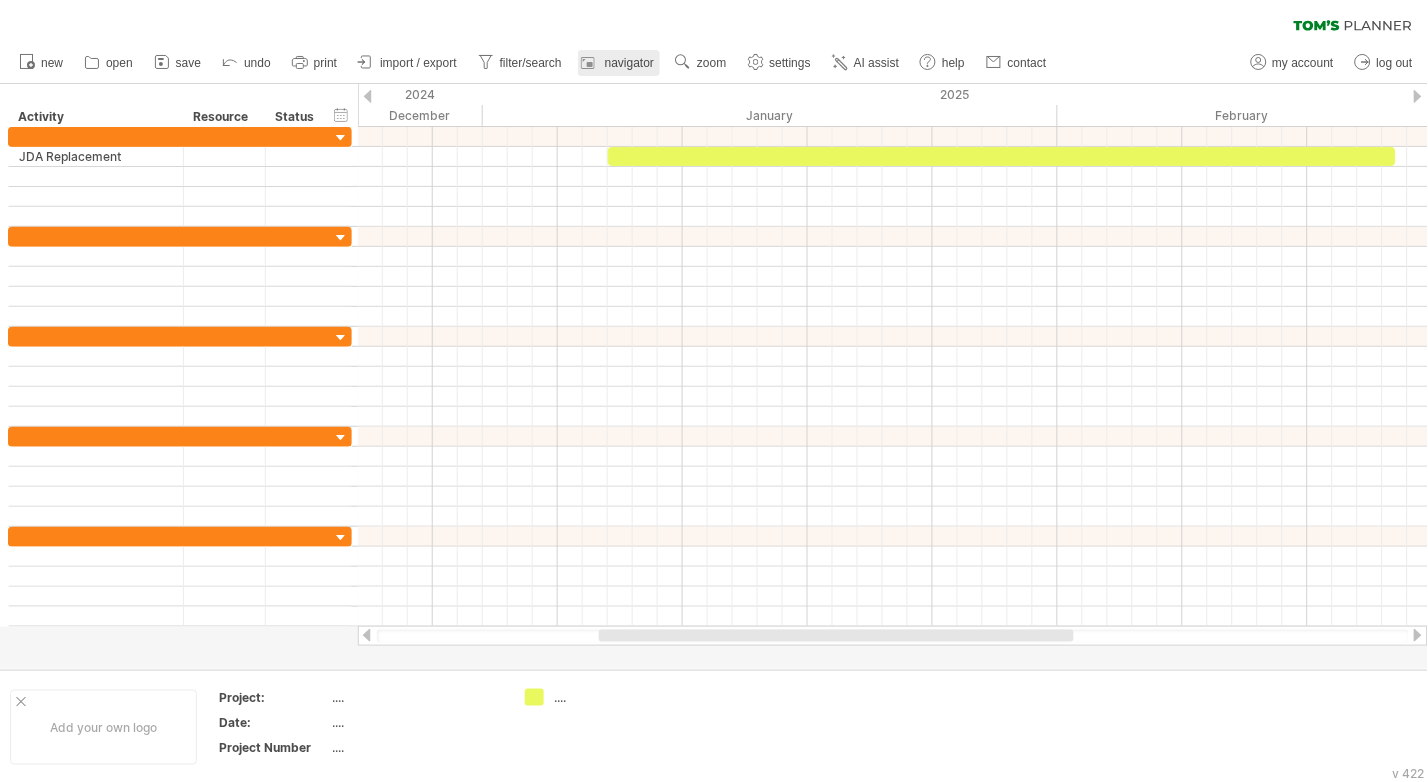 click on "navigator" at bounding box center [619, 63] 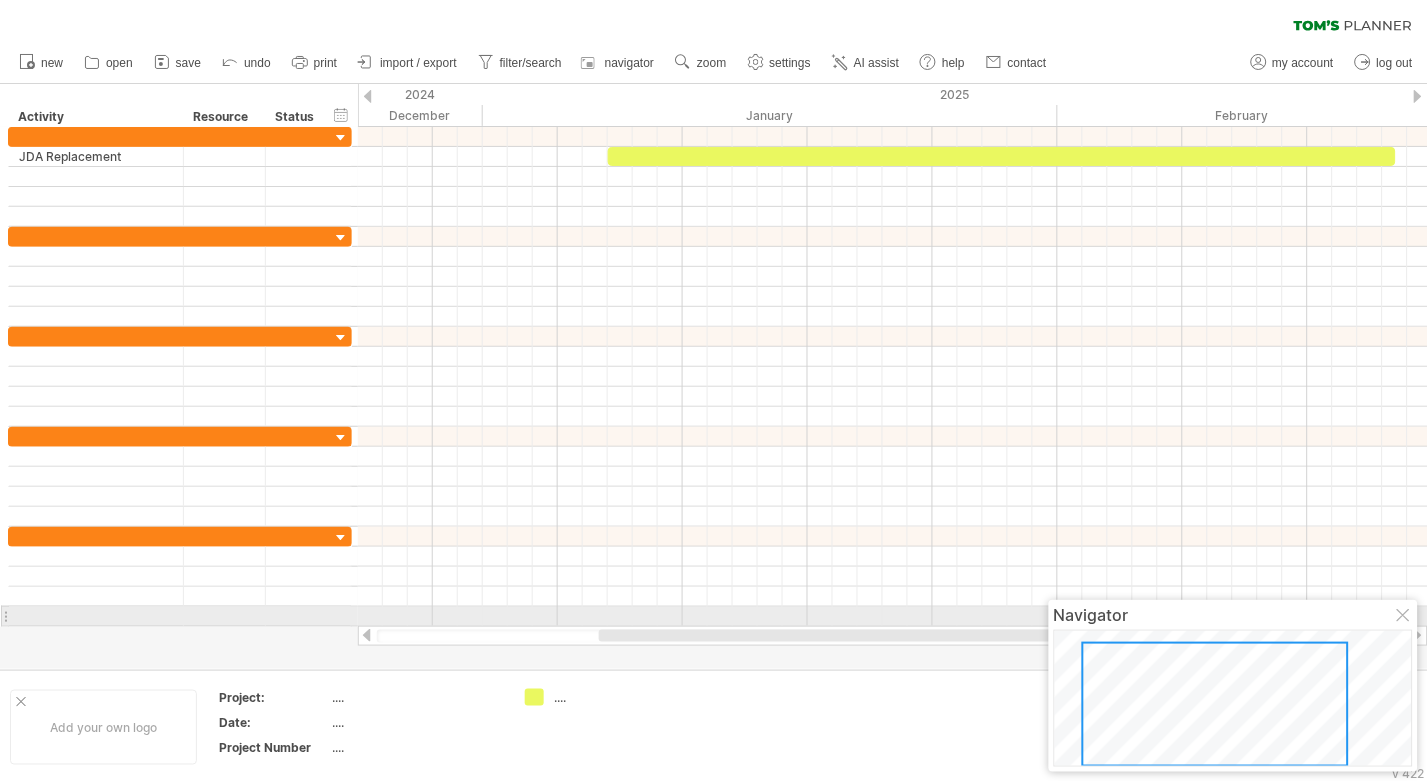 click at bounding box center (1405, 617) 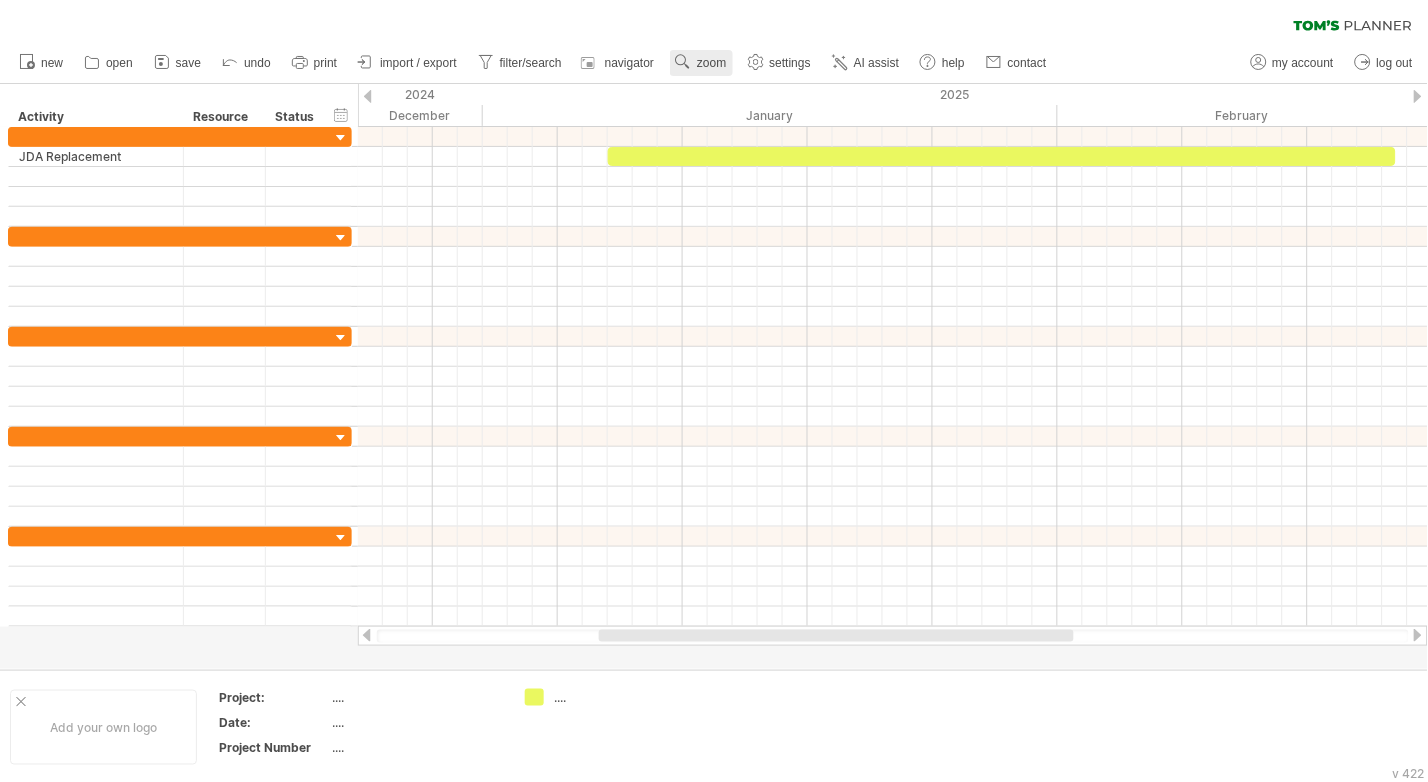 click on "zoom" at bounding box center [711, 63] 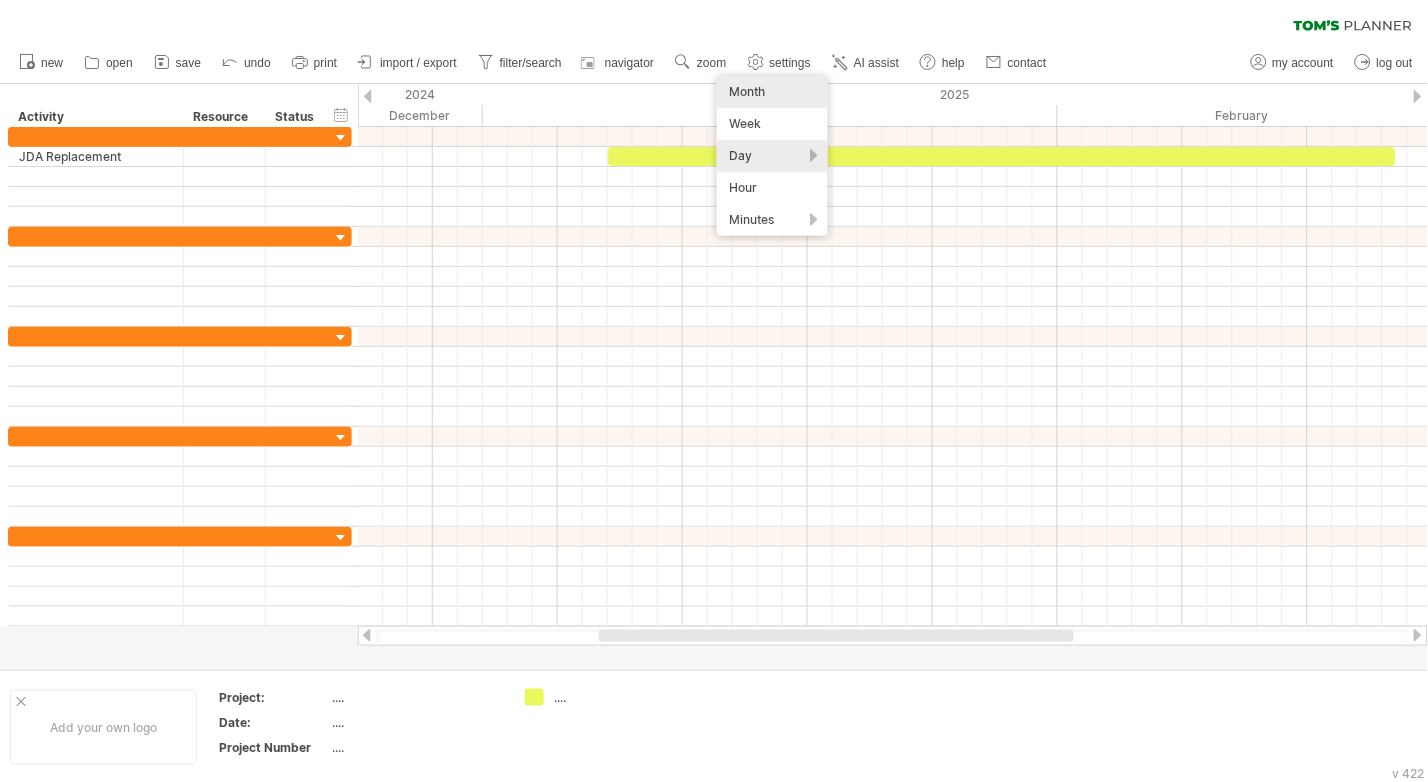 click on "Month" at bounding box center [772, 92] 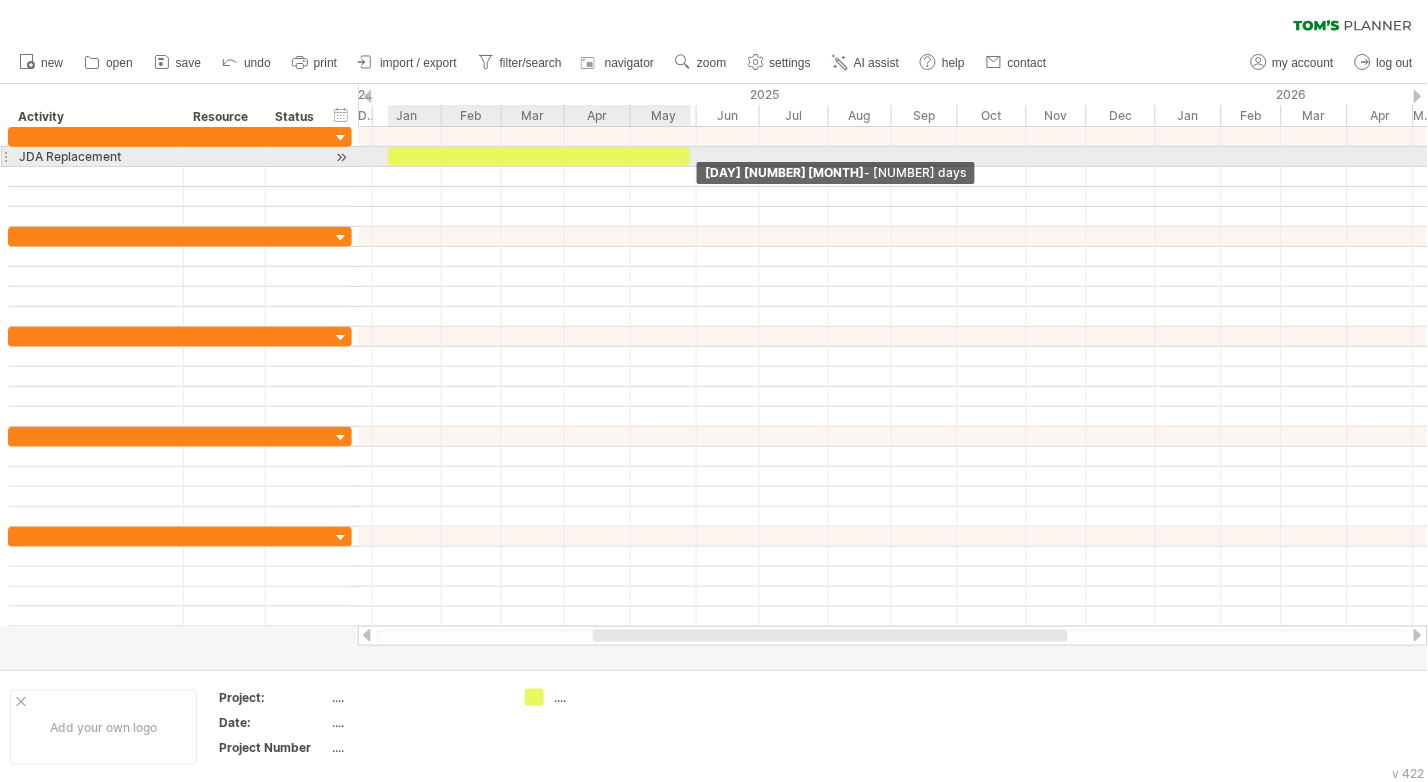 drag, startPoint x: 481, startPoint y: 154, endPoint x: 688, endPoint y: 154, distance: 207 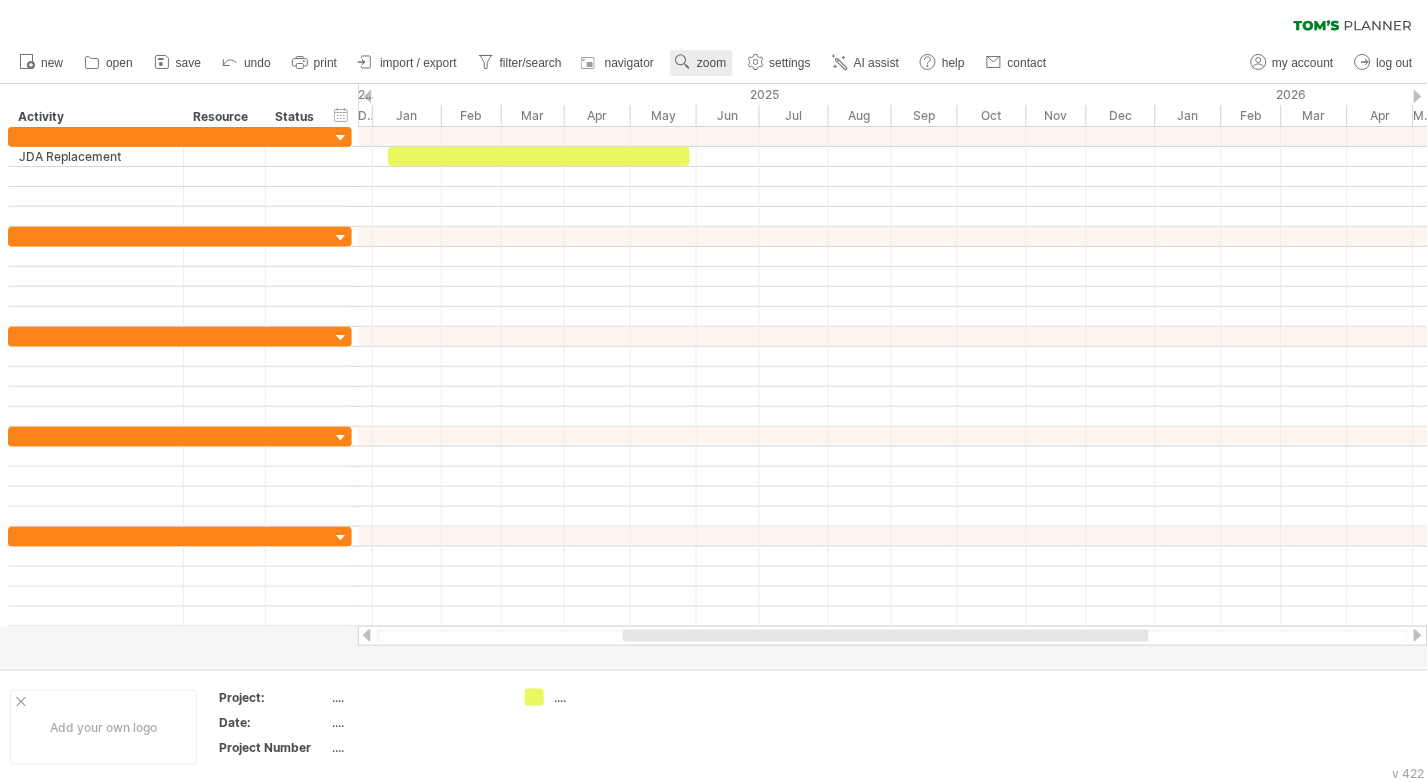 click on "zoom" at bounding box center [711, 63] 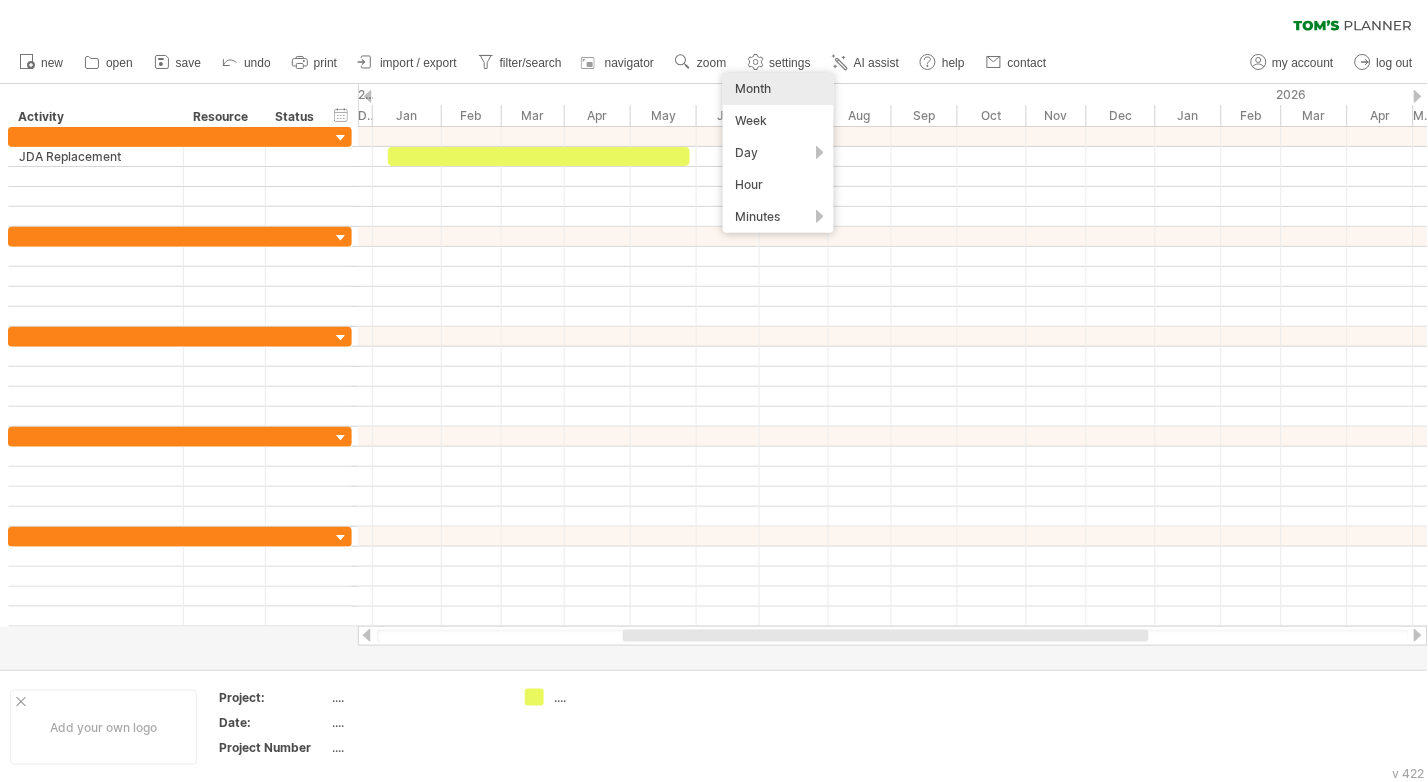 click on "Month" at bounding box center (778, 89) 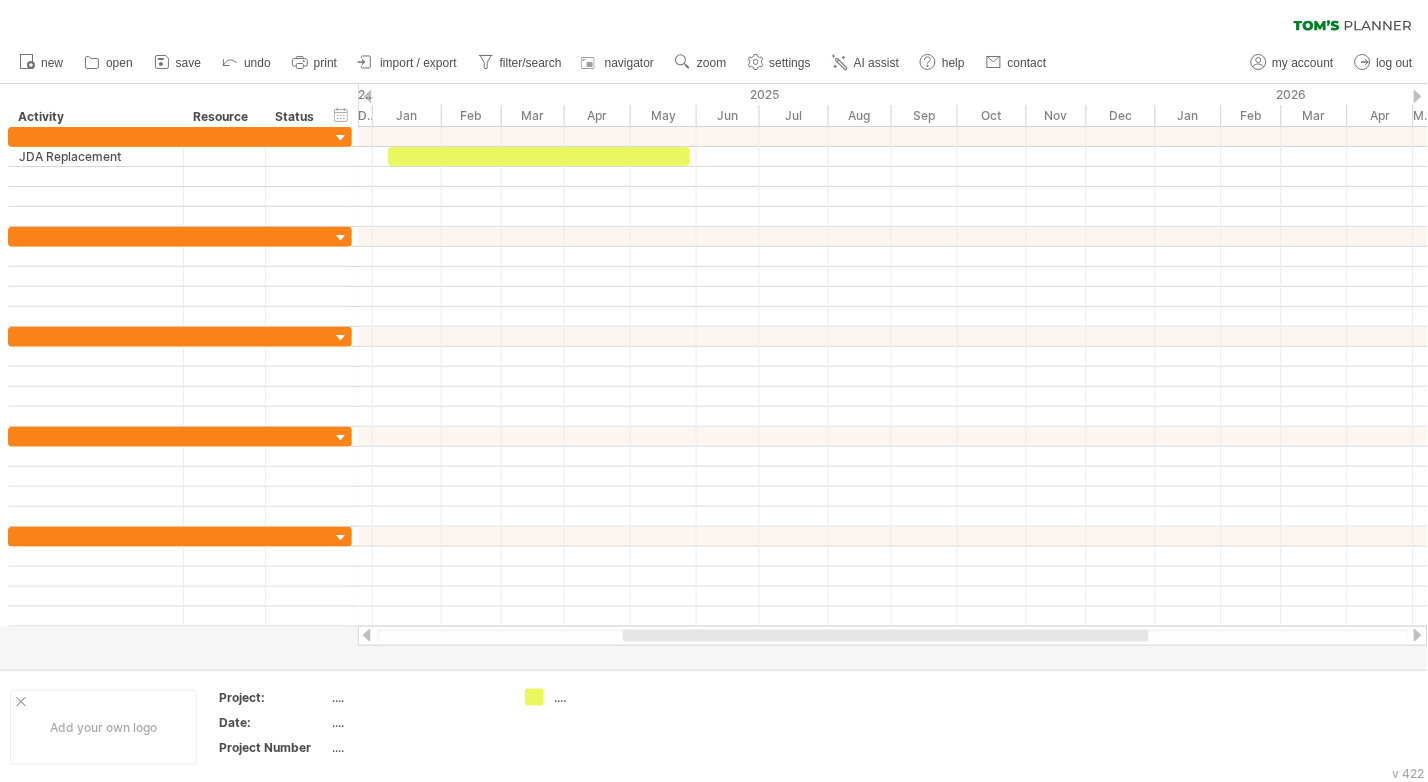 click at bounding box center [367, 635] 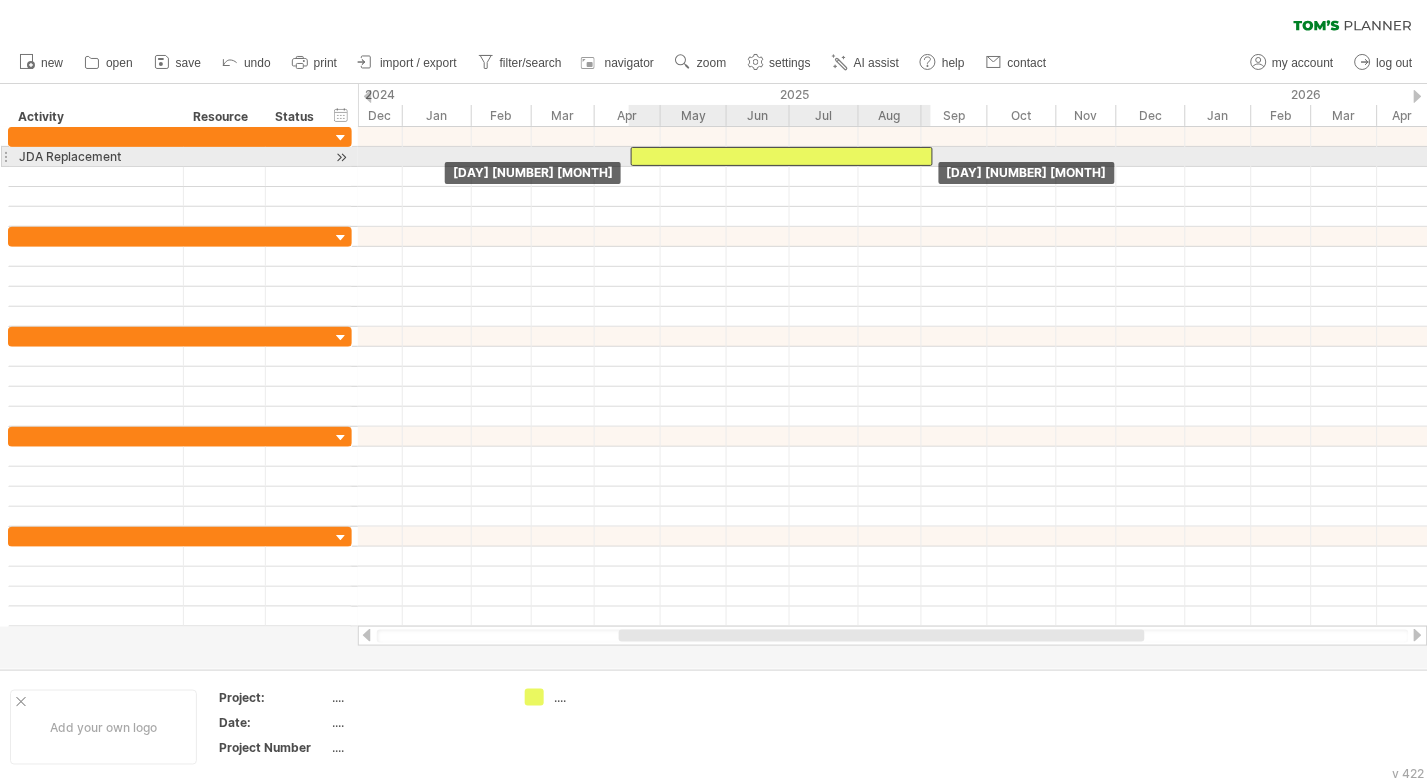 drag, startPoint x: 618, startPoint y: 161, endPoint x: 831, endPoint y: 157, distance: 213.03755 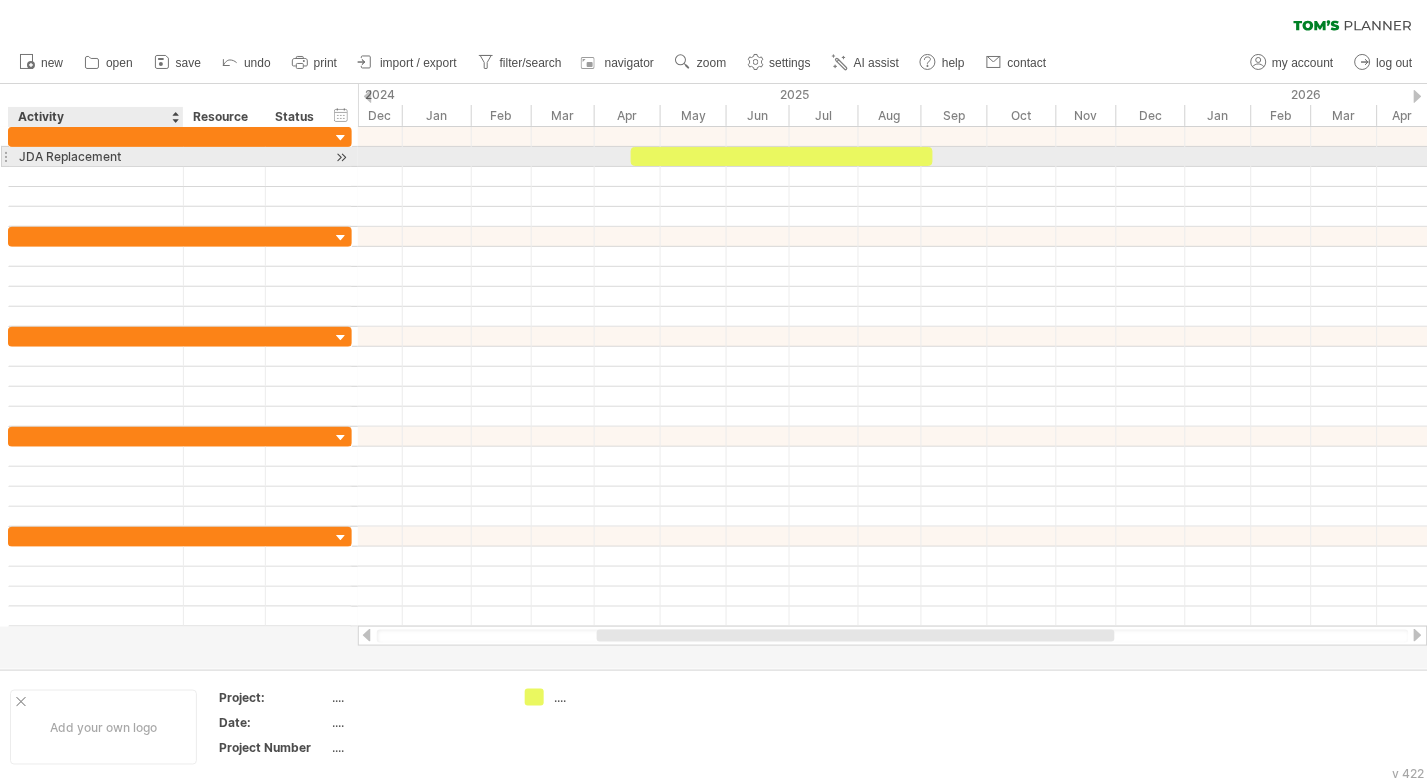 click on "JDA Replacement" at bounding box center [96, 156] 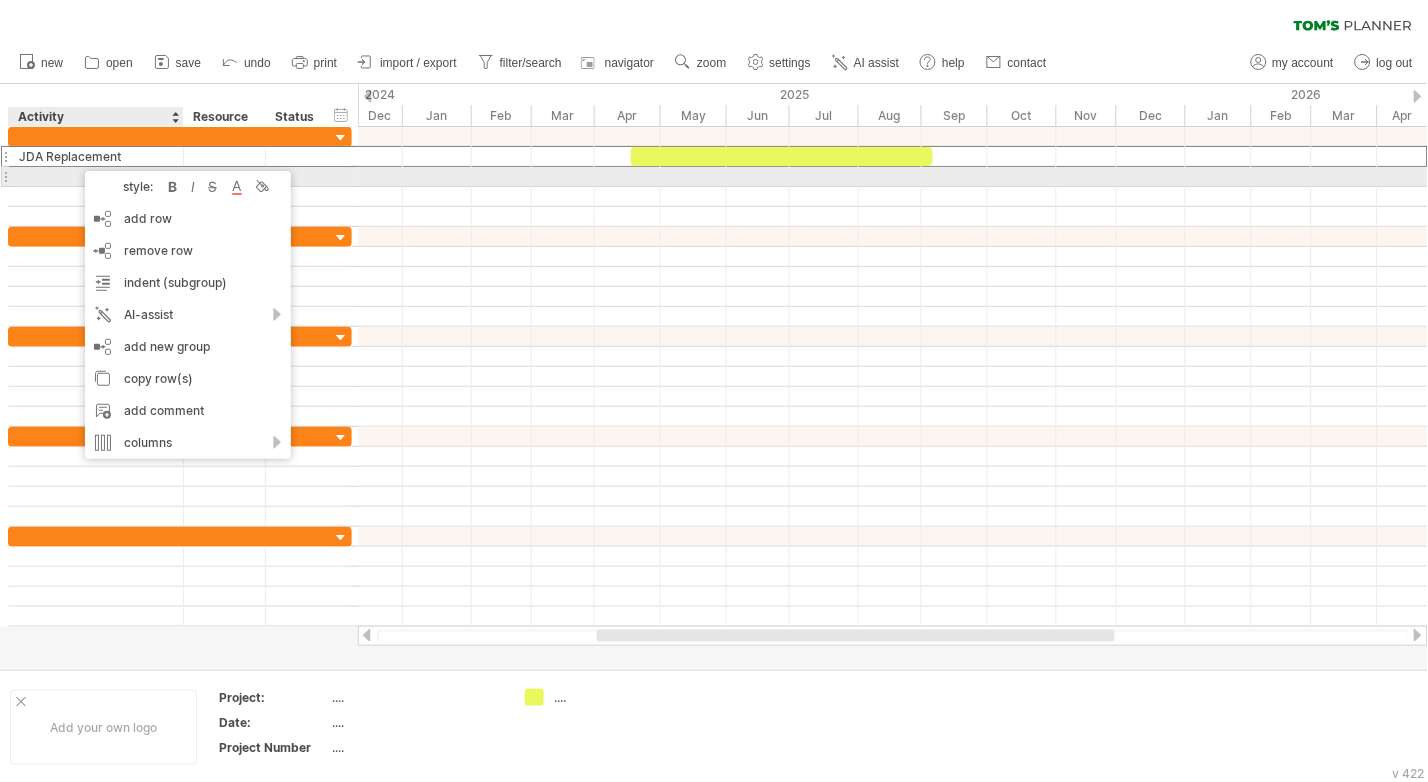 click on "style:" at bounding box center [128, 186] 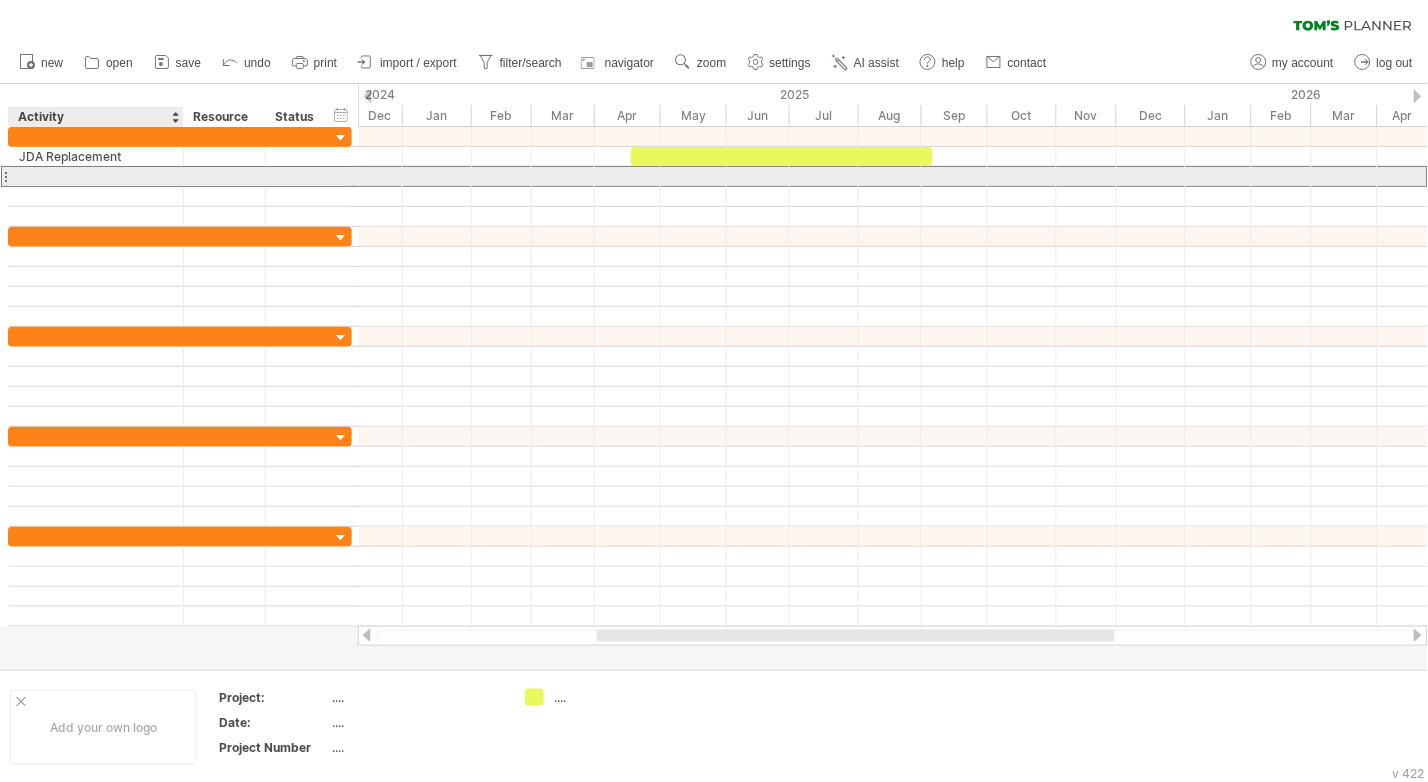 click at bounding box center (96, 176) 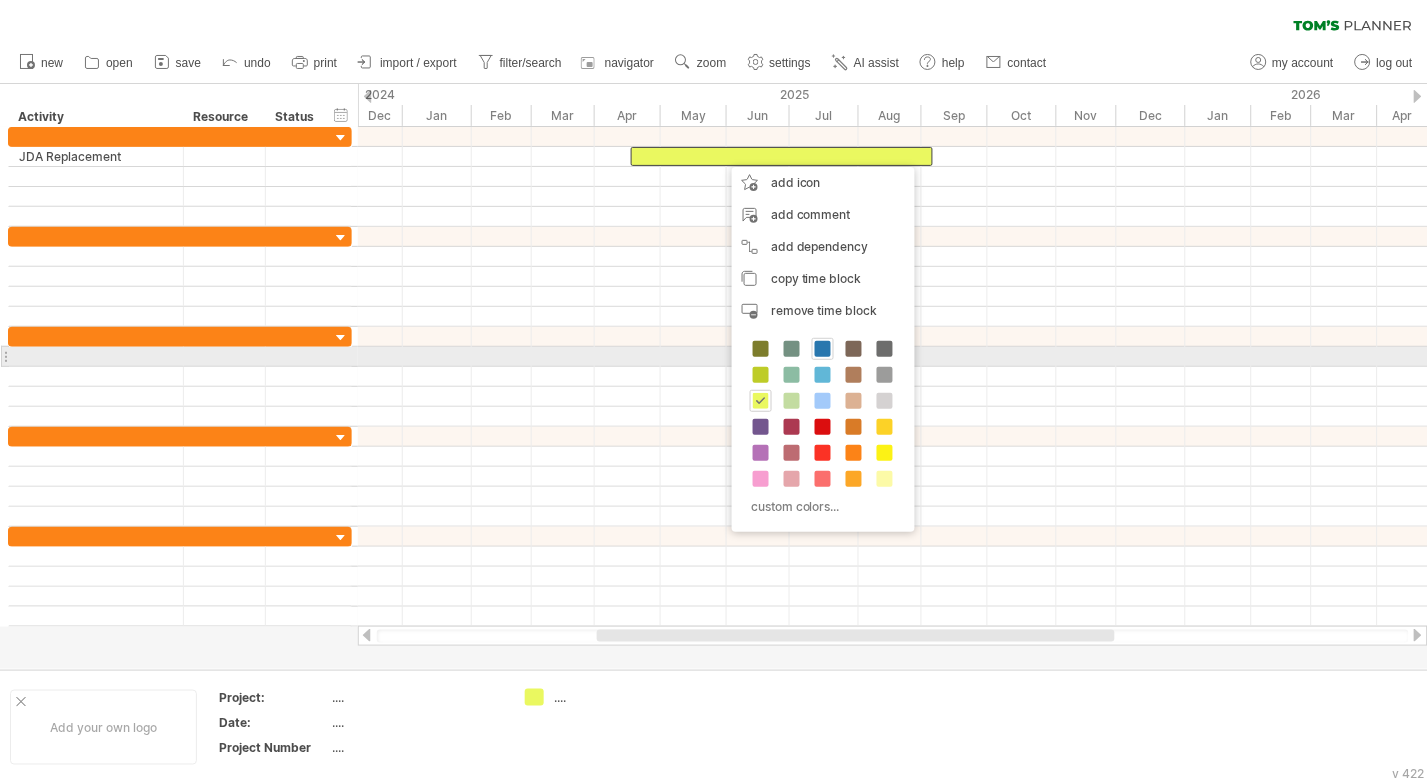 click at bounding box center (823, 349) 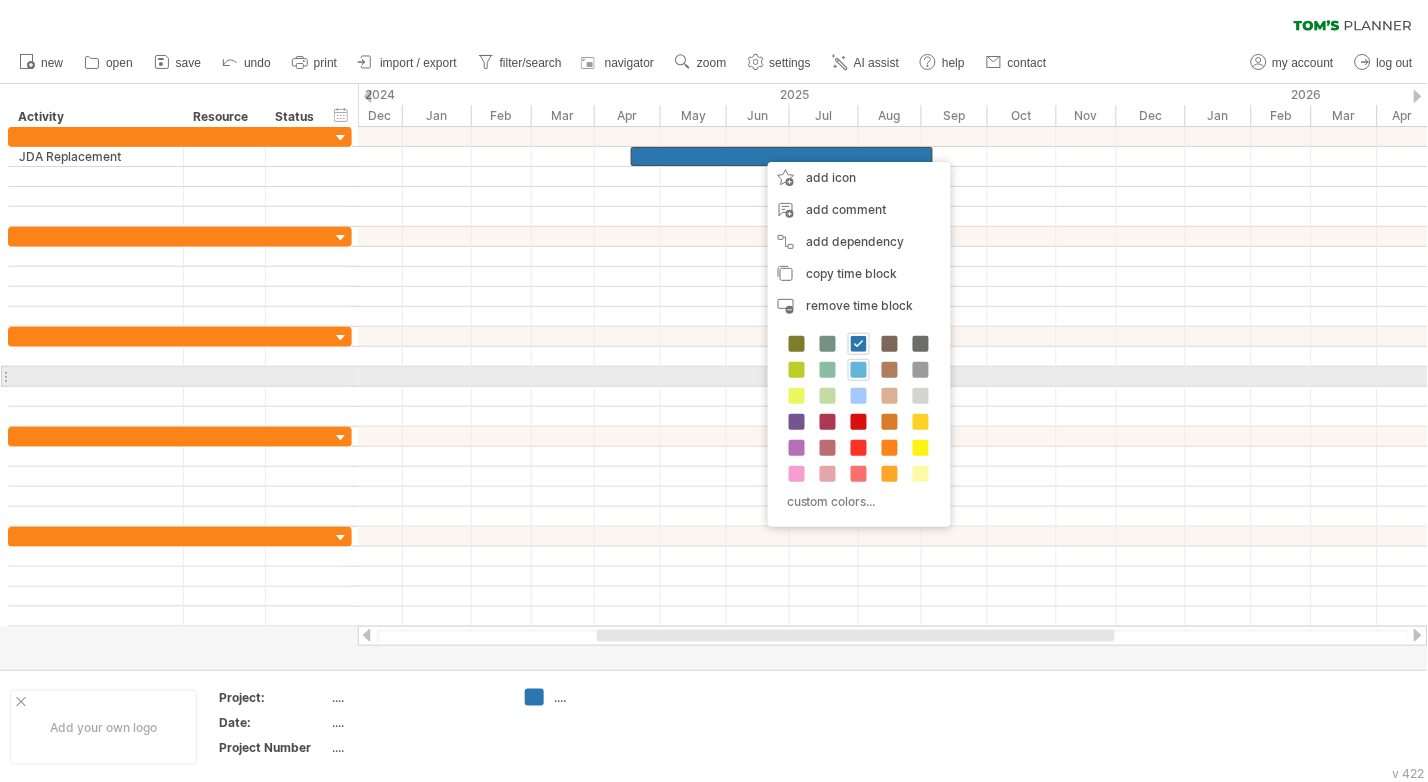 click at bounding box center (859, 370) 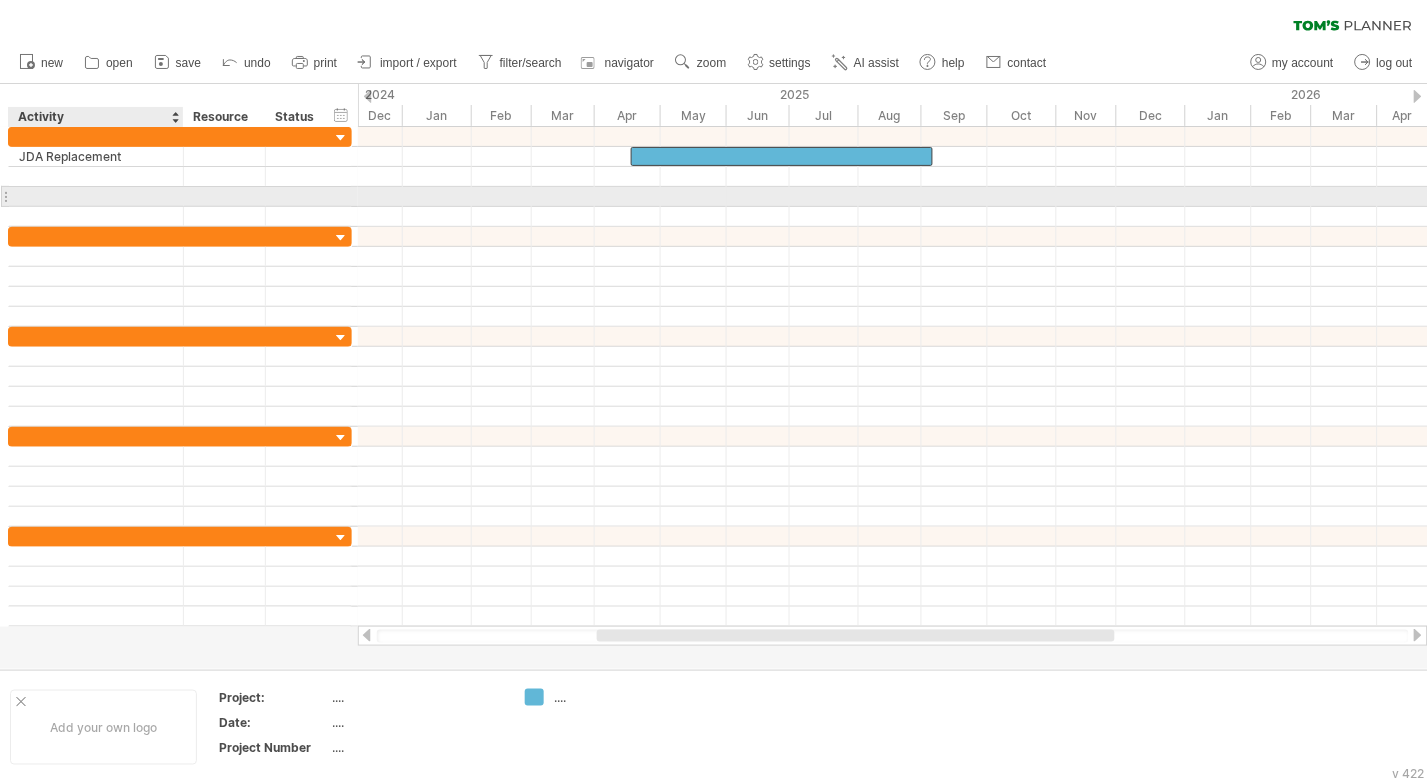 click at bounding box center [96, 196] 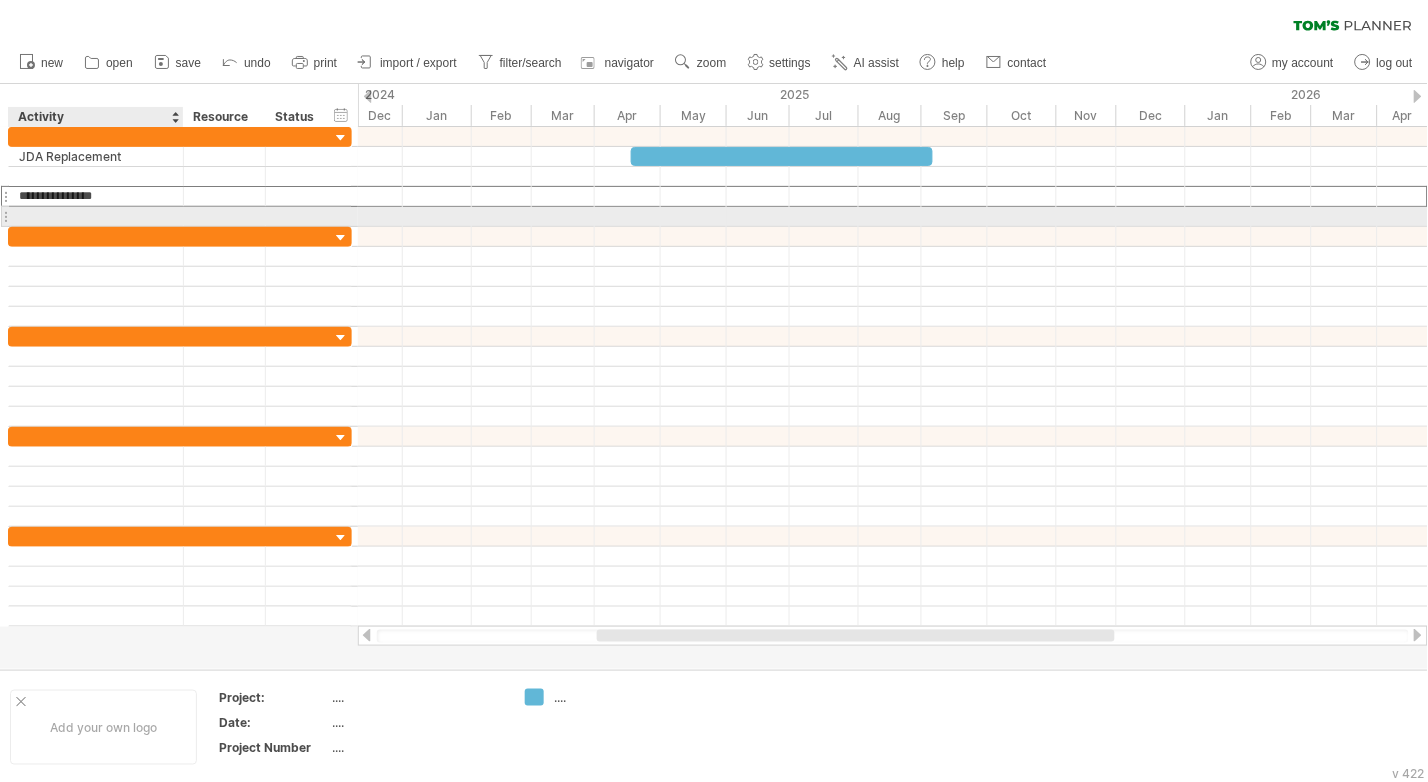 click at bounding box center (96, 216) 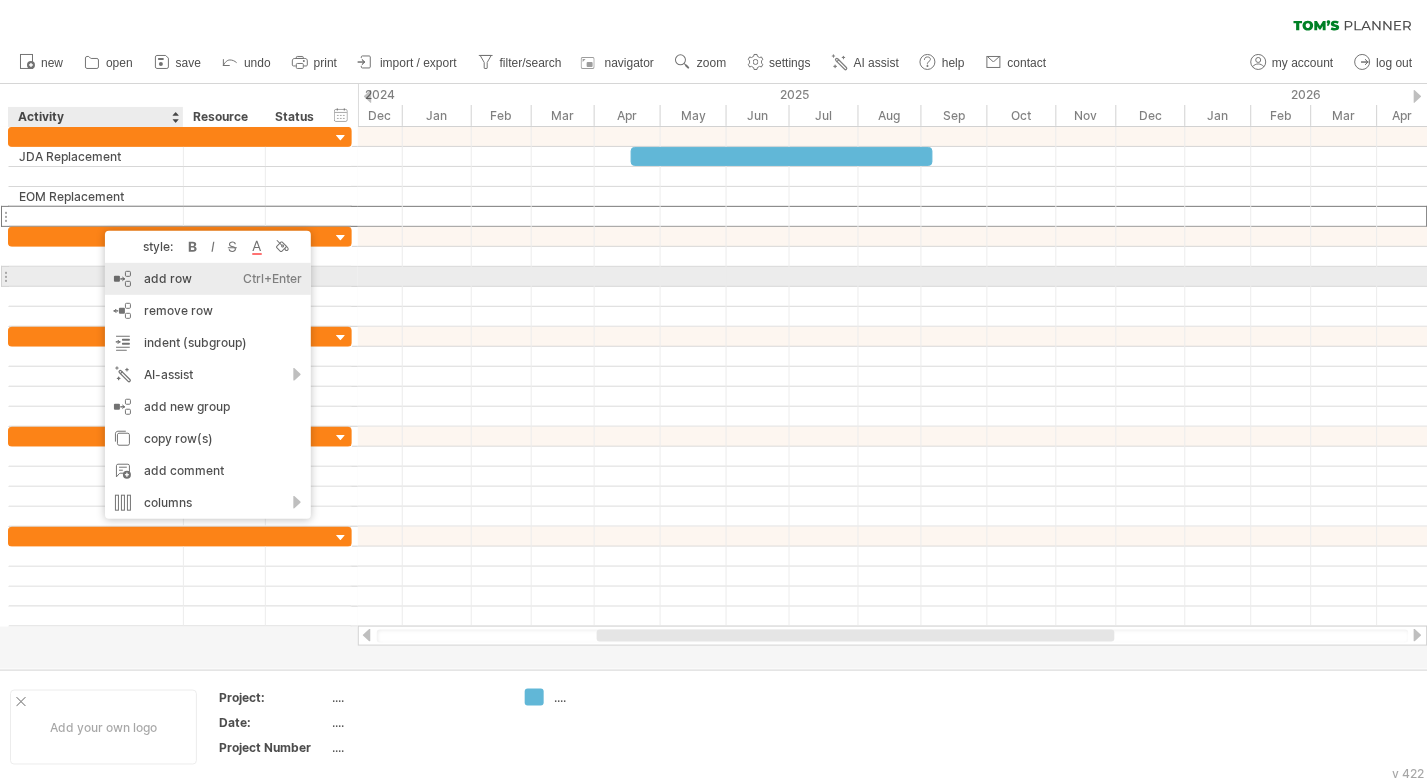 click on "add row Ctrl+Enter Cmd+Enter" at bounding box center [208, 279] 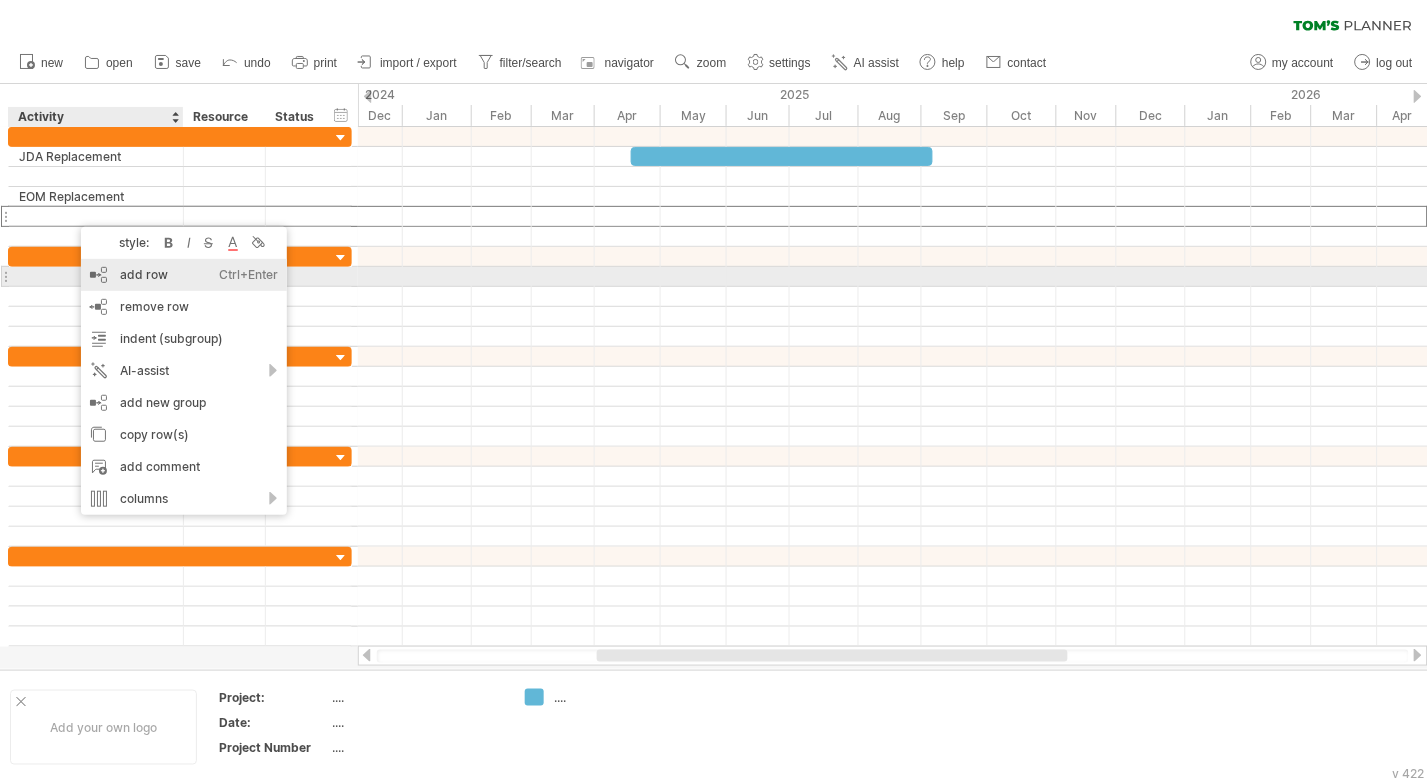 click on "add row Ctrl+Enter Cmd+Enter" at bounding box center (184, 275) 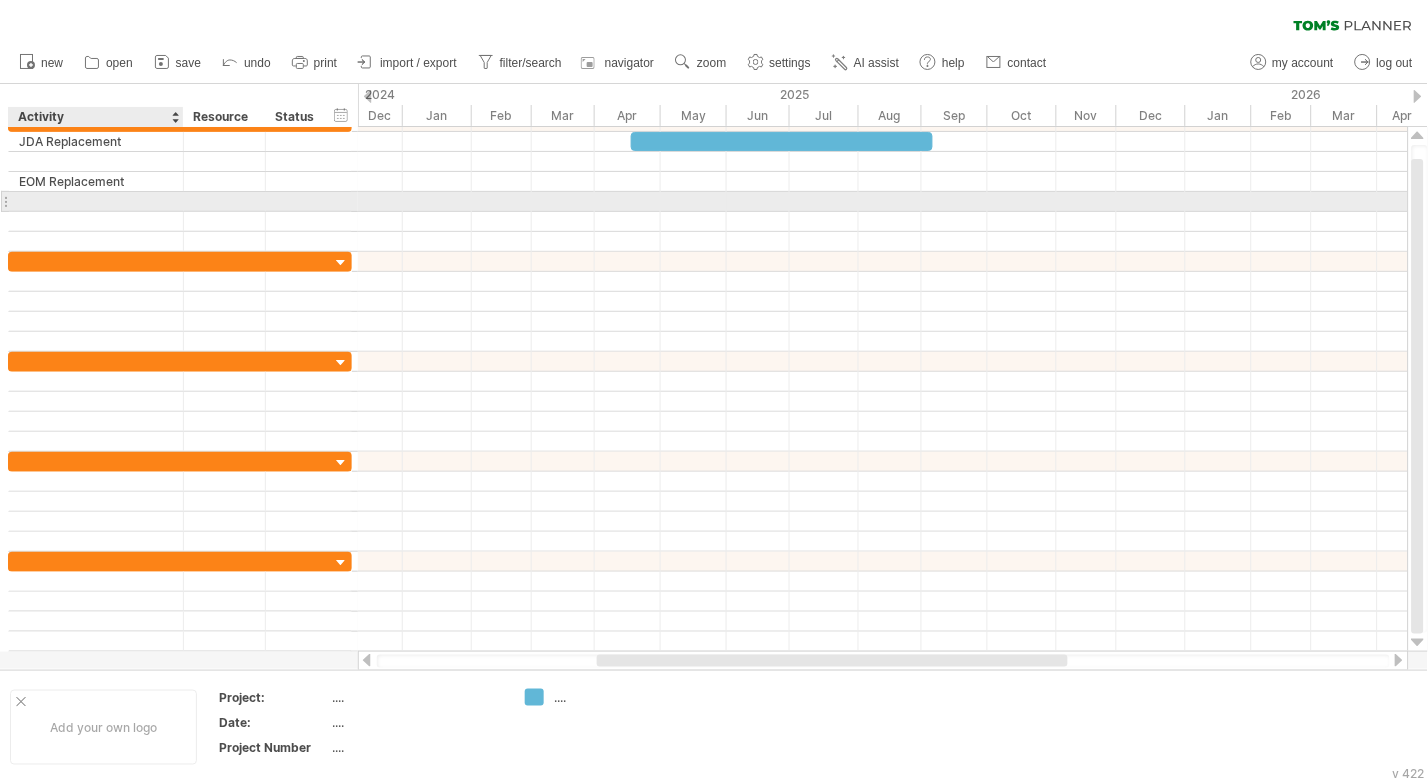 click at bounding box center [96, 201] 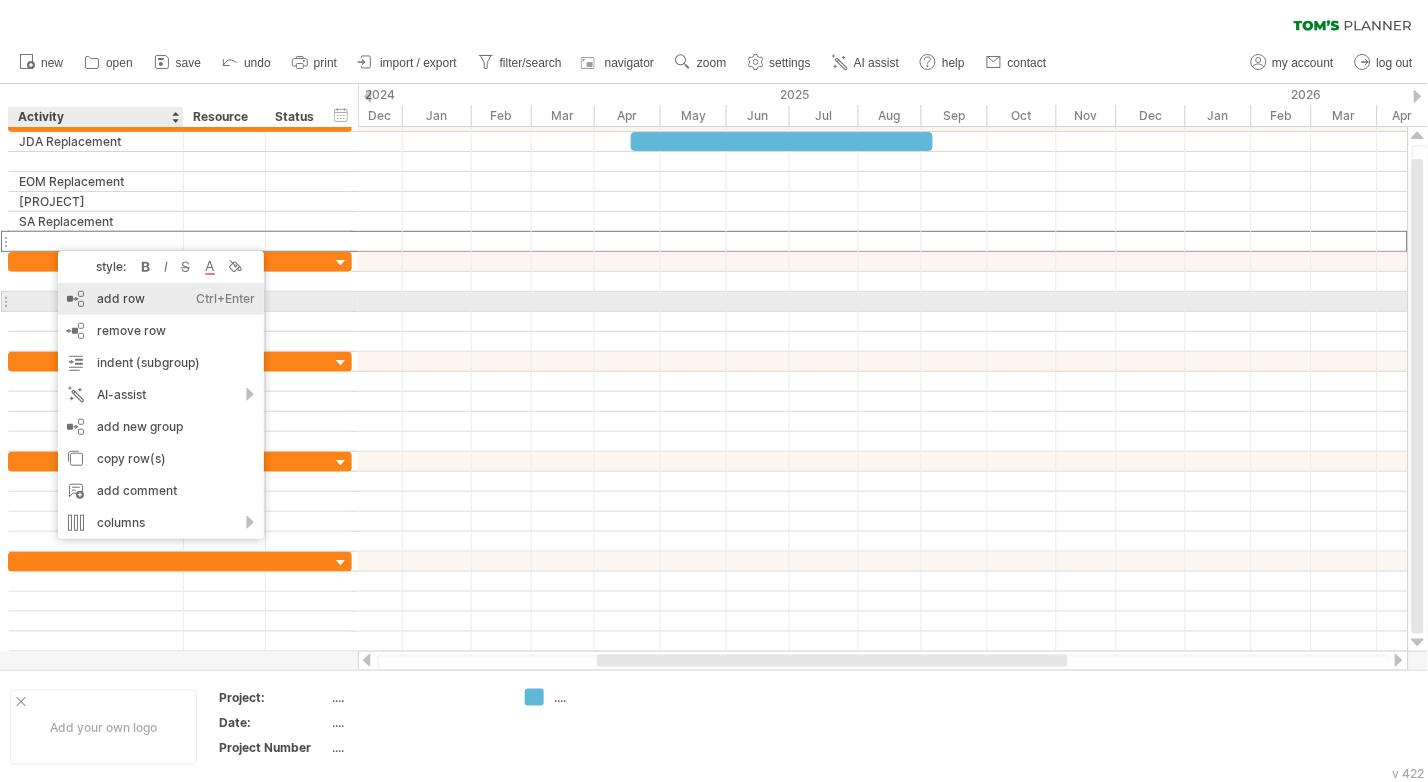 click on "add row Ctrl+Enter Cmd+Enter" at bounding box center [161, 299] 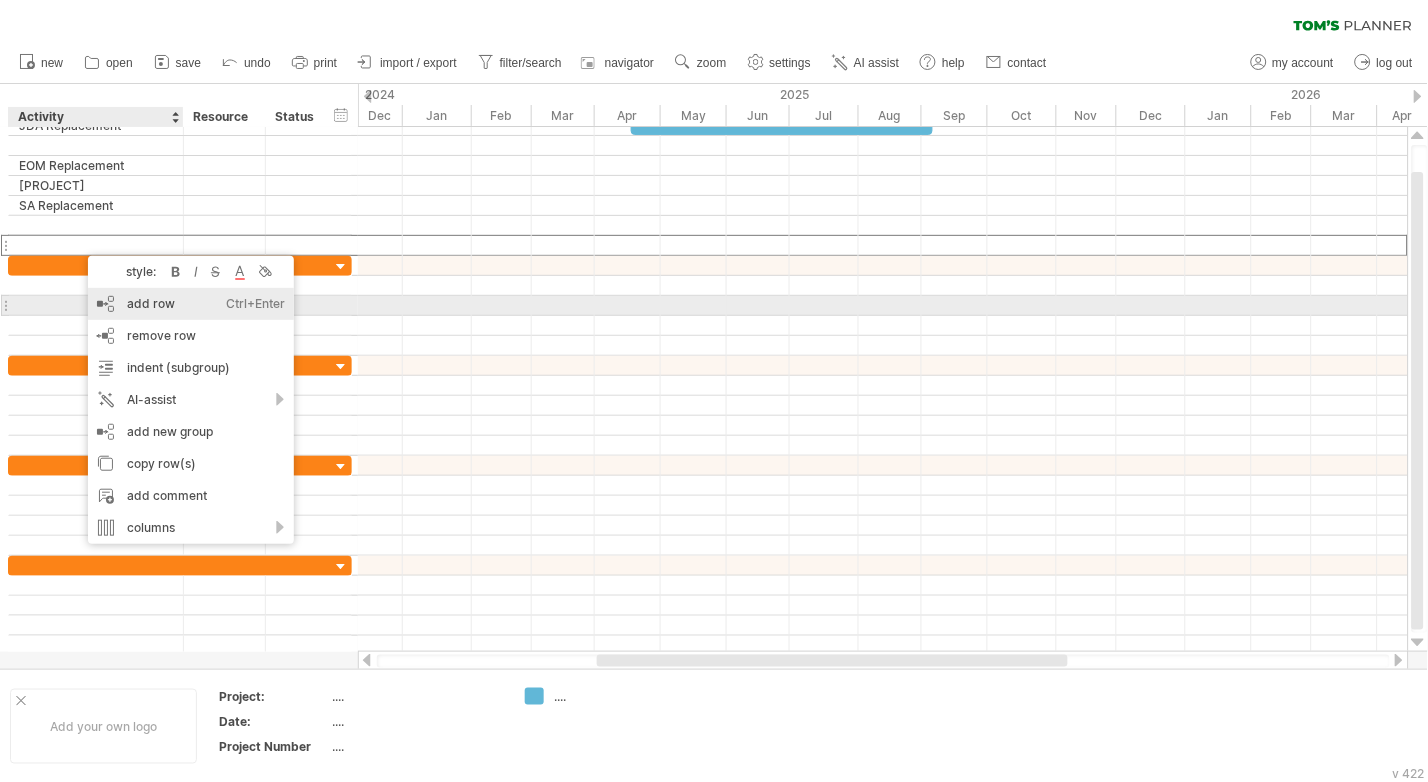 click on "add row Ctrl+Enter Cmd+Enter" at bounding box center [191, 304] 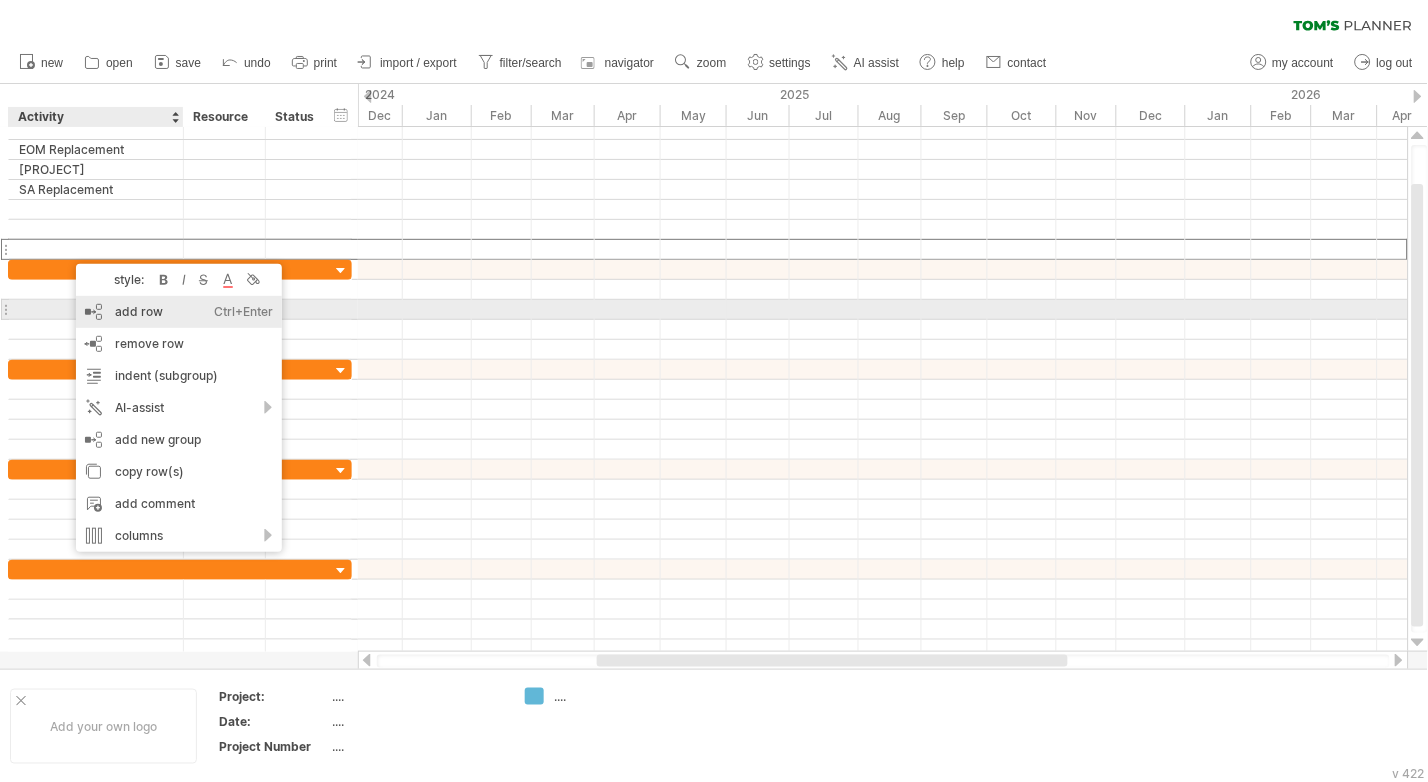 click on "add row Ctrl+Enter Cmd+Enter" at bounding box center (179, 312) 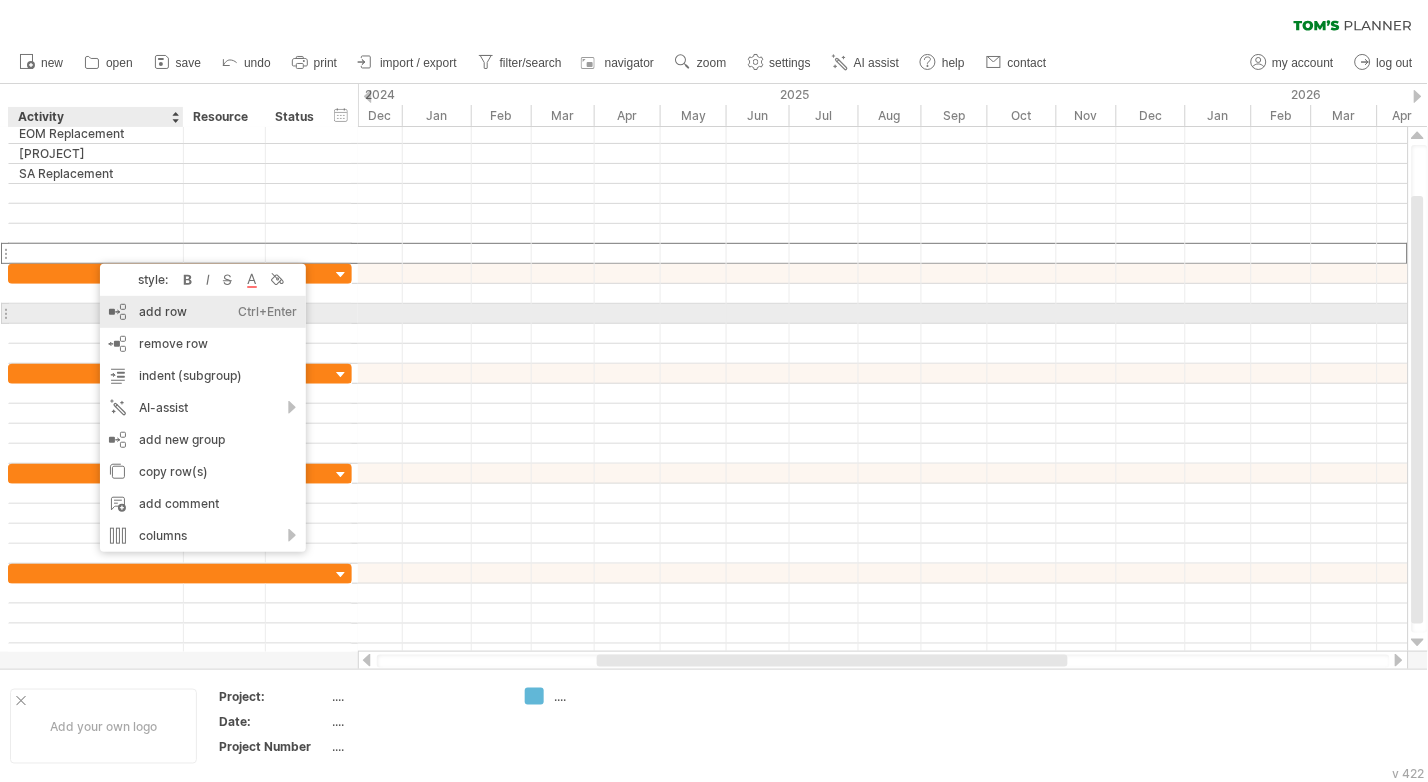 click on "add row Ctrl+Enter Cmd+Enter" at bounding box center [203, 312] 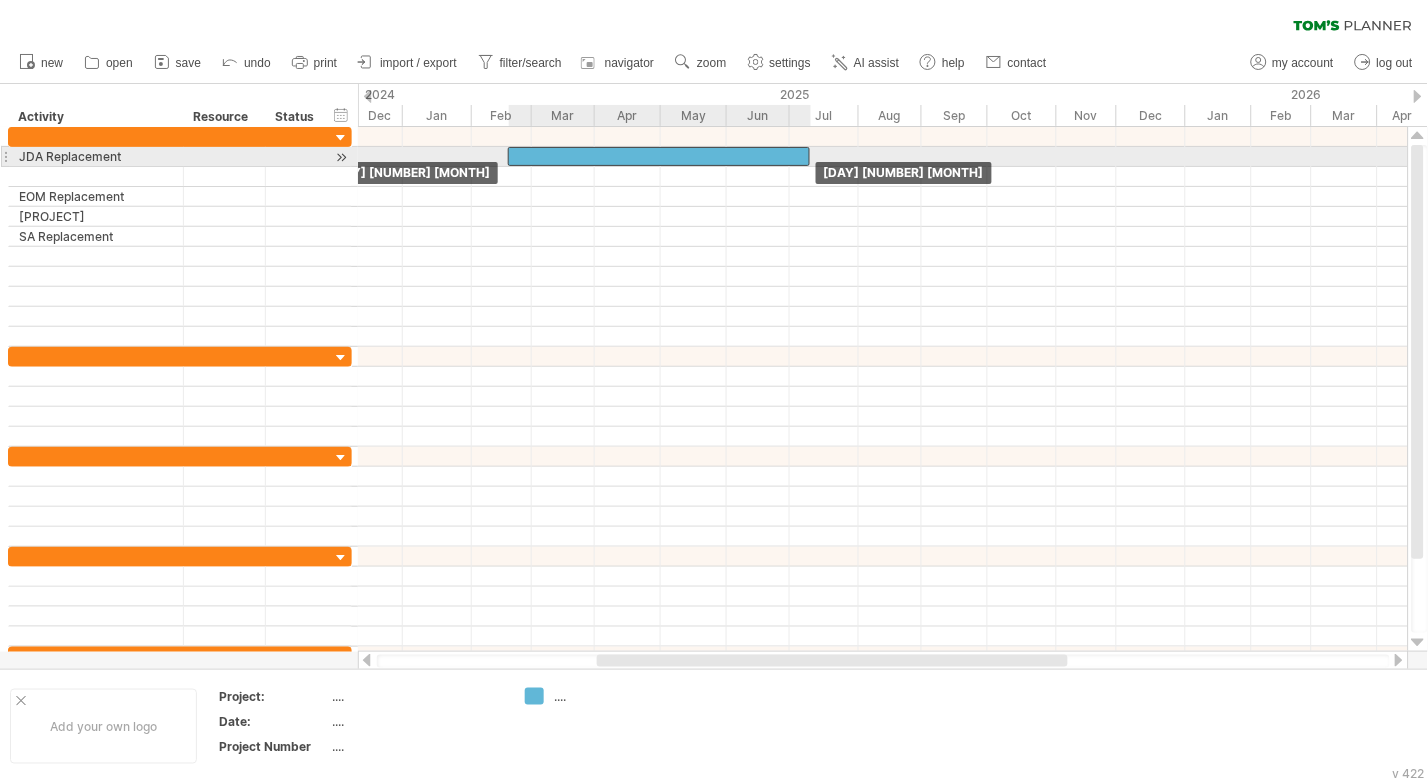 drag, startPoint x: 717, startPoint y: 160, endPoint x: 594, endPoint y: 166, distance: 123.146255 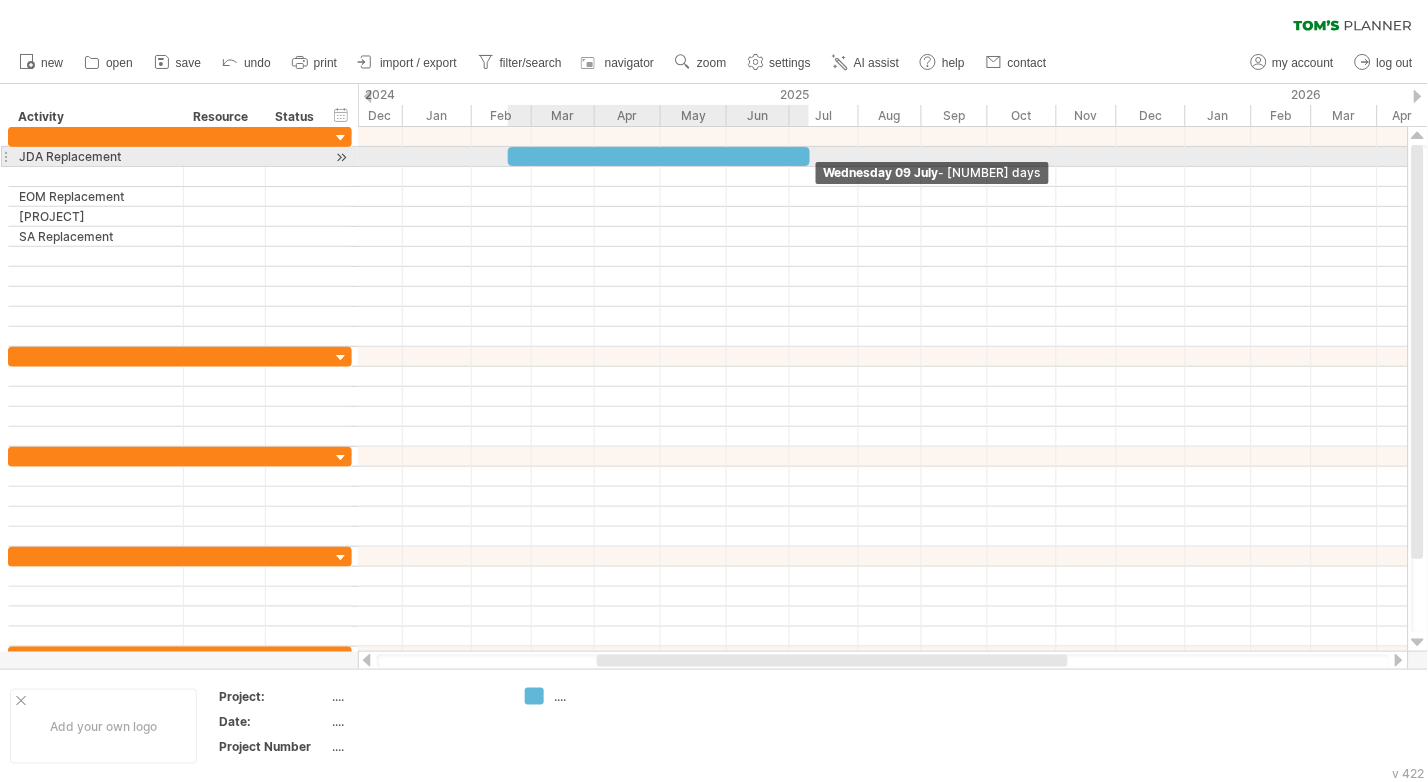 click at bounding box center (810, 156) 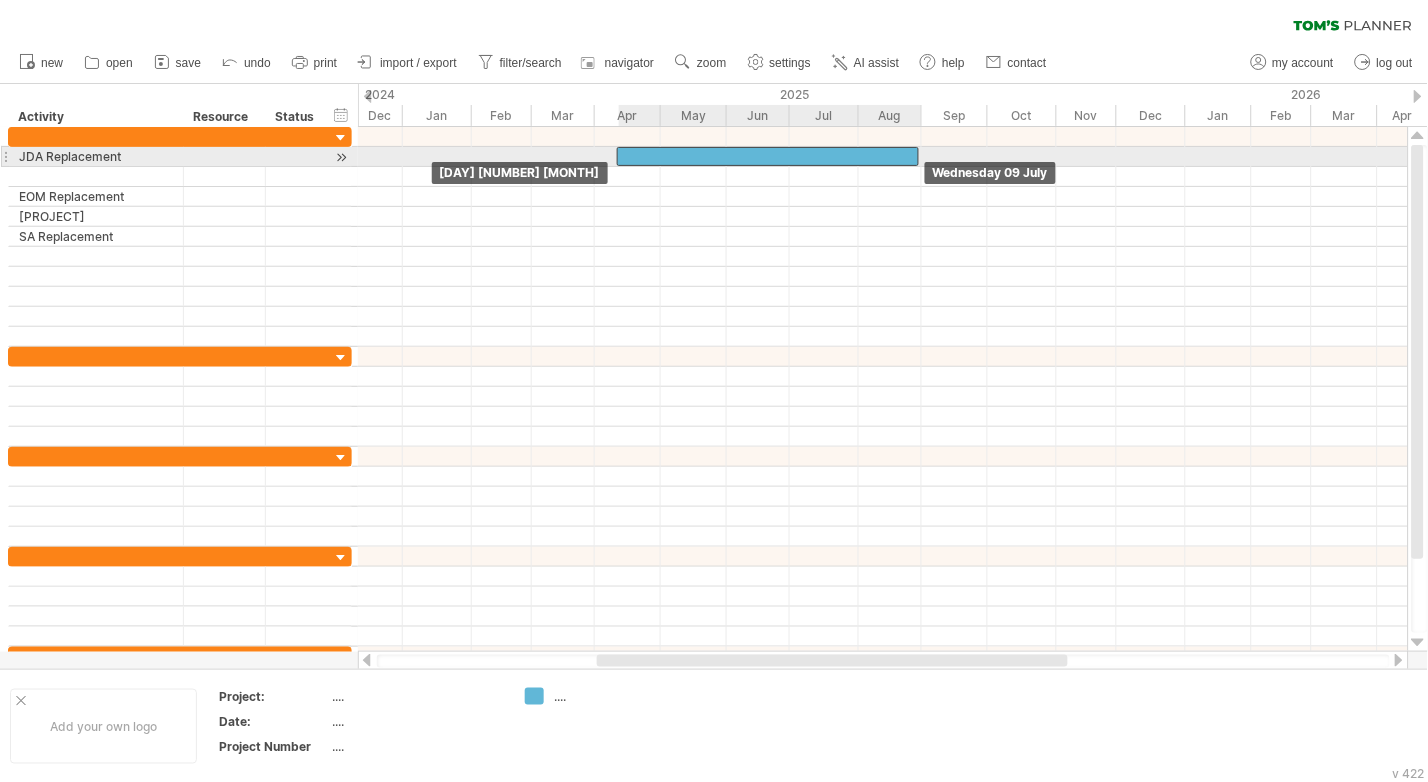 drag, startPoint x: 666, startPoint y: 161, endPoint x: 770, endPoint y: 161, distance: 104 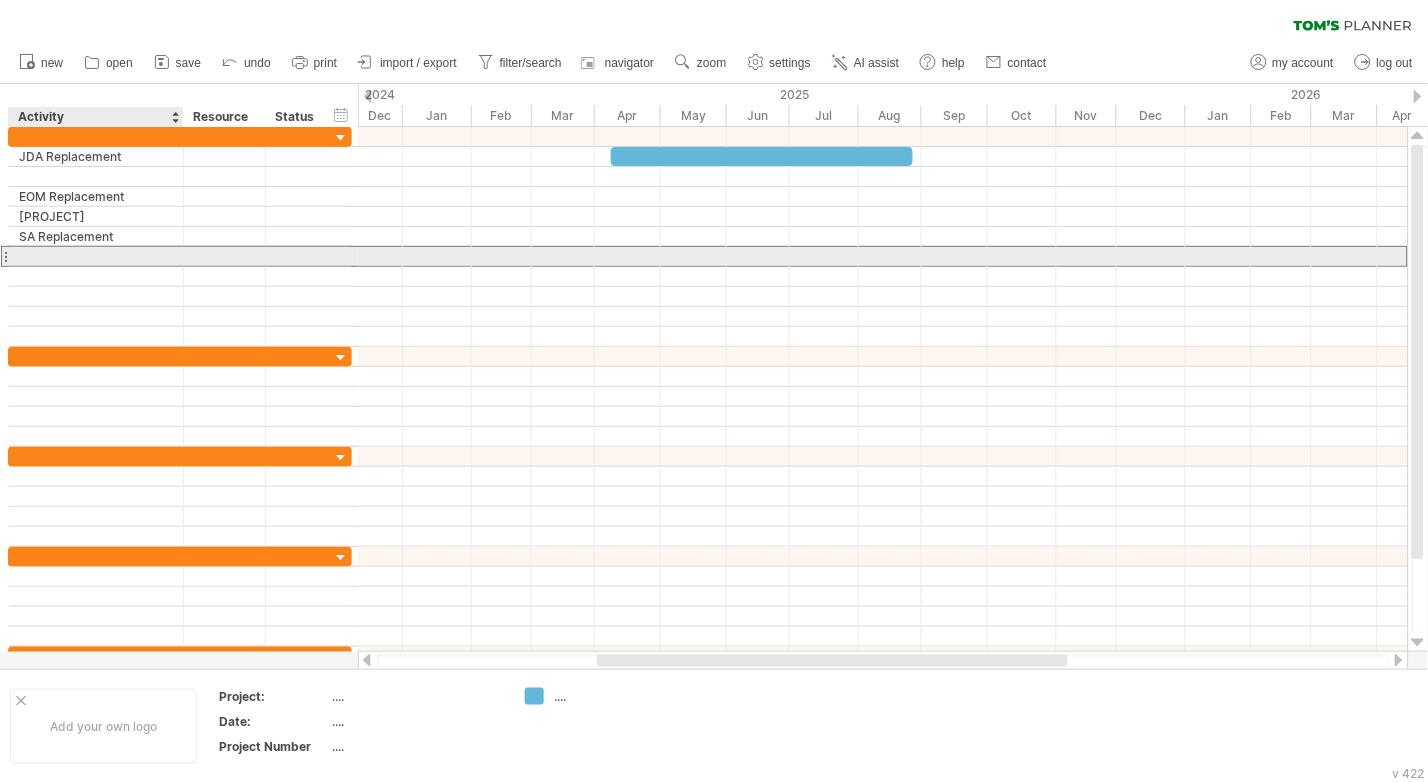 click at bounding box center (96, 256) 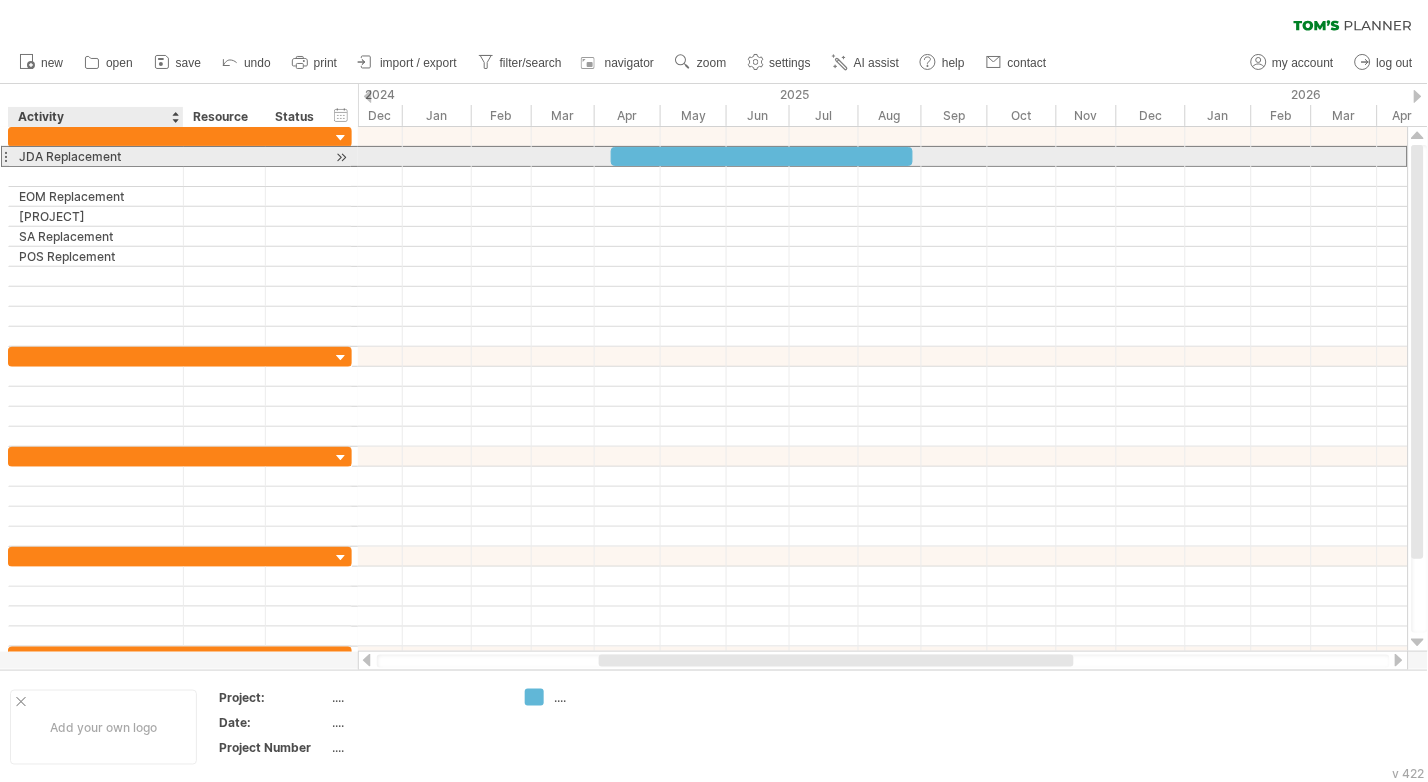 click on "JDA Replacement" at bounding box center [96, 156] 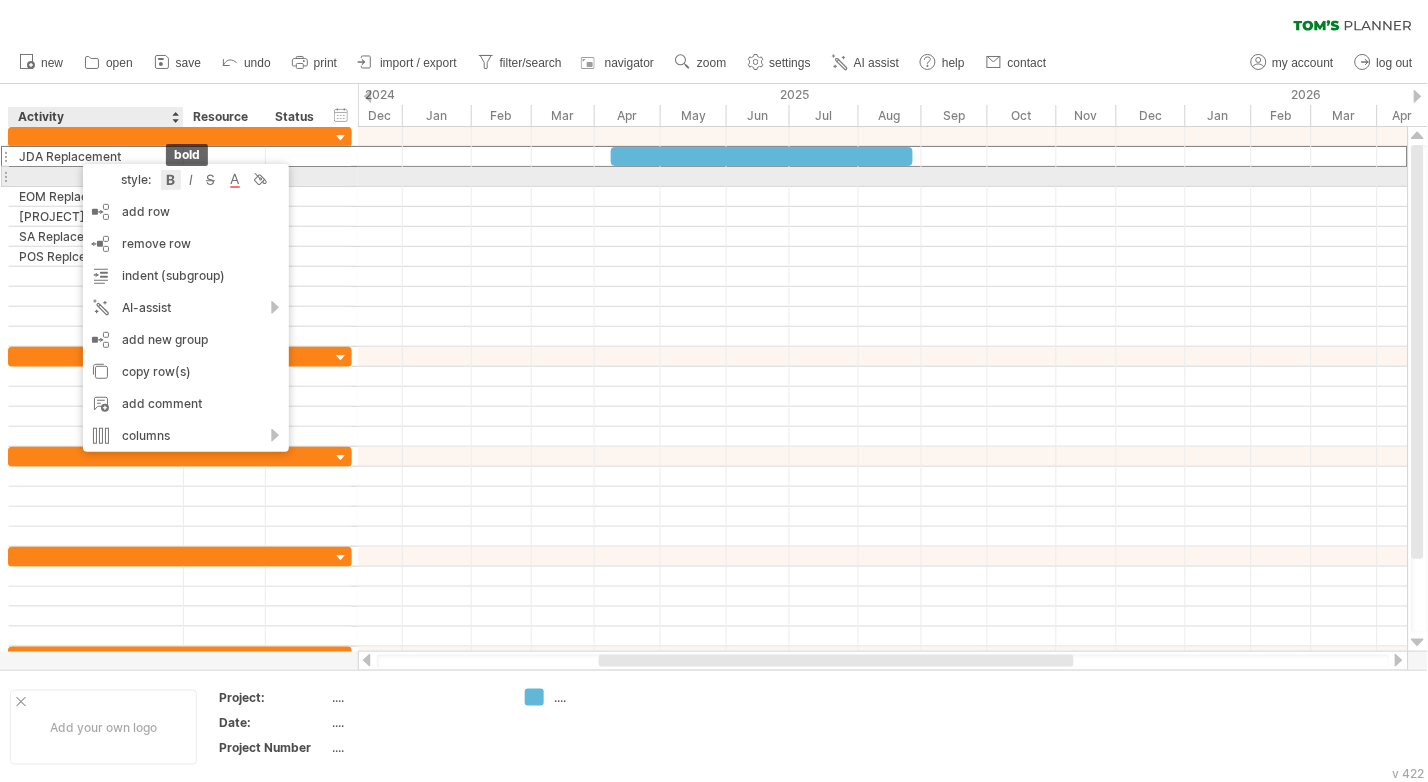 click at bounding box center [171, 180] 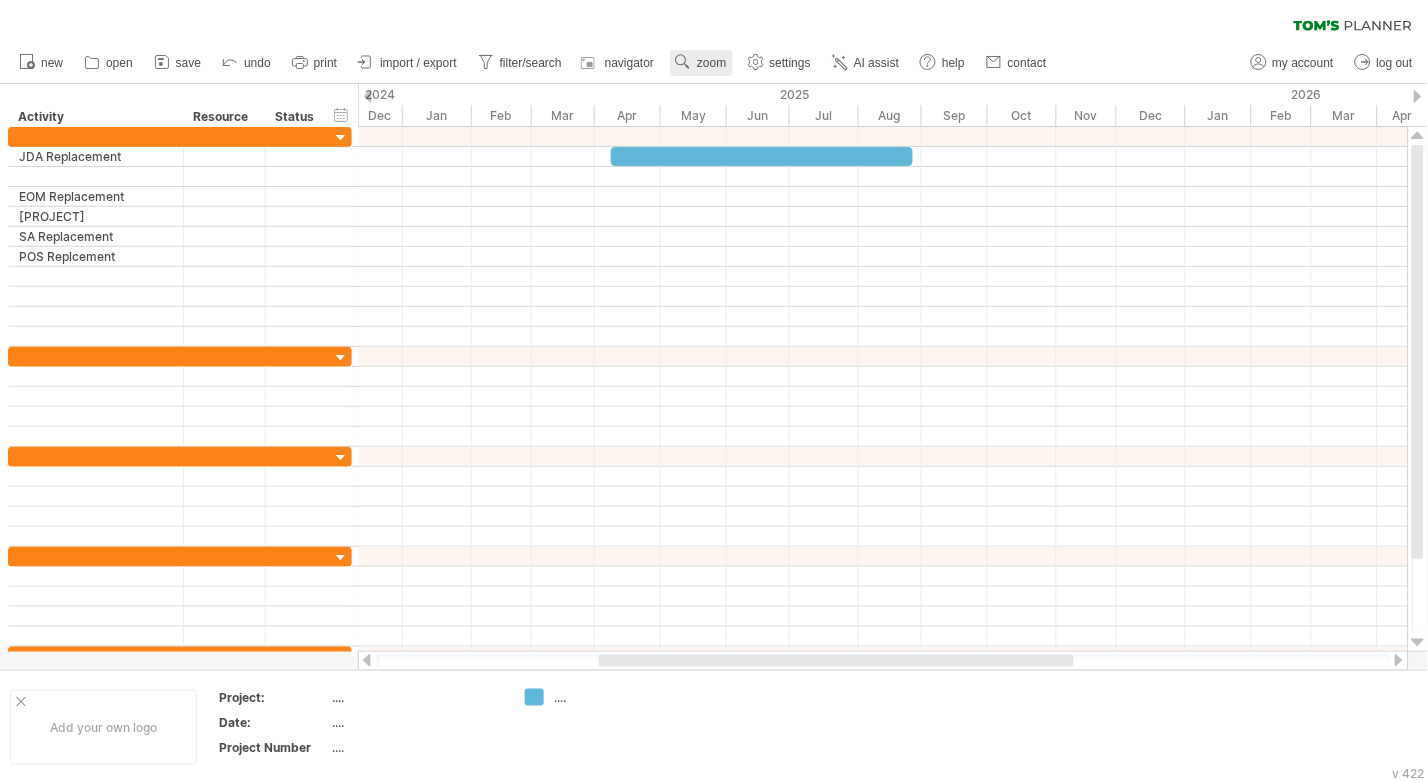 click on "zoom" at bounding box center (701, 63) 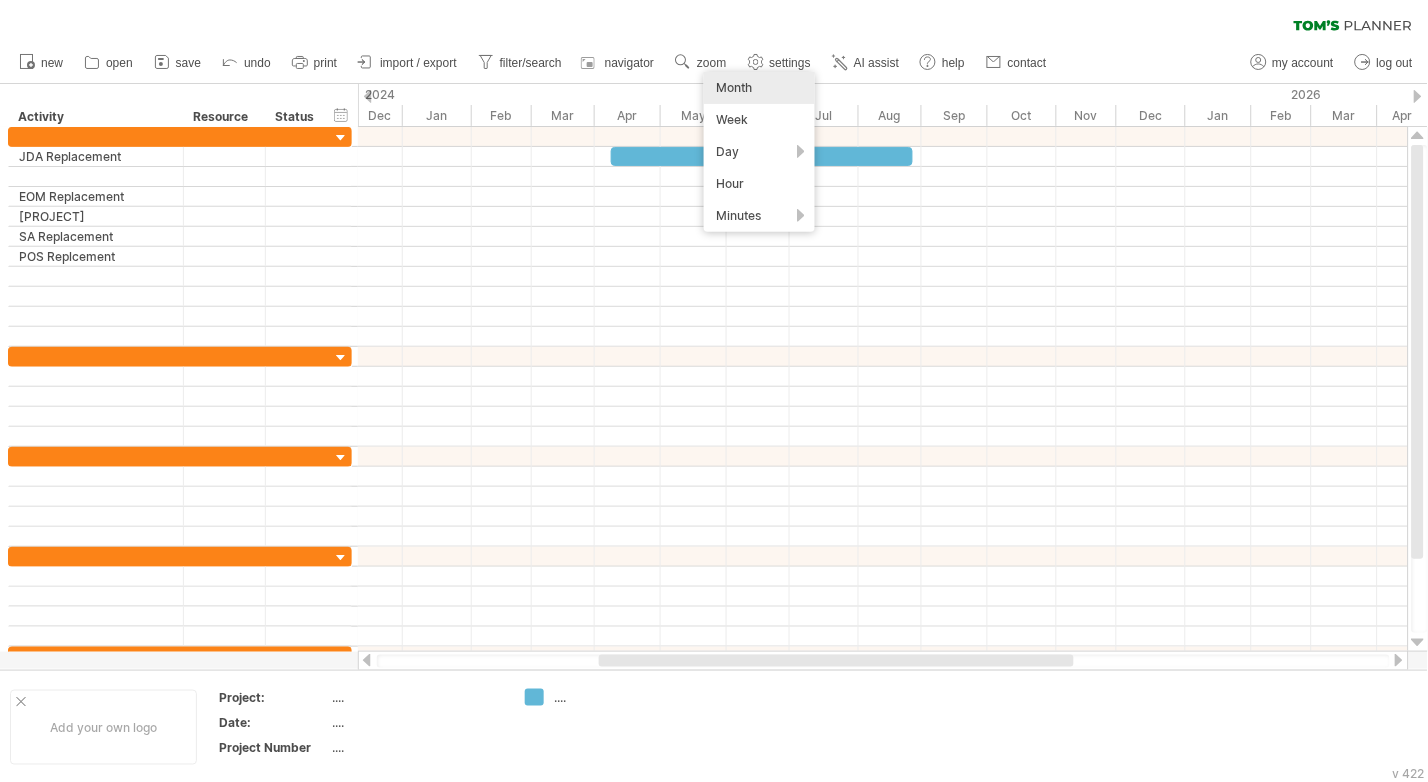 click on "clear filter
reapply filter" at bounding box center [714, 21] 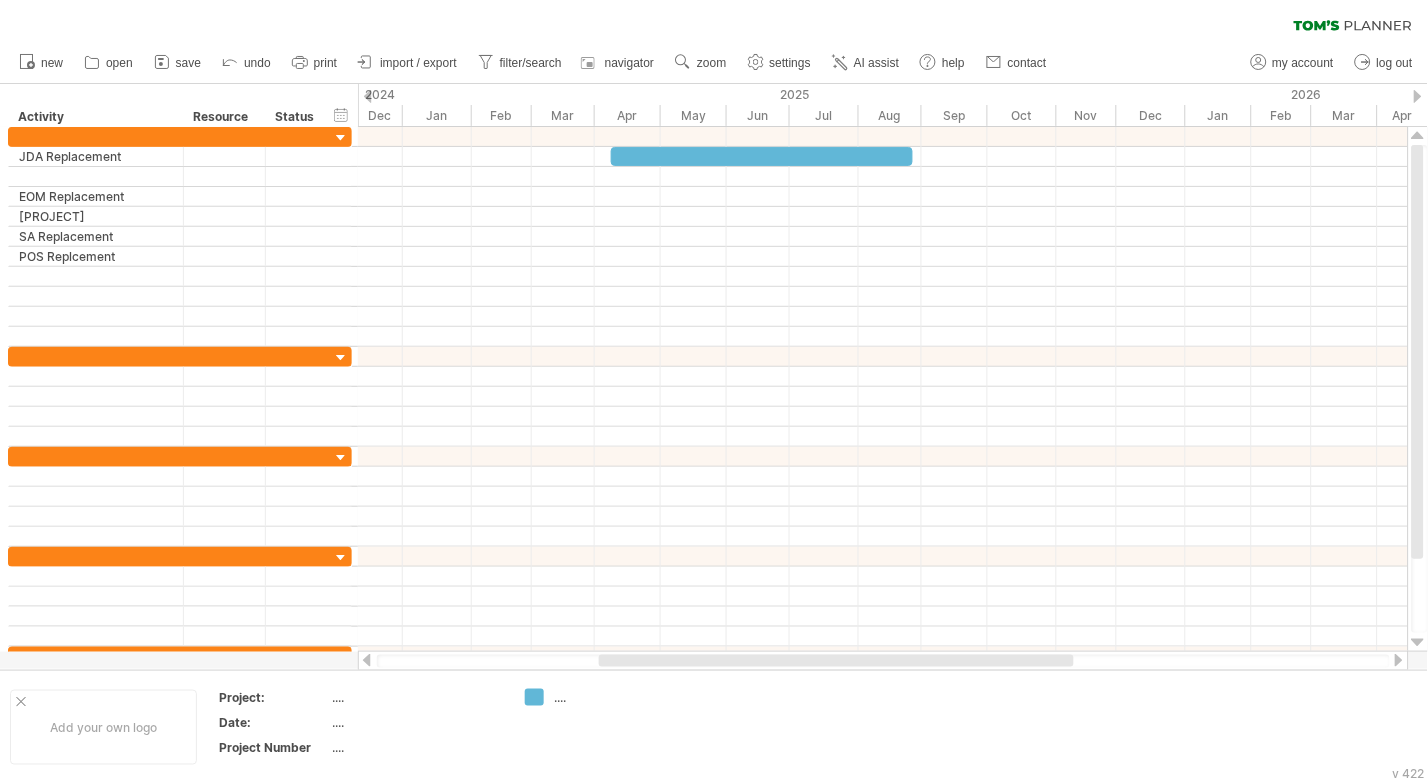 click on "clear filter
reapply filter" at bounding box center (714, 21) 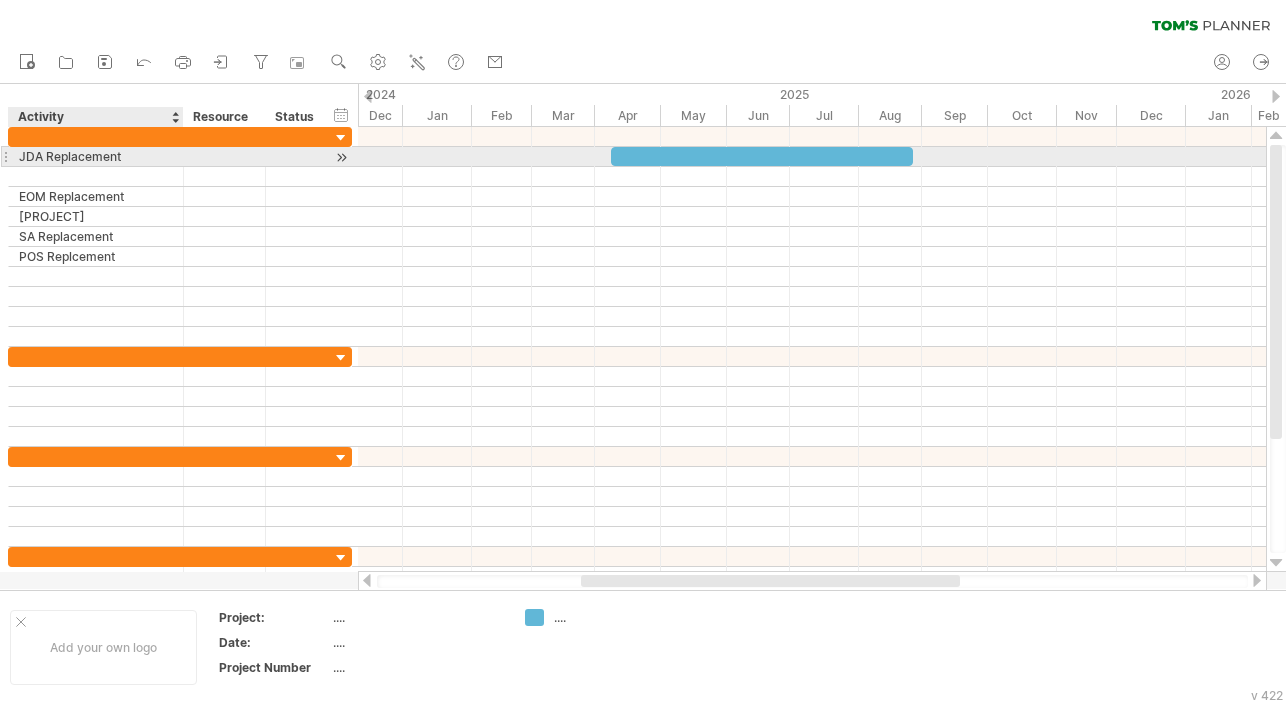 click on "**********" at bounding box center (96, 156) 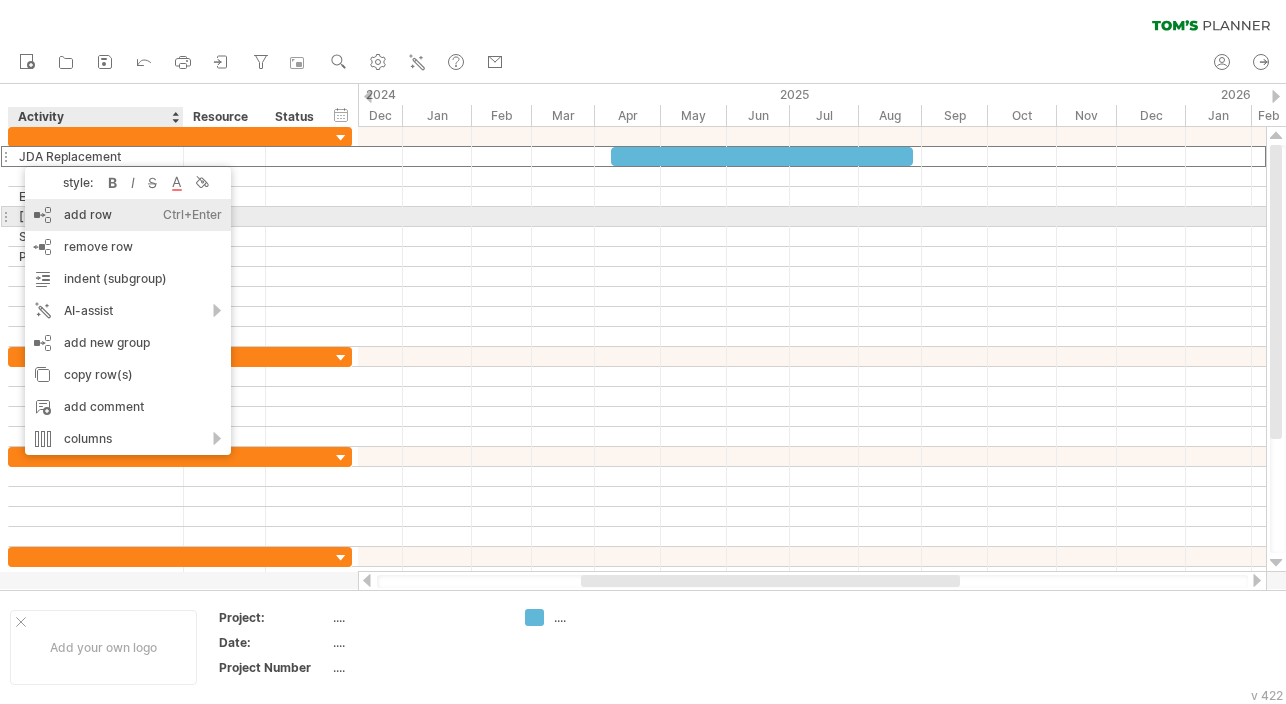 click on "add row Ctrl+Enter Cmd+Enter" at bounding box center [128, 215] 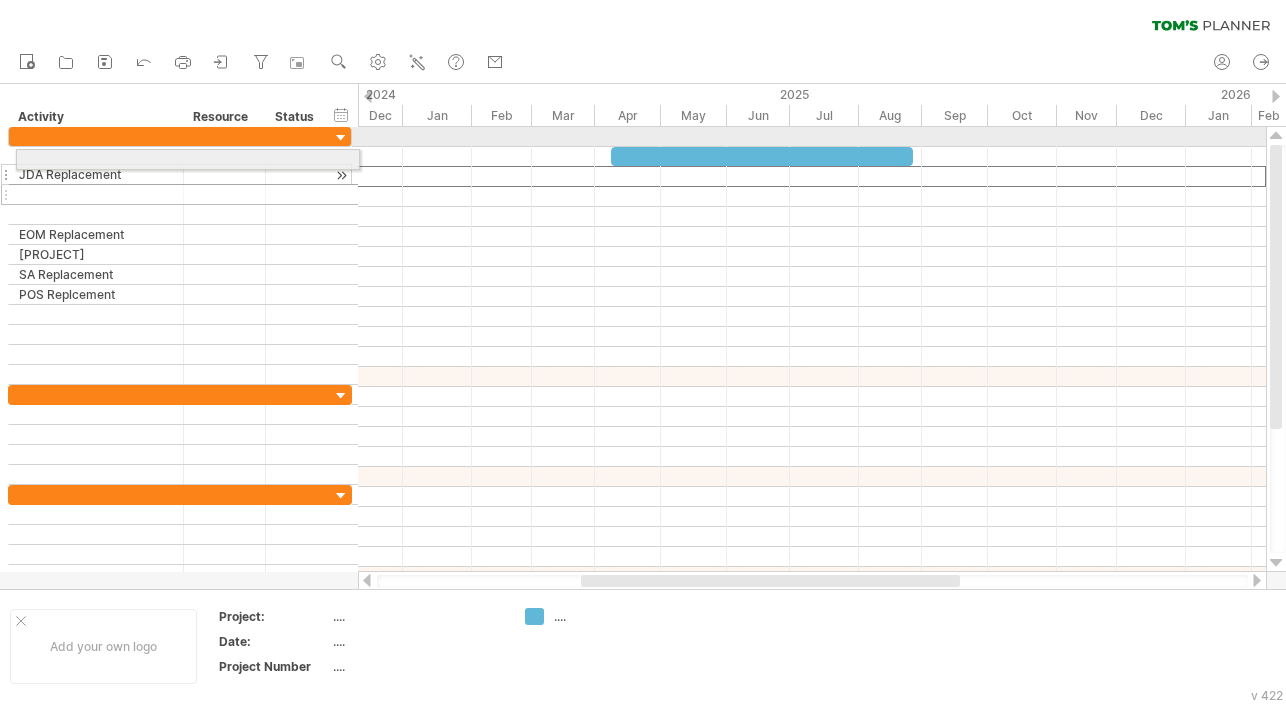 drag, startPoint x: 7, startPoint y: 183, endPoint x: 9, endPoint y: 156, distance: 27.073973 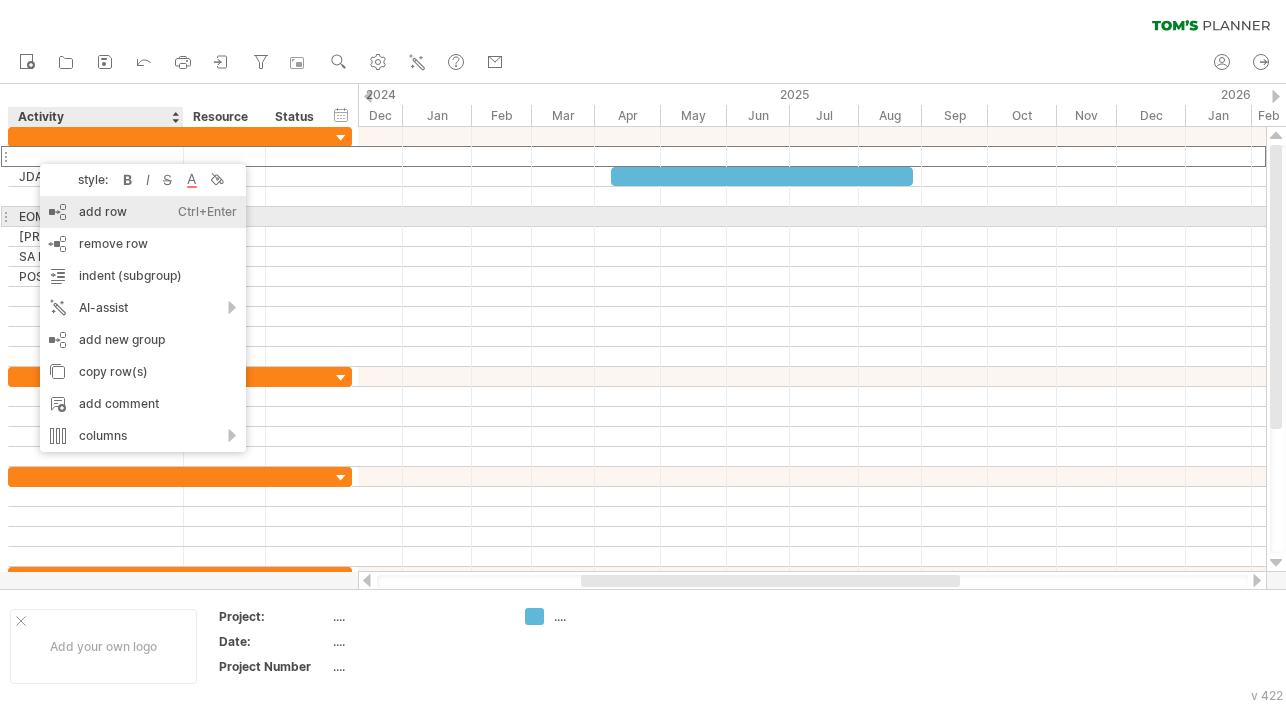 click on "add row Ctrl+Enter Cmd+Enter" at bounding box center [143, 212] 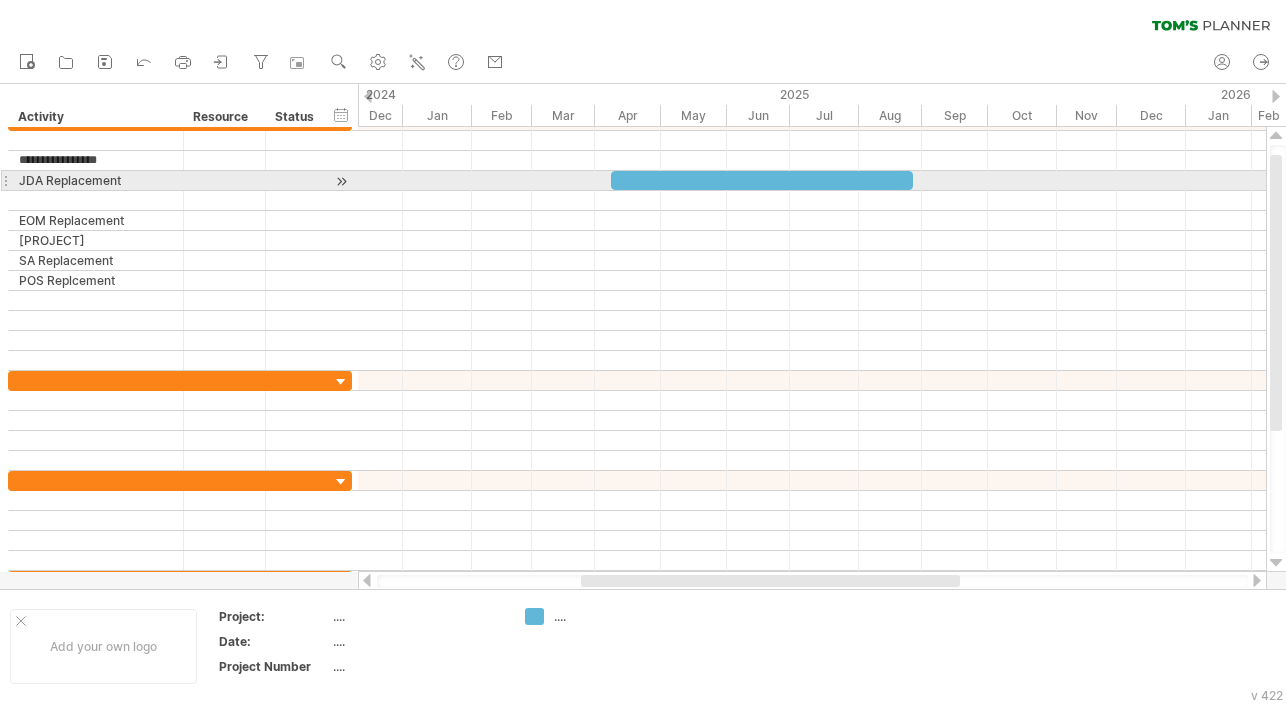 click on "**********" at bounding box center (96, 180) 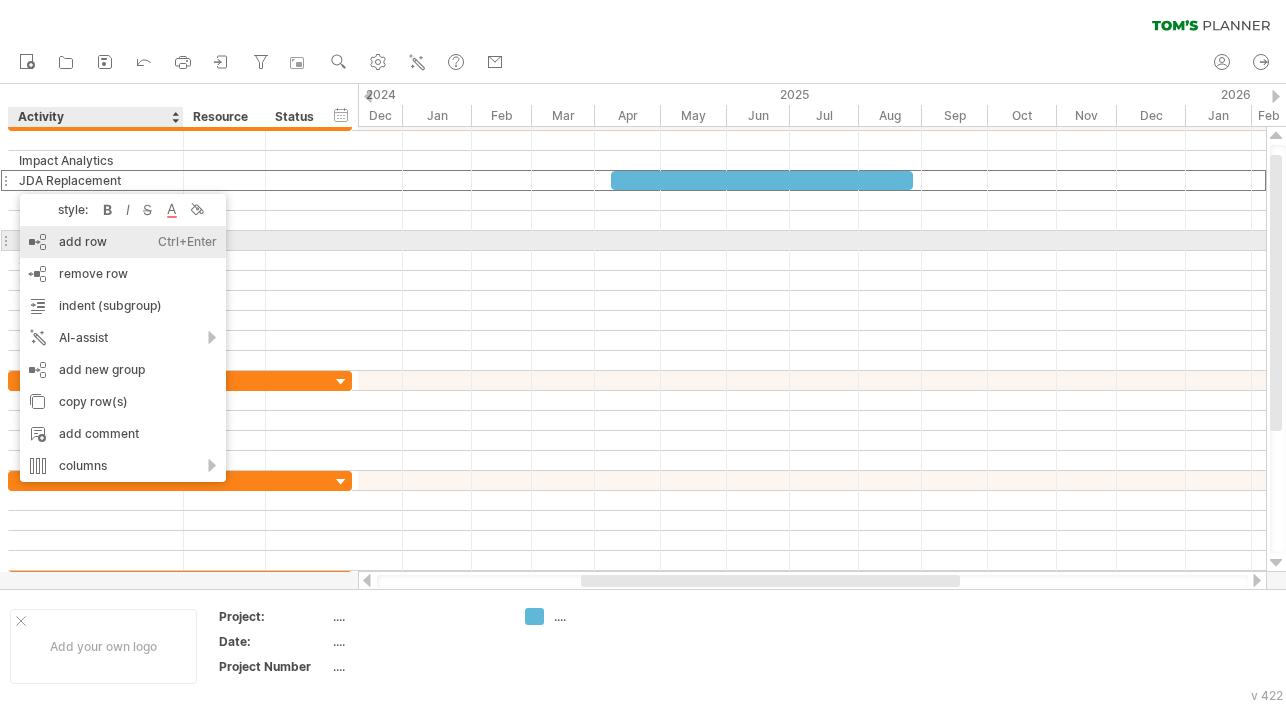click on "add row Ctrl+Enter Cmd+Enter" at bounding box center (123, 242) 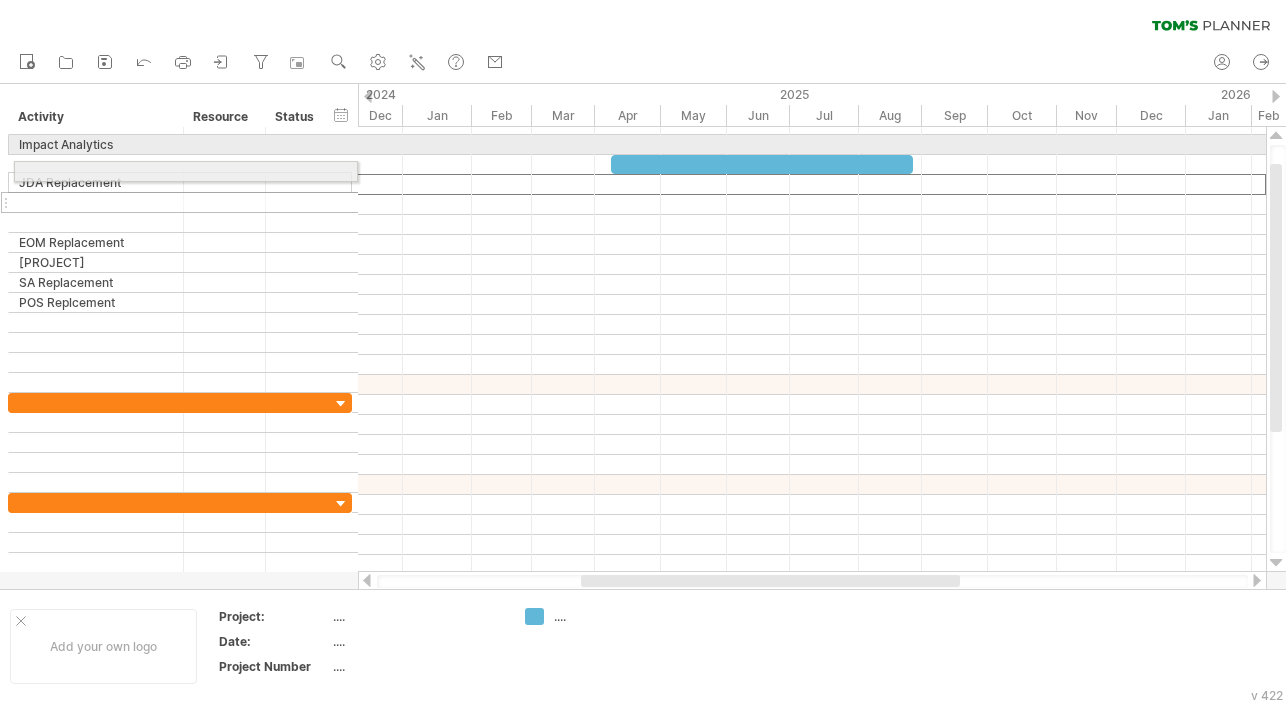 drag, startPoint x: 8, startPoint y: 190, endPoint x: 7, endPoint y: 168, distance: 22.022715 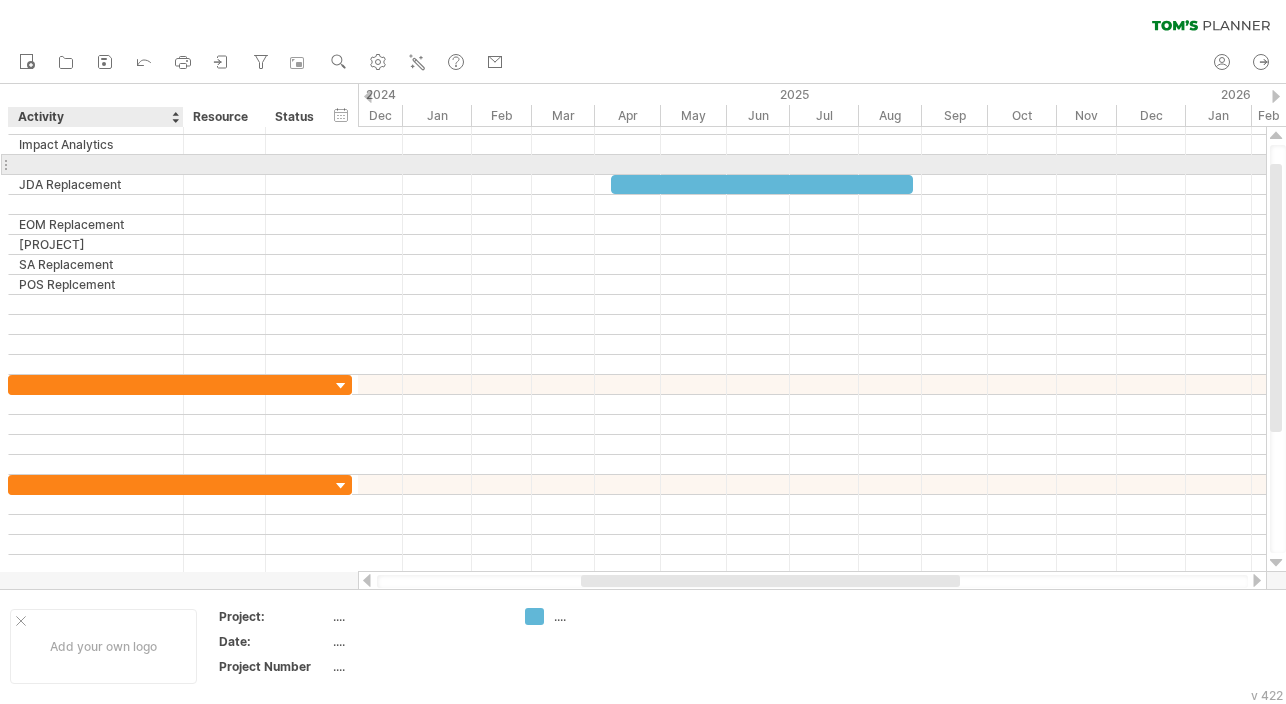 click at bounding box center [96, 164] 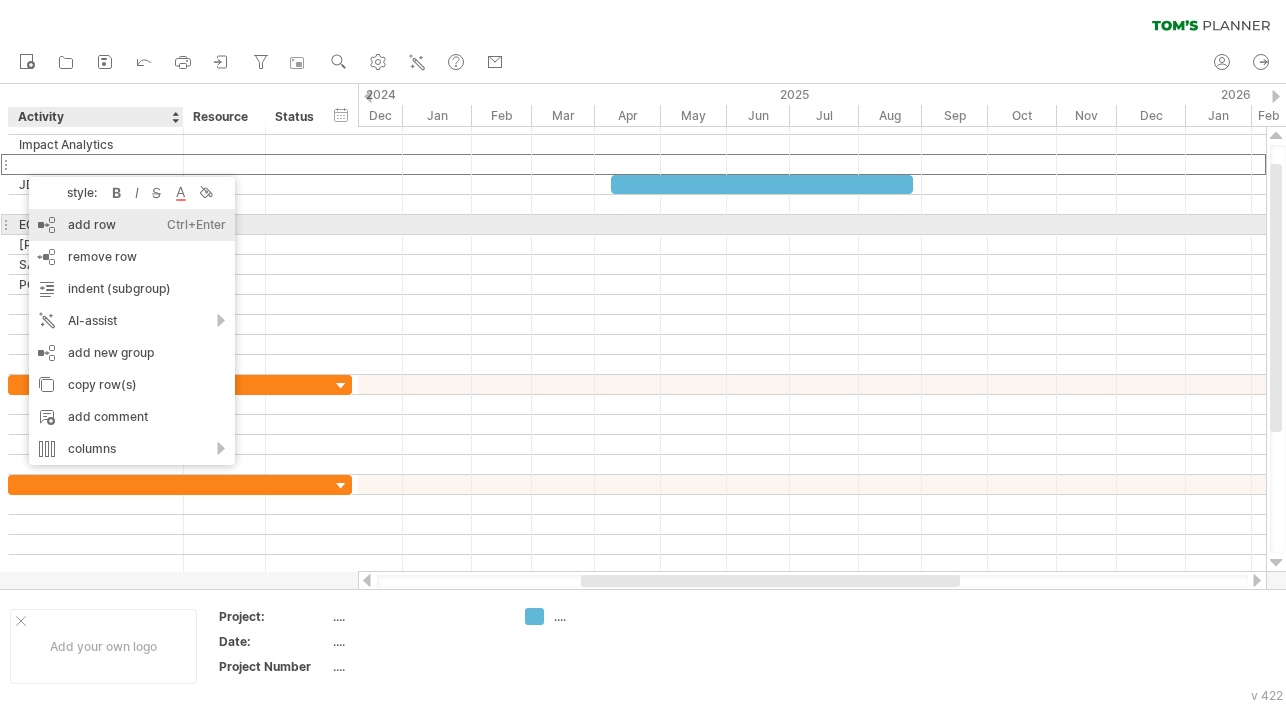 click on "add row Ctrl+Enter Cmd+Enter" at bounding box center [132, 225] 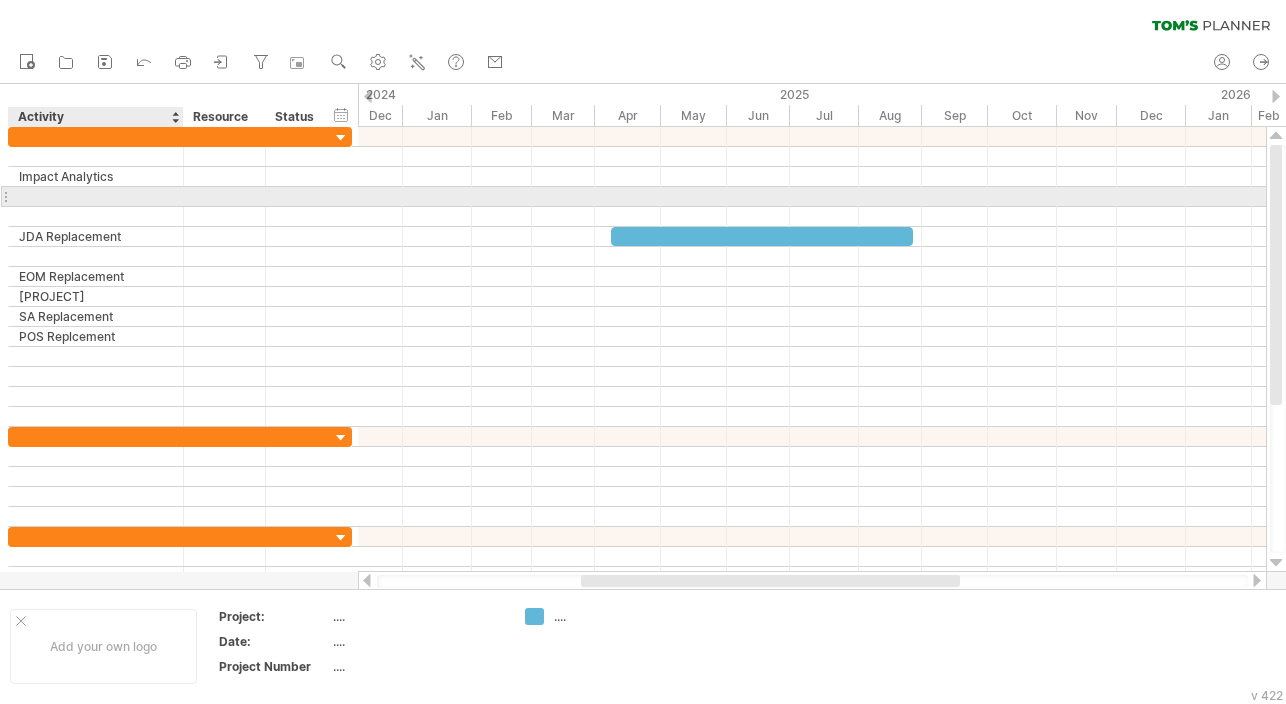 click at bounding box center (96, 196) 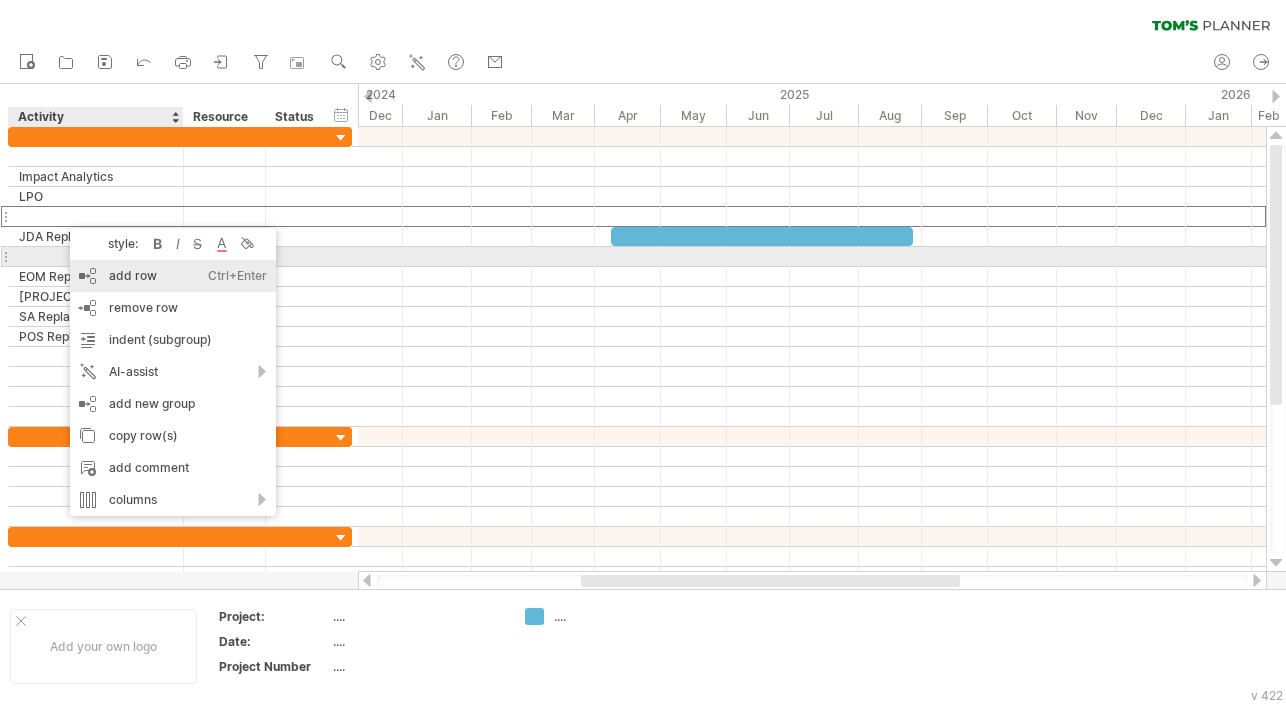 click on "add row Ctrl+Enter Cmd+Enter" at bounding box center [173, 276] 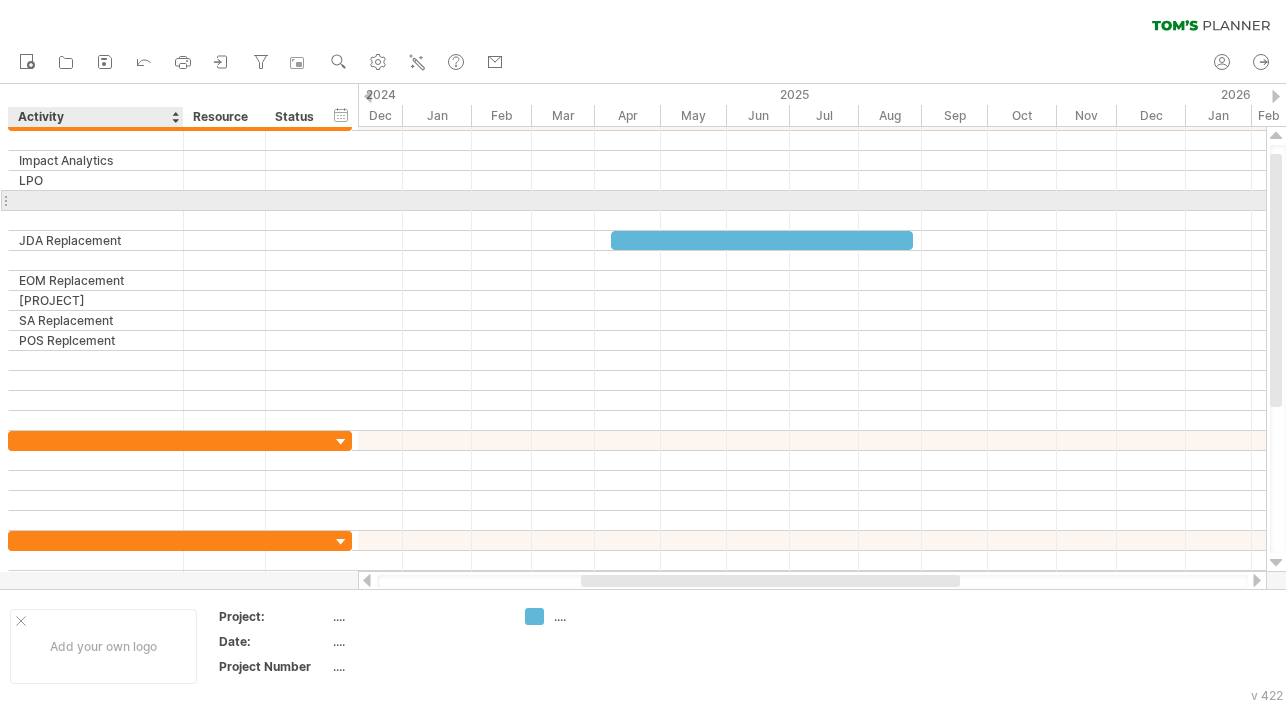 click at bounding box center [96, 200] 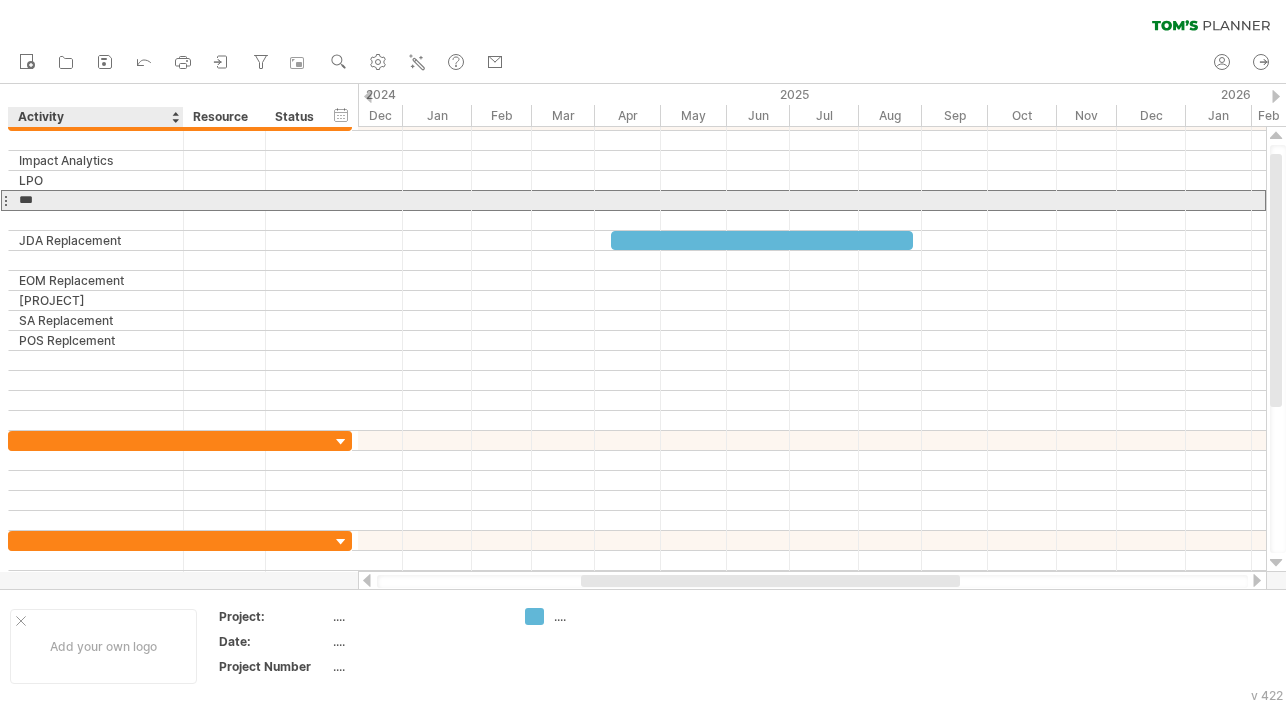 click on "***" at bounding box center (96, 200) 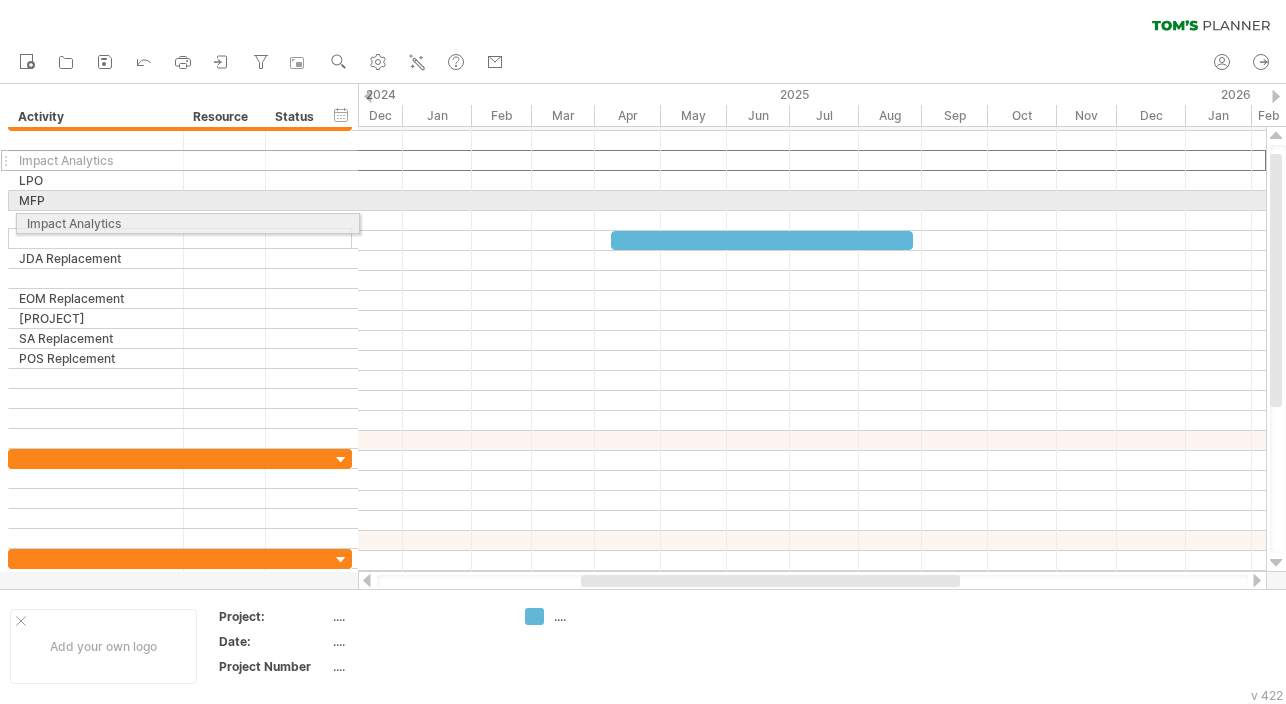 drag, startPoint x: 8, startPoint y: 161, endPoint x: 10, endPoint y: 220, distance: 59.03389 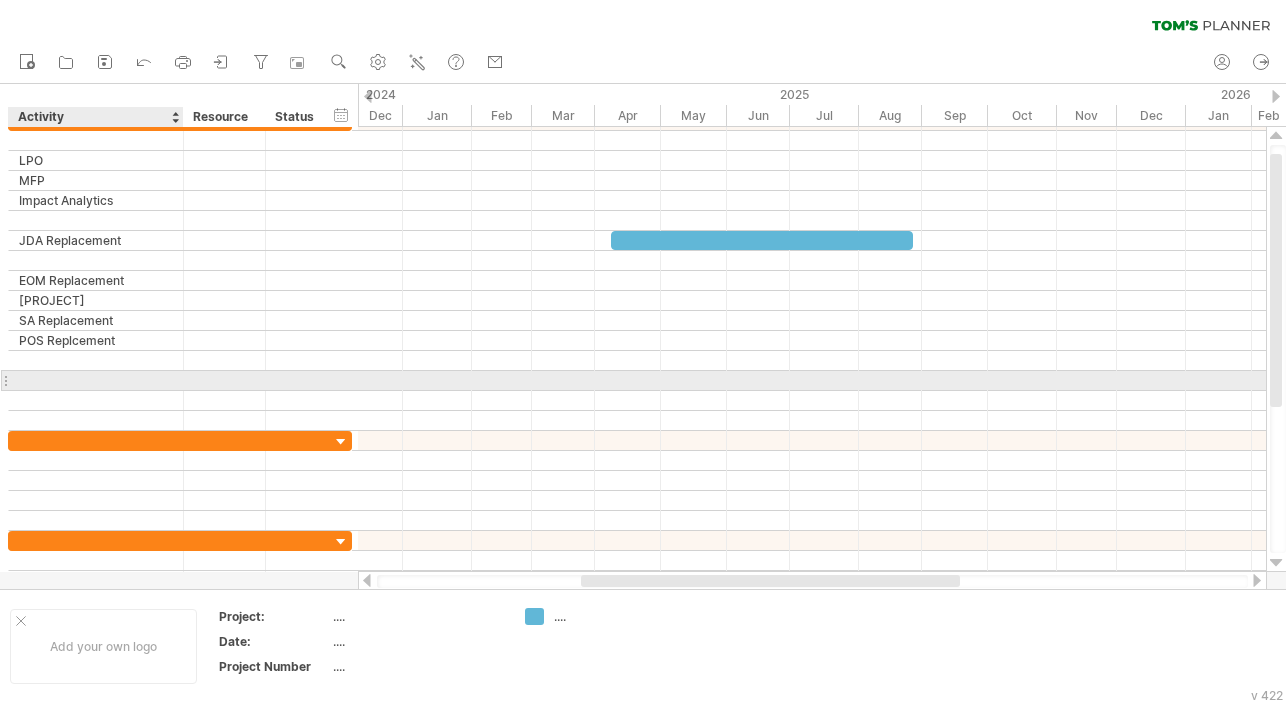 click at bounding box center [96, 380] 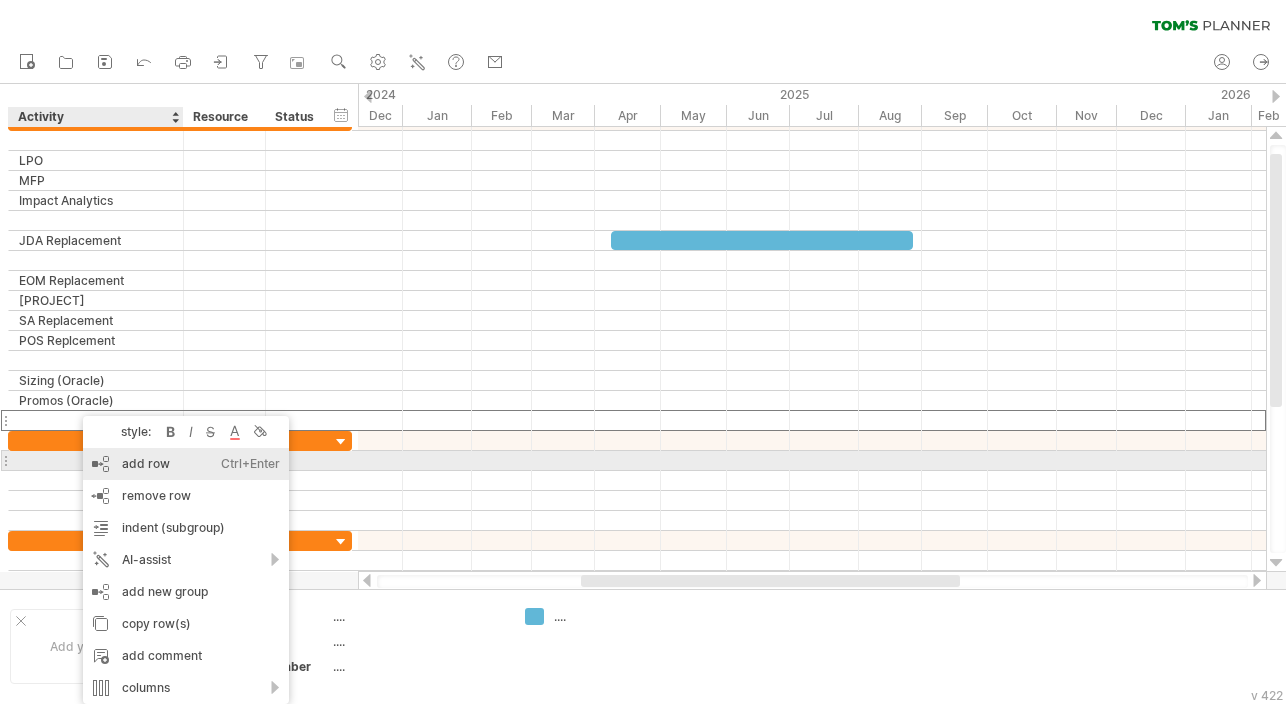 click on "add row Ctrl+Enter Cmd+Enter" at bounding box center [186, 464] 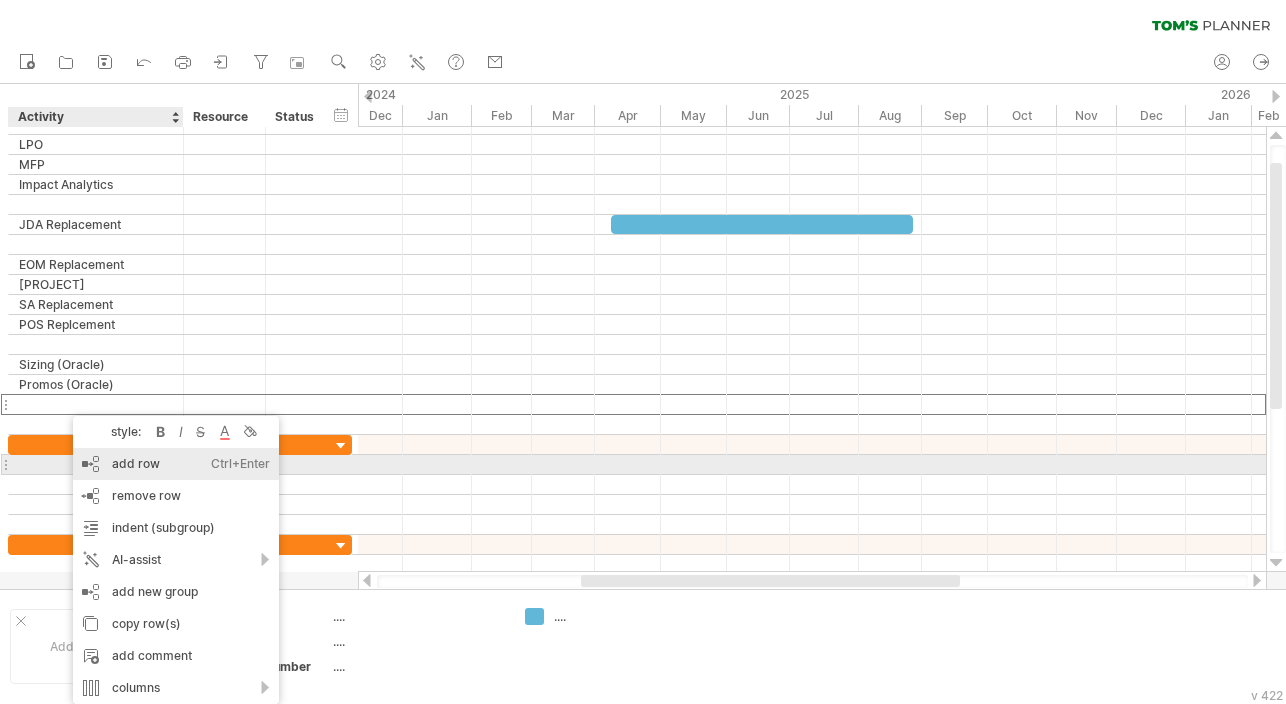 click on "add row Ctrl+Enter Cmd+Enter" at bounding box center [176, 464] 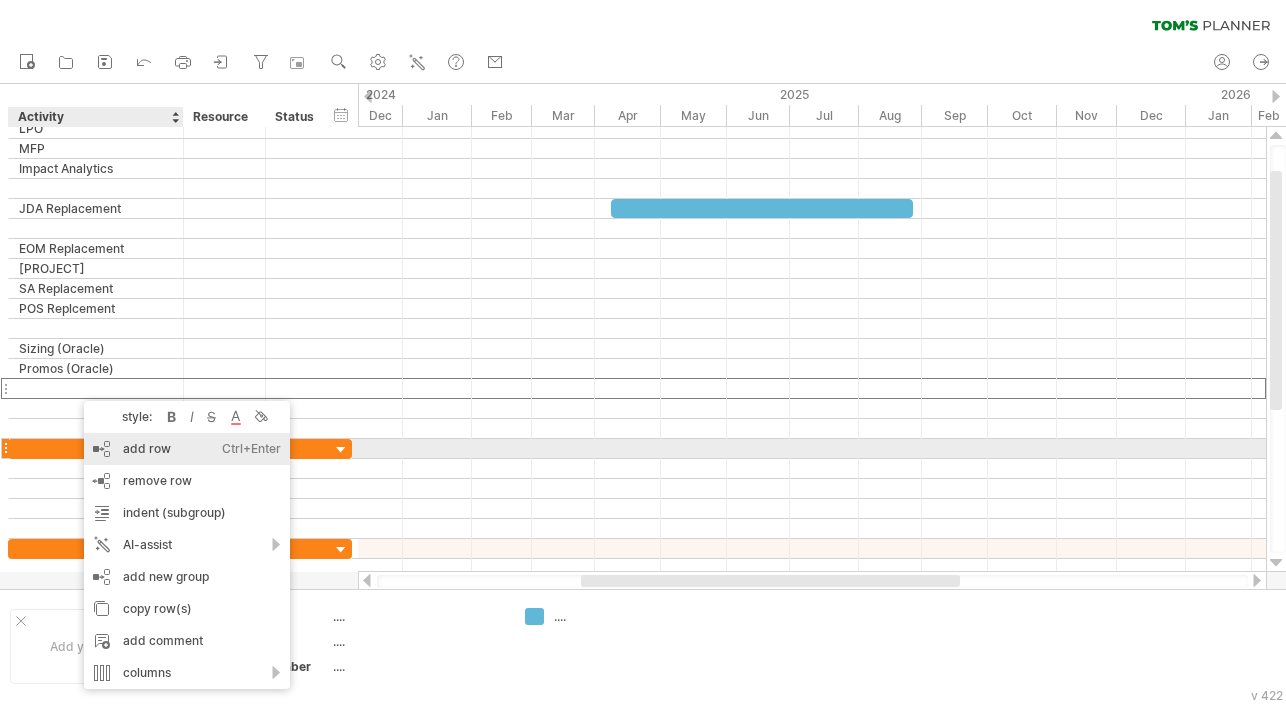 click on "add row Ctrl+Enter Cmd+Enter" at bounding box center (187, 449) 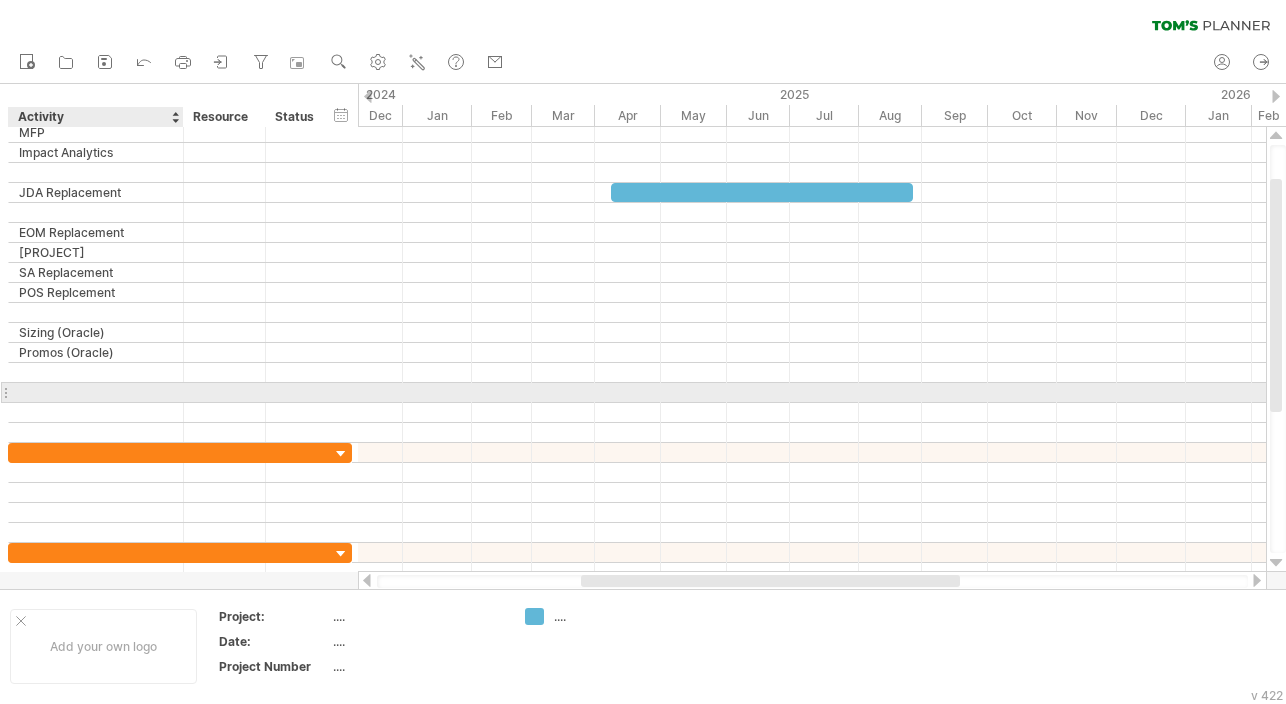 click at bounding box center [96, 392] 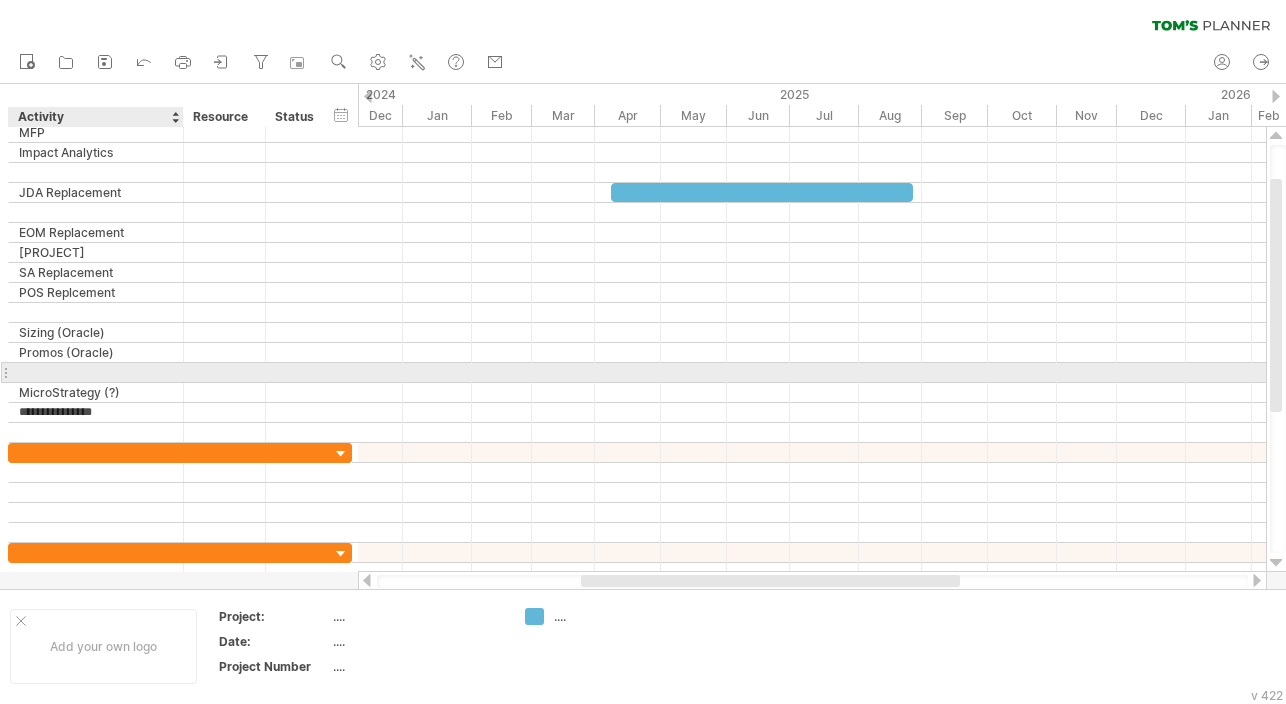 click at bounding box center (96, 372) 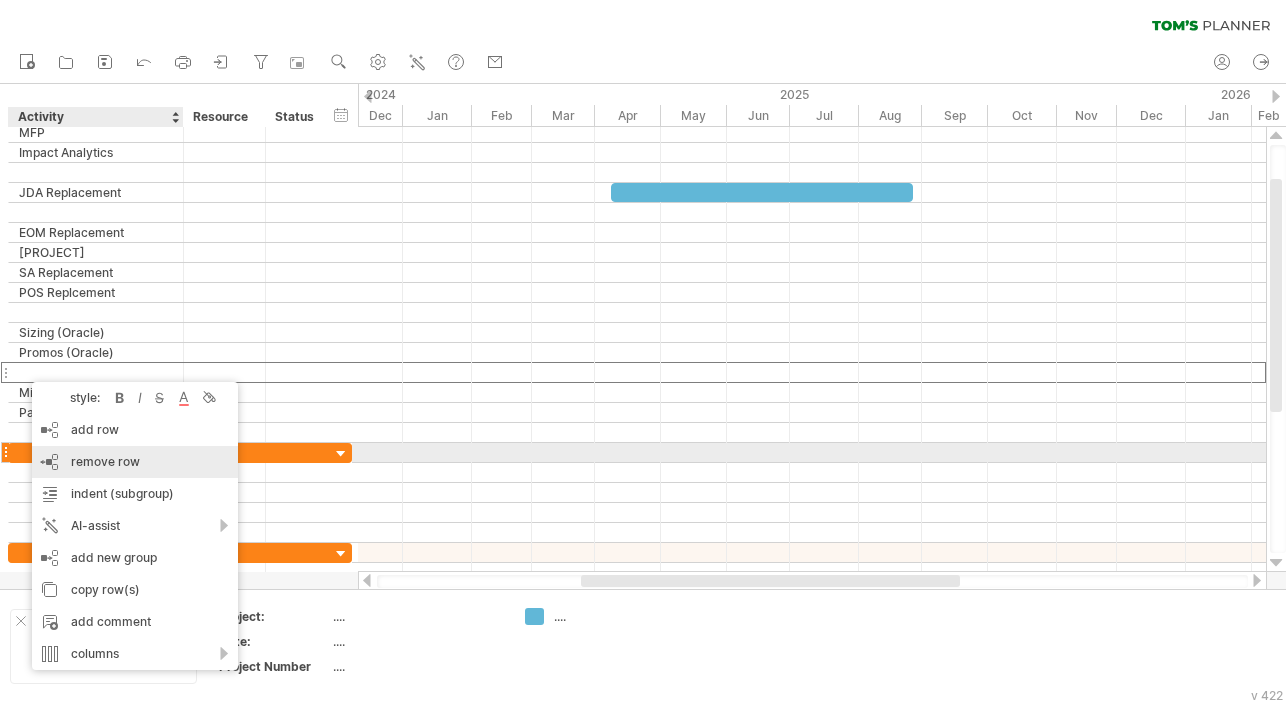 click on "remove row" at bounding box center [105, 461] 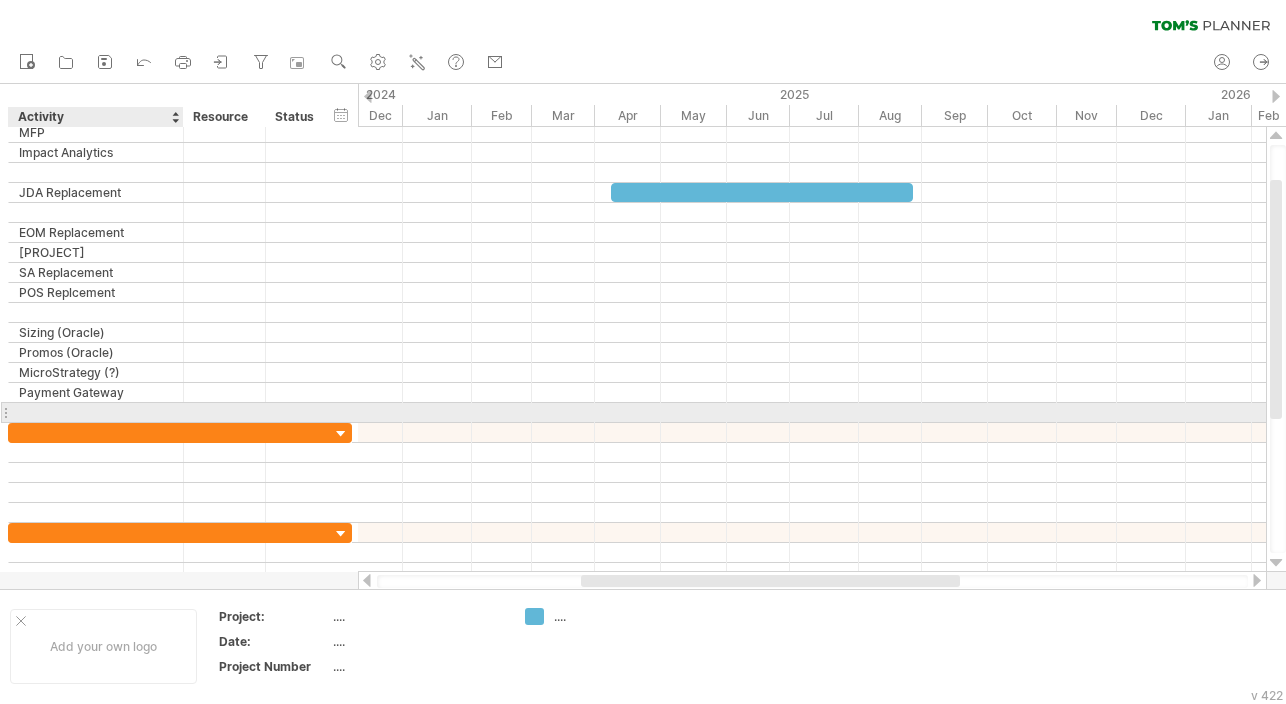 click at bounding box center [96, 412] 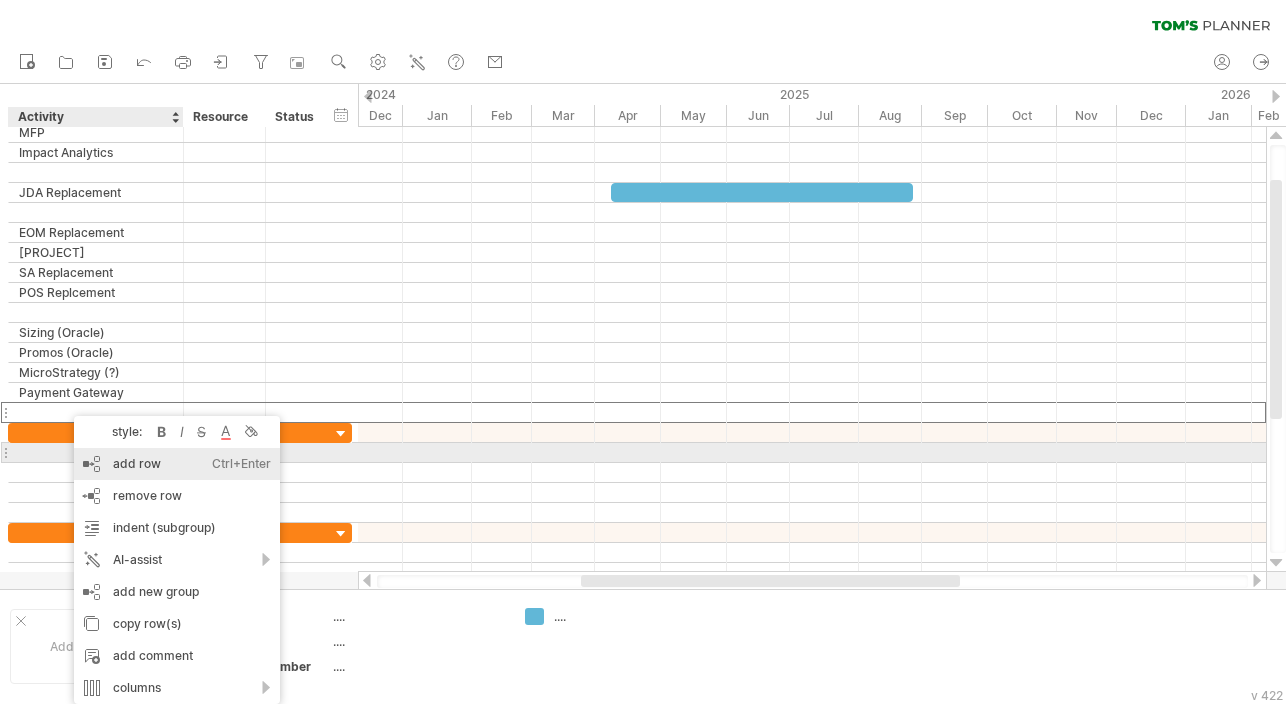 click on "add row Ctrl+Enter Cmd+Enter" at bounding box center (177, 464) 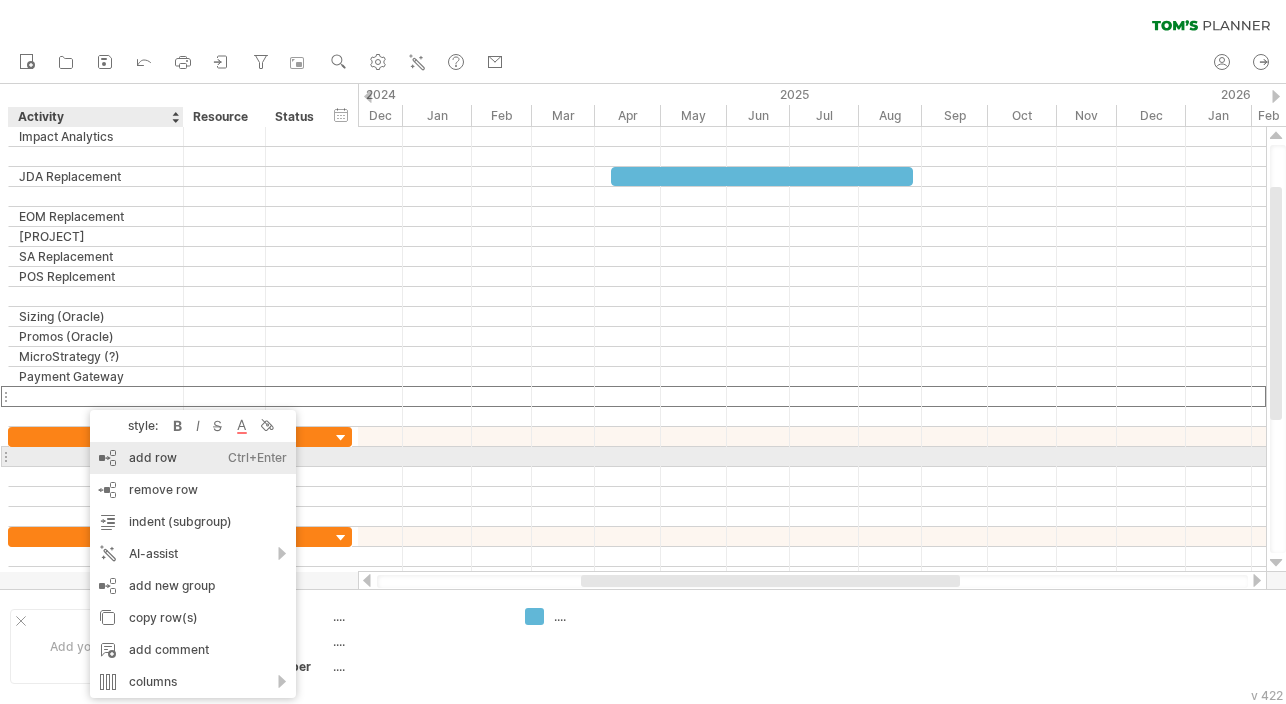 click on "add row Ctrl+Enter Cmd+Enter" at bounding box center (193, 458) 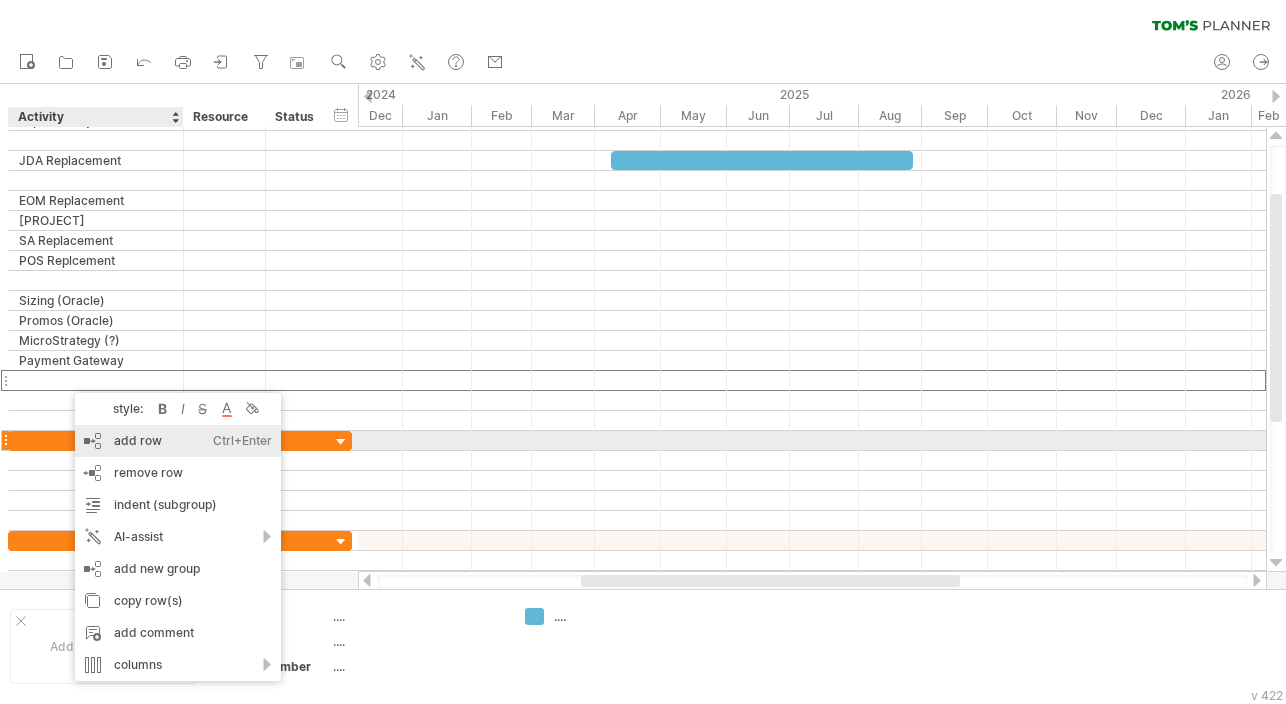 click on "add row Ctrl+Enter Cmd+Enter" at bounding box center (178, 441) 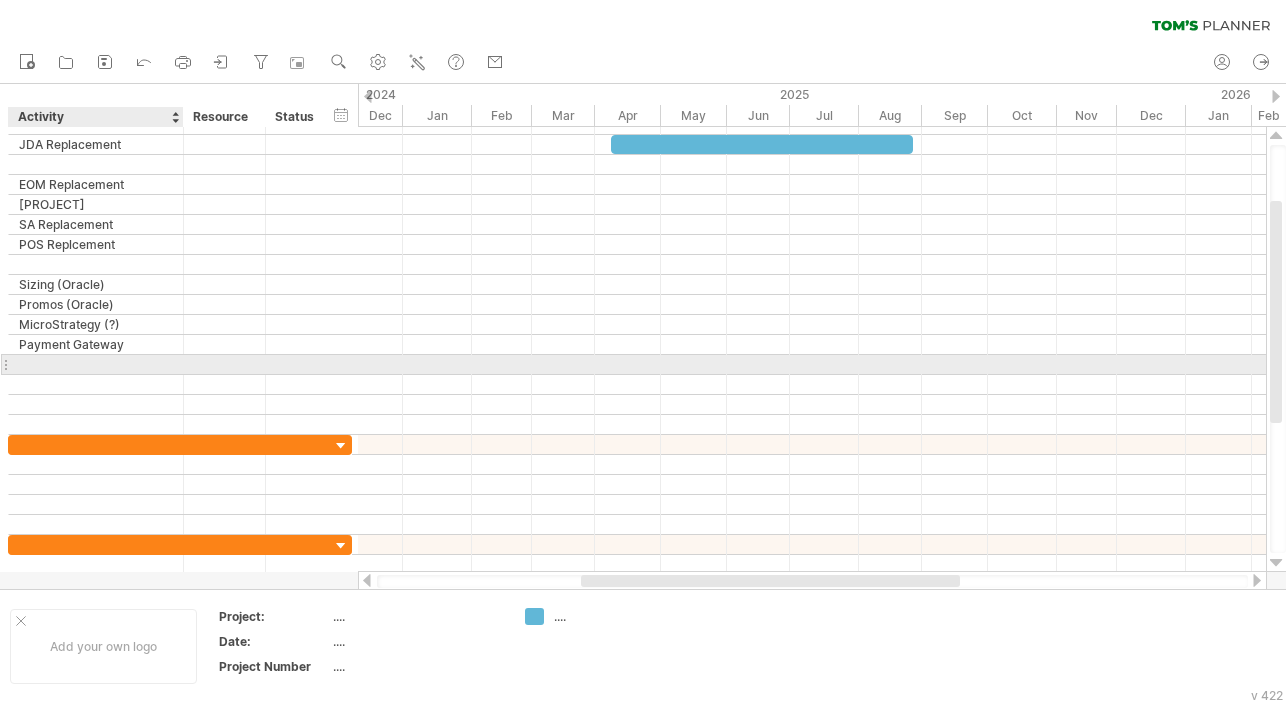 click at bounding box center [96, 364] 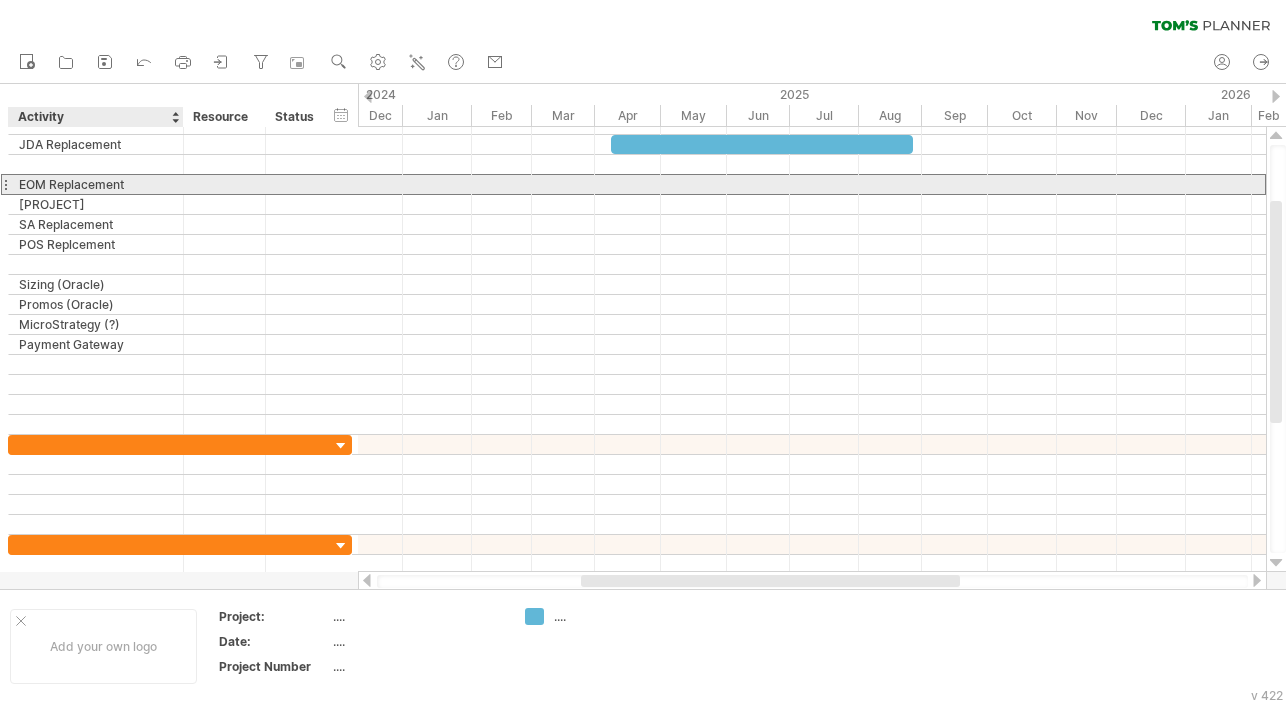 click on "**********" at bounding box center [96, 184] 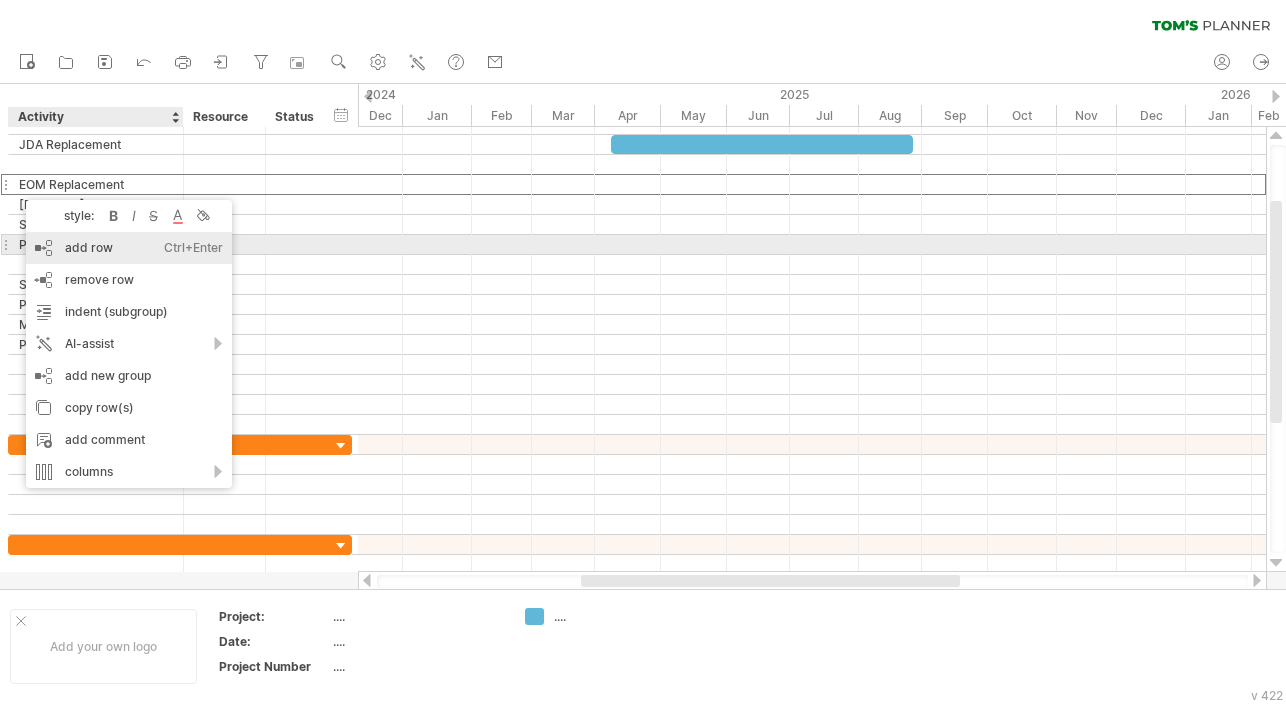 click on "add row Ctrl+Enter Cmd+Enter" at bounding box center [129, 248] 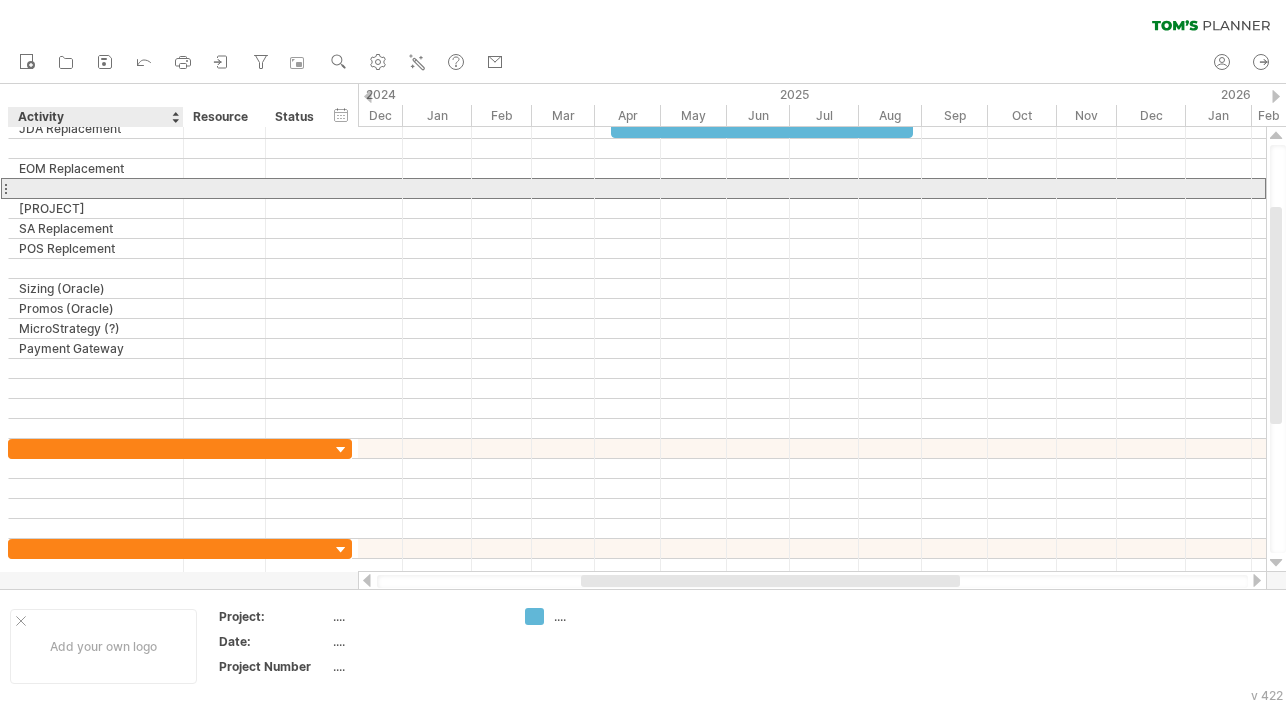 click at bounding box center [96, 188] 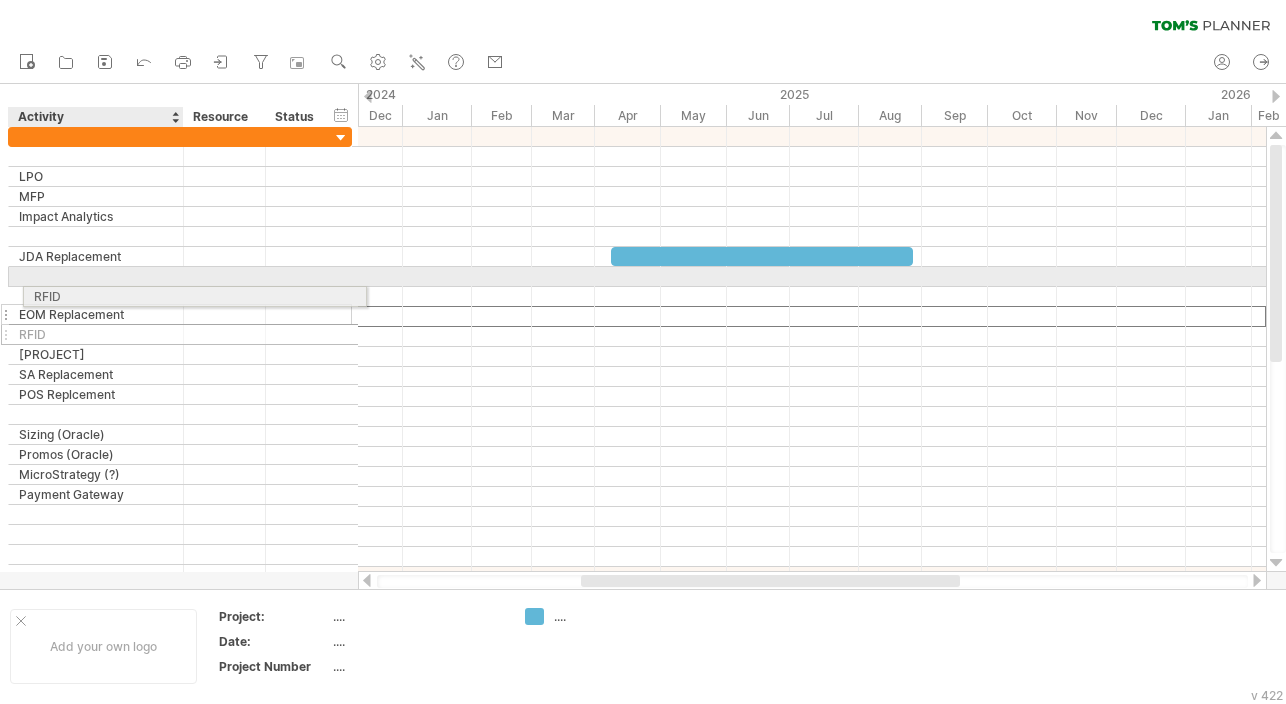 drag, startPoint x: 6, startPoint y: 319, endPoint x: 14, endPoint y: 293, distance: 27.202942 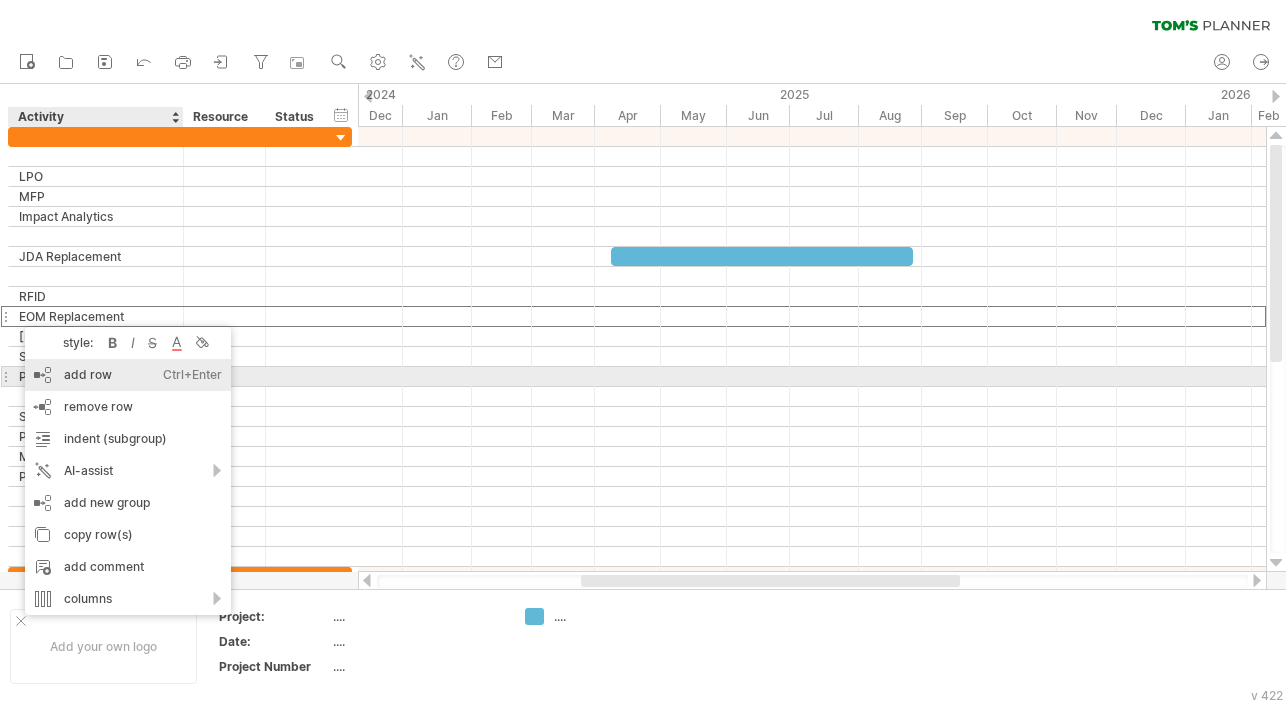 click on "add row Ctrl+Enter Cmd+Enter" at bounding box center (128, 375) 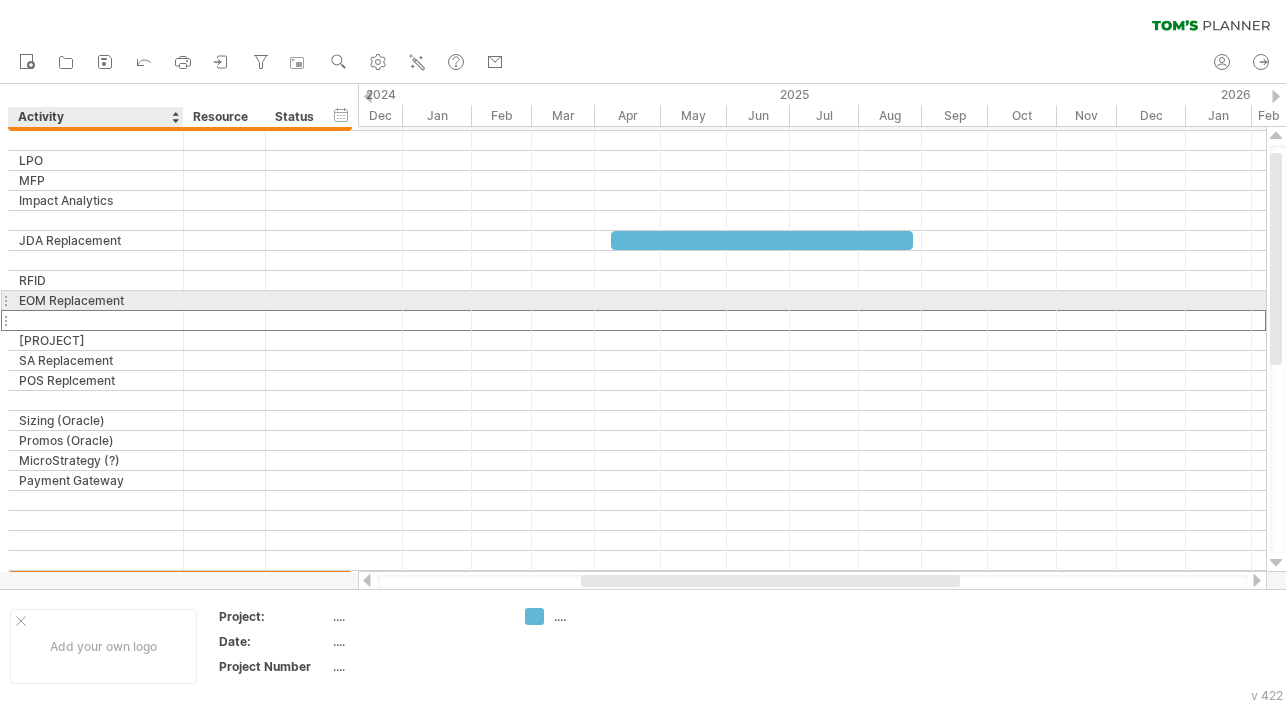click on "**********" at bounding box center [180, 341] 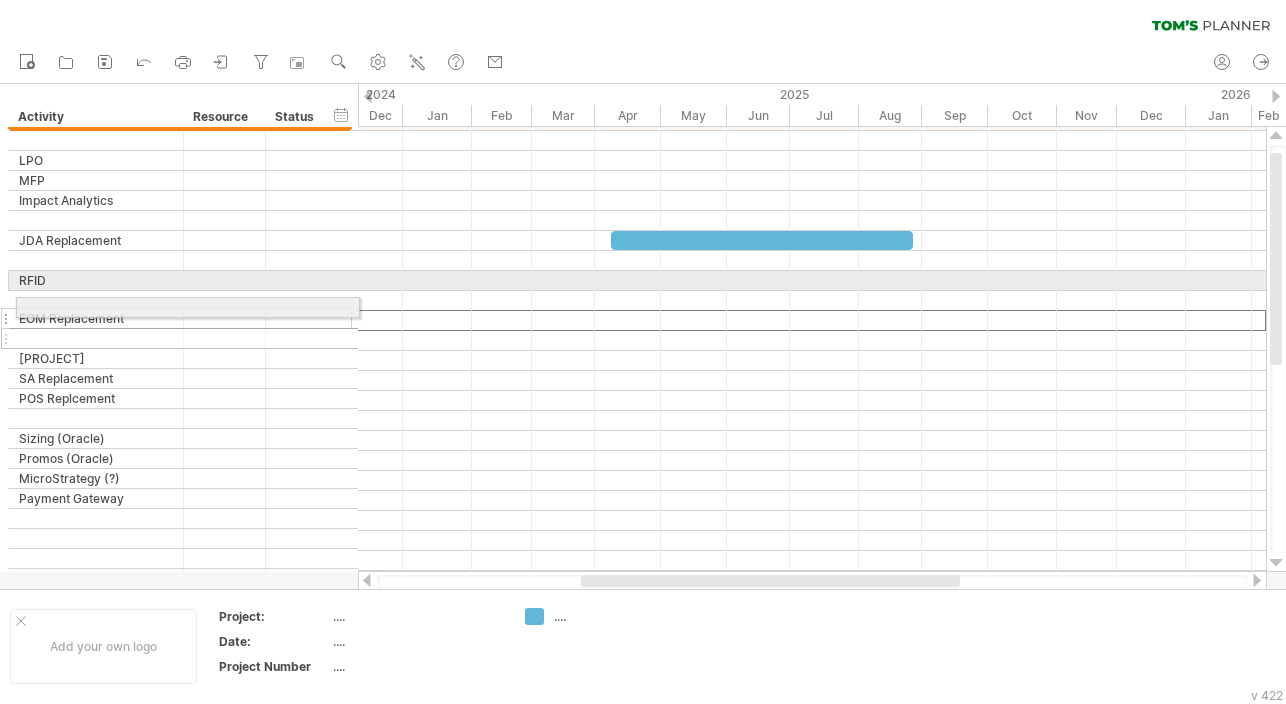 drag, startPoint x: 8, startPoint y: 322, endPoint x: 10, endPoint y: 304, distance: 18.110771 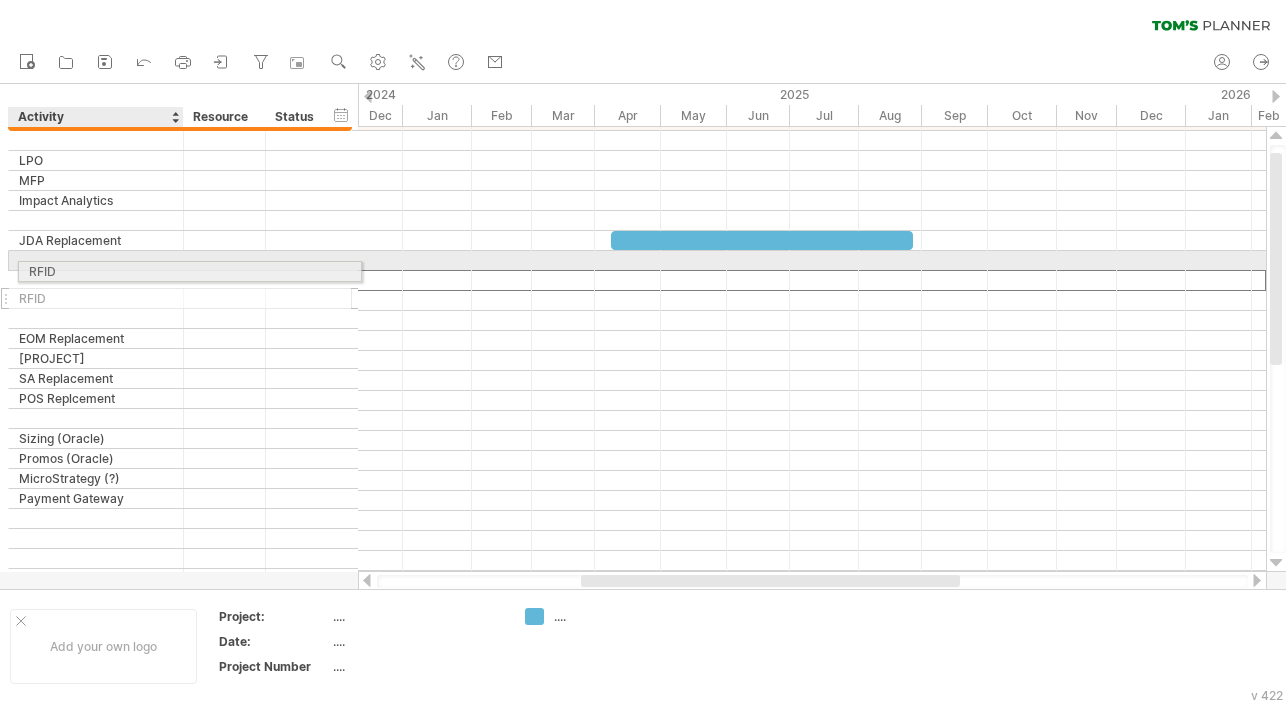 drag, startPoint x: 11, startPoint y: 284, endPoint x: 20, endPoint y: 268, distance: 18.35756 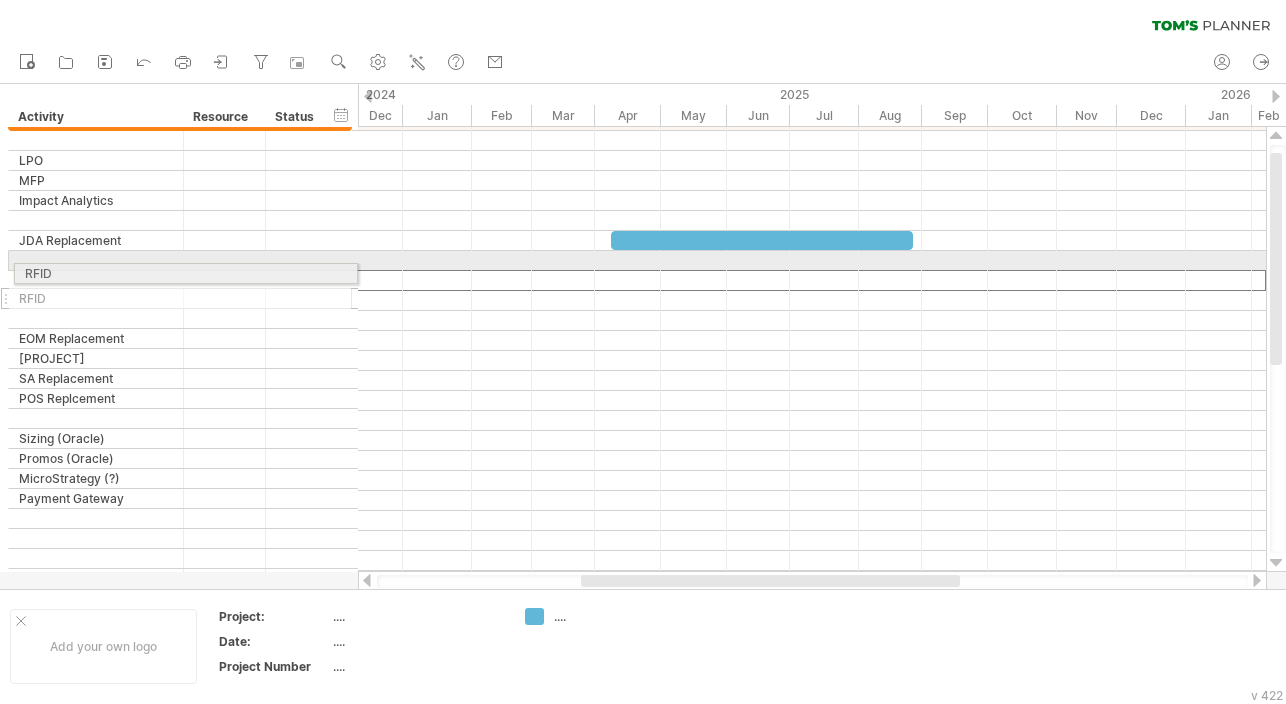drag, startPoint x: 5, startPoint y: 282, endPoint x: 7, endPoint y: 270, distance: 12.165525 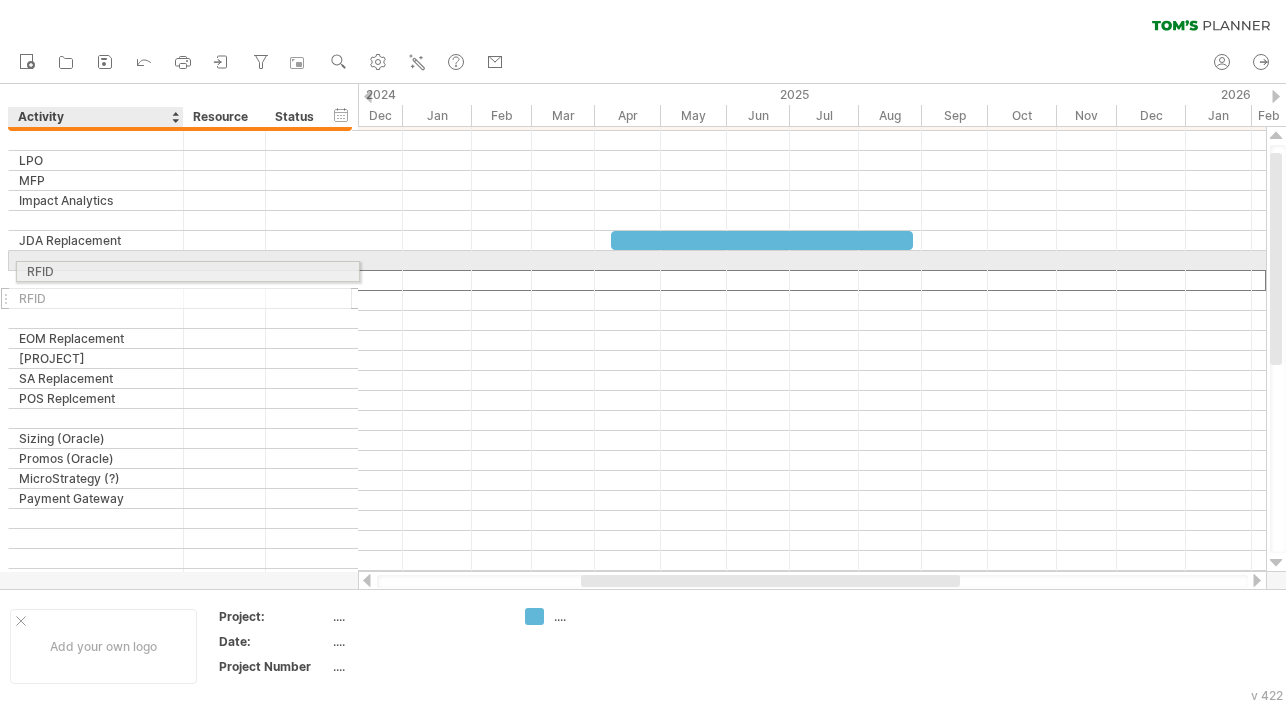 drag, startPoint x: 60, startPoint y: 284, endPoint x: 65, endPoint y: 268, distance: 16.763054 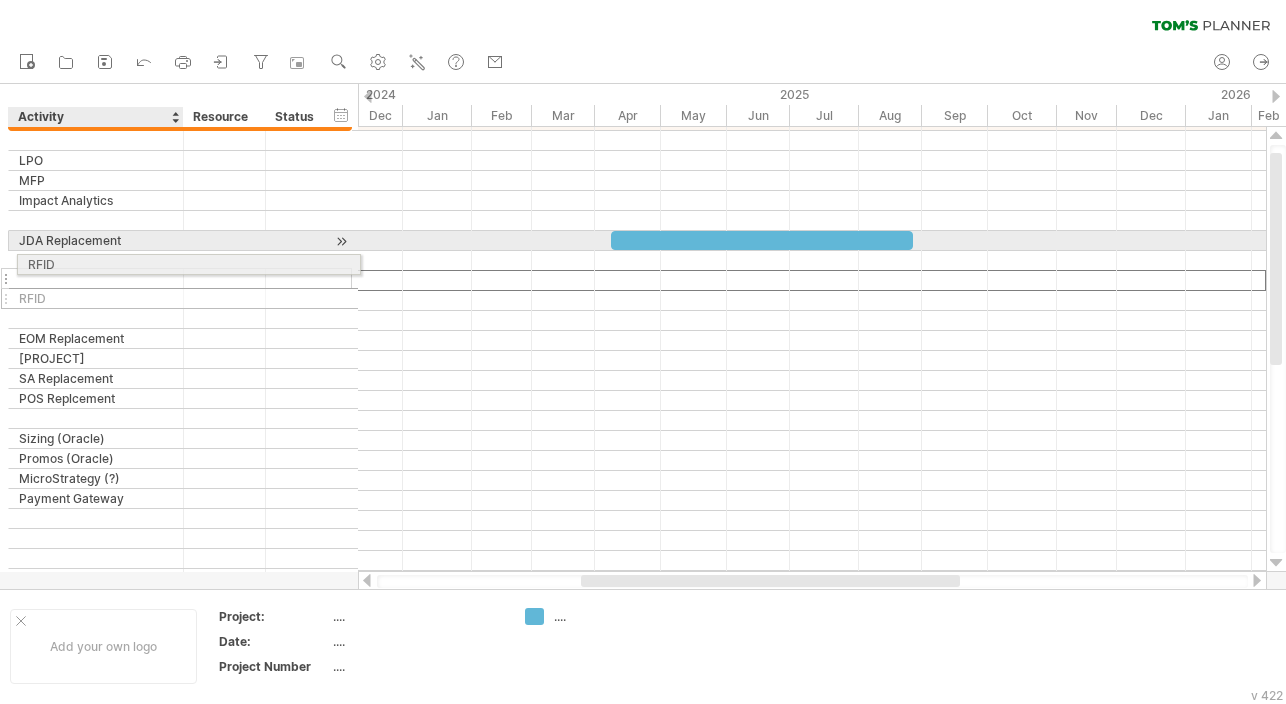 drag, startPoint x: 60, startPoint y: 280, endPoint x: 63, endPoint y: 261, distance: 19.235384 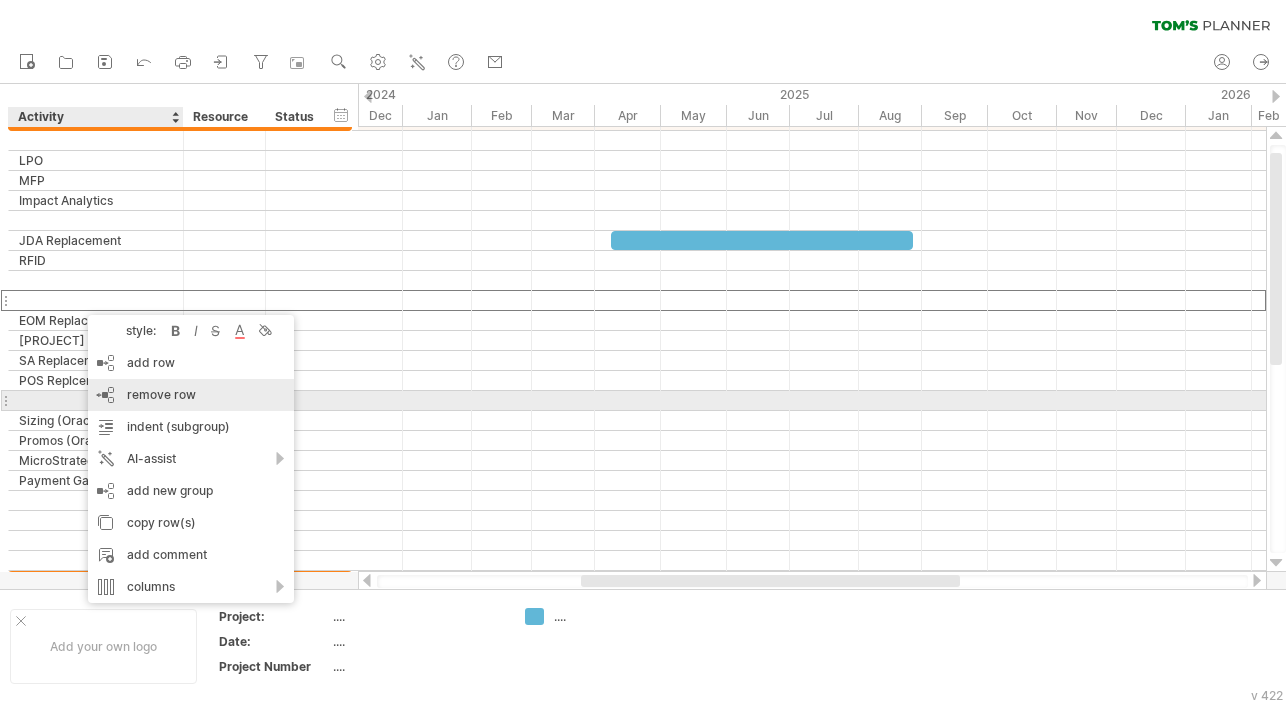 click on "remove row" at bounding box center [161, 394] 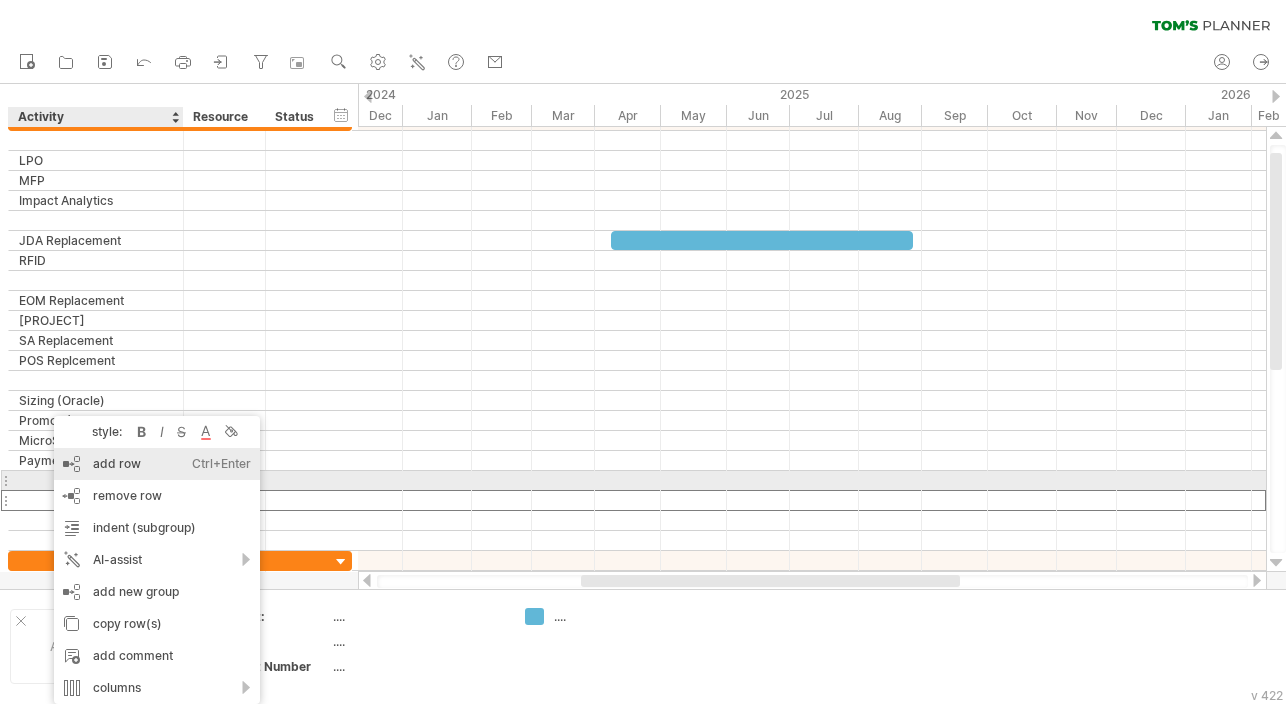 click on "add row Ctrl+Enter Cmd+Enter" at bounding box center [157, 464] 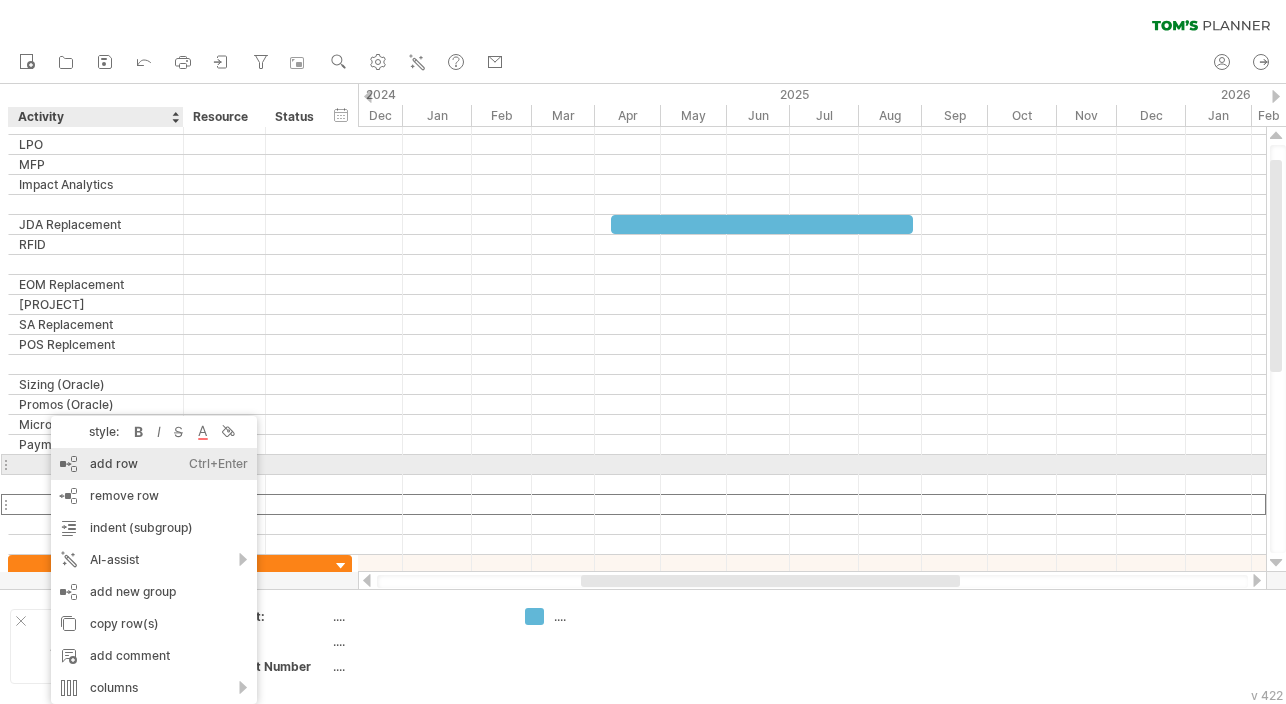 click on "add row Ctrl+Enter Cmd+Enter" at bounding box center [154, 464] 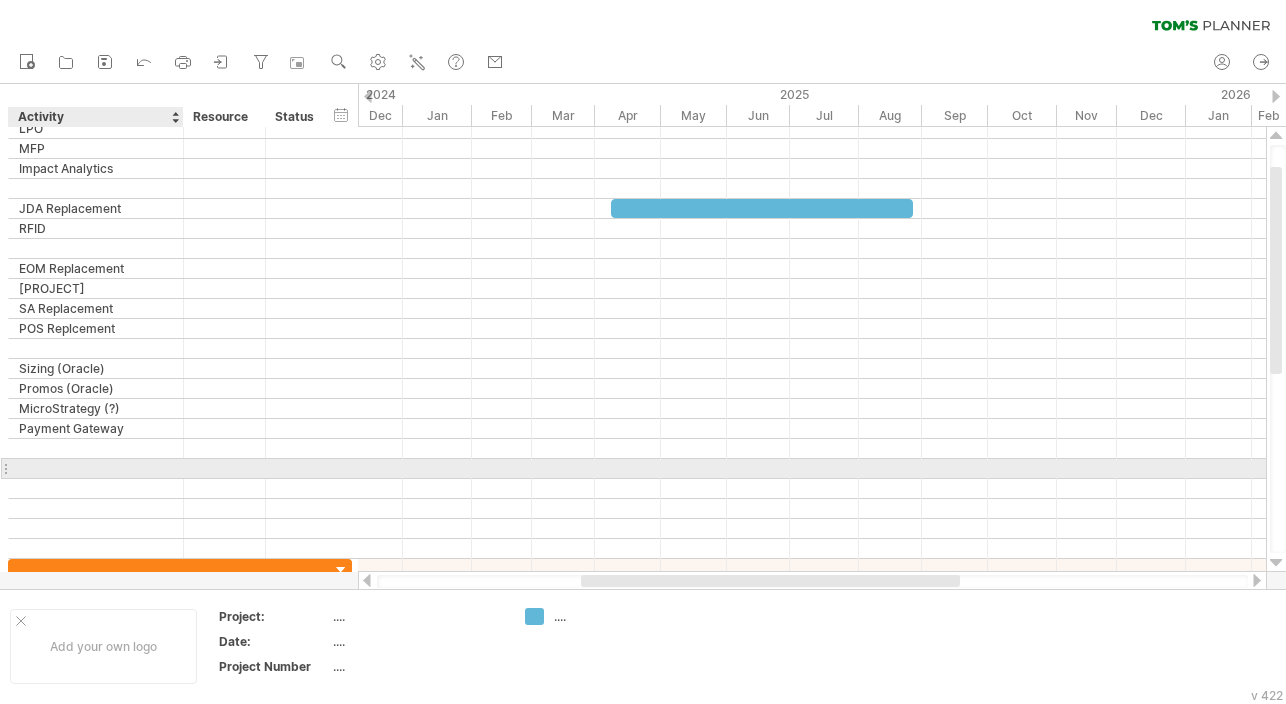 click at bounding box center [96, 468] 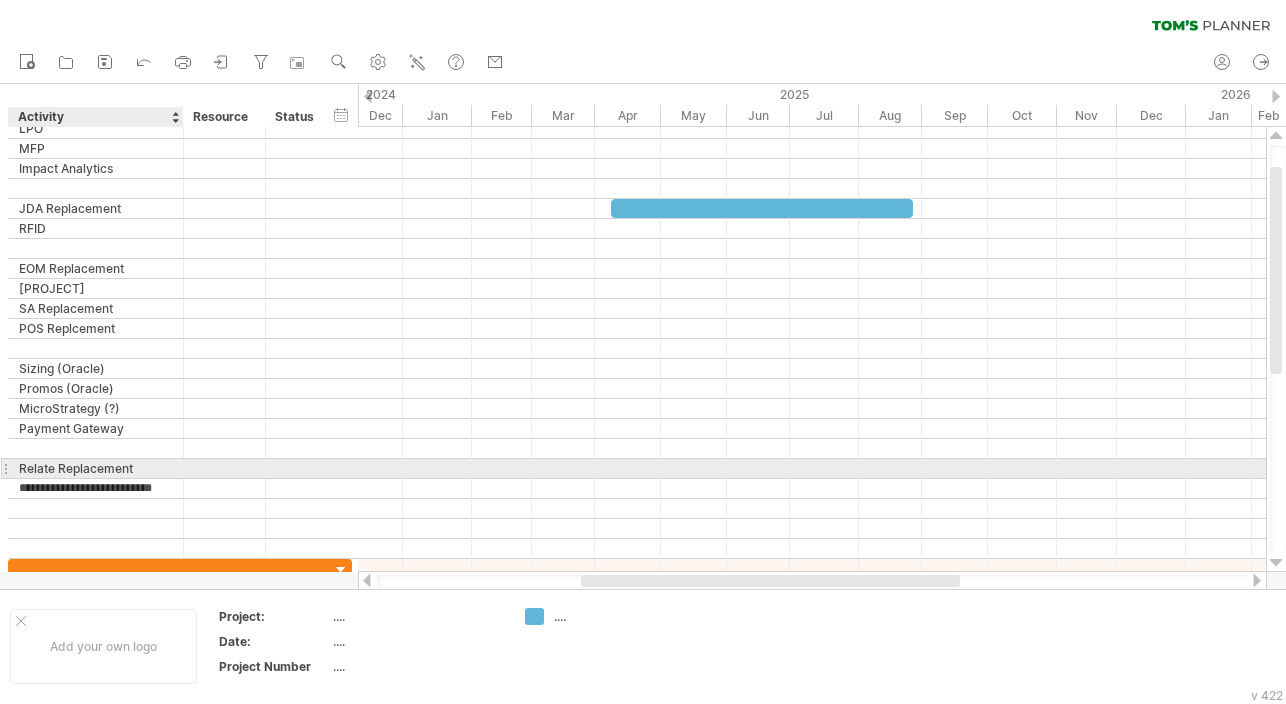 scroll, scrollTop: 0, scrollLeft: 29, axis: horizontal 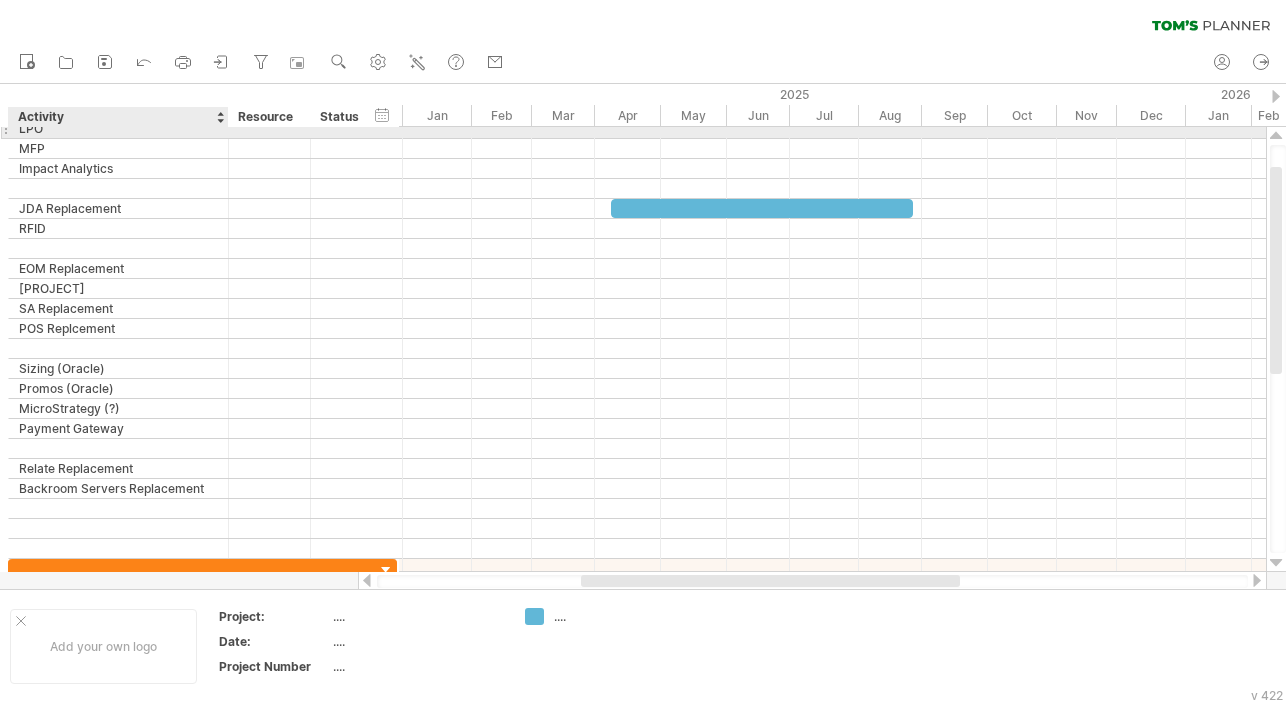 drag, startPoint x: 181, startPoint y: 133, endPoint x: 226, endPoint y: 125, distance: 45.705578 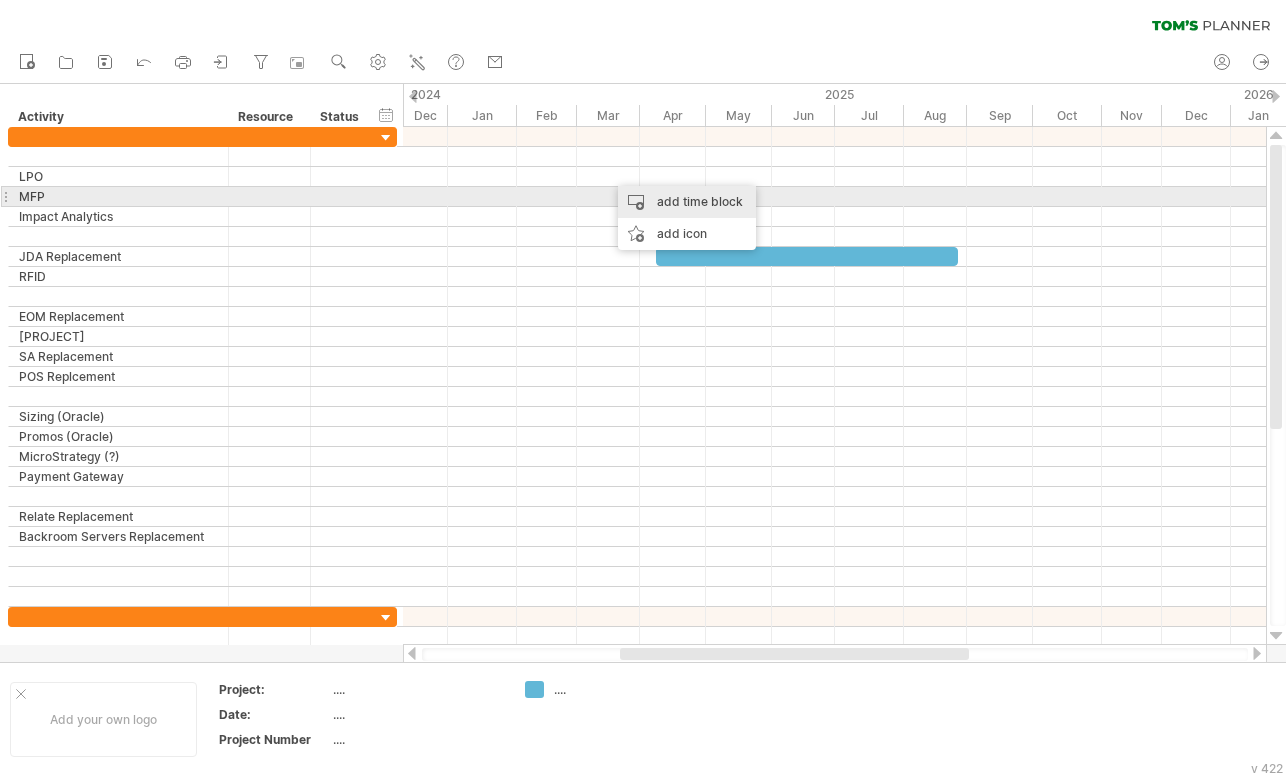 click on "add time block" at bounding box center (687, 202) 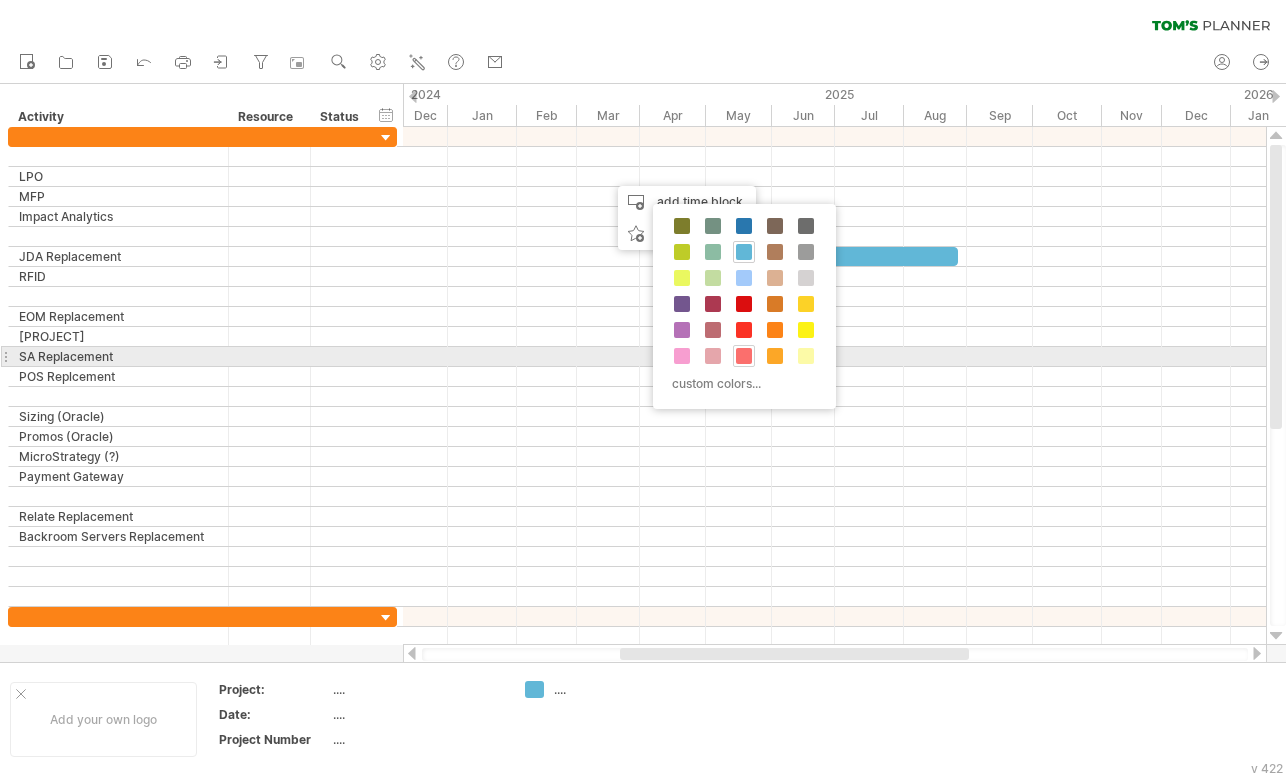 click at bounding box center [744, 356] 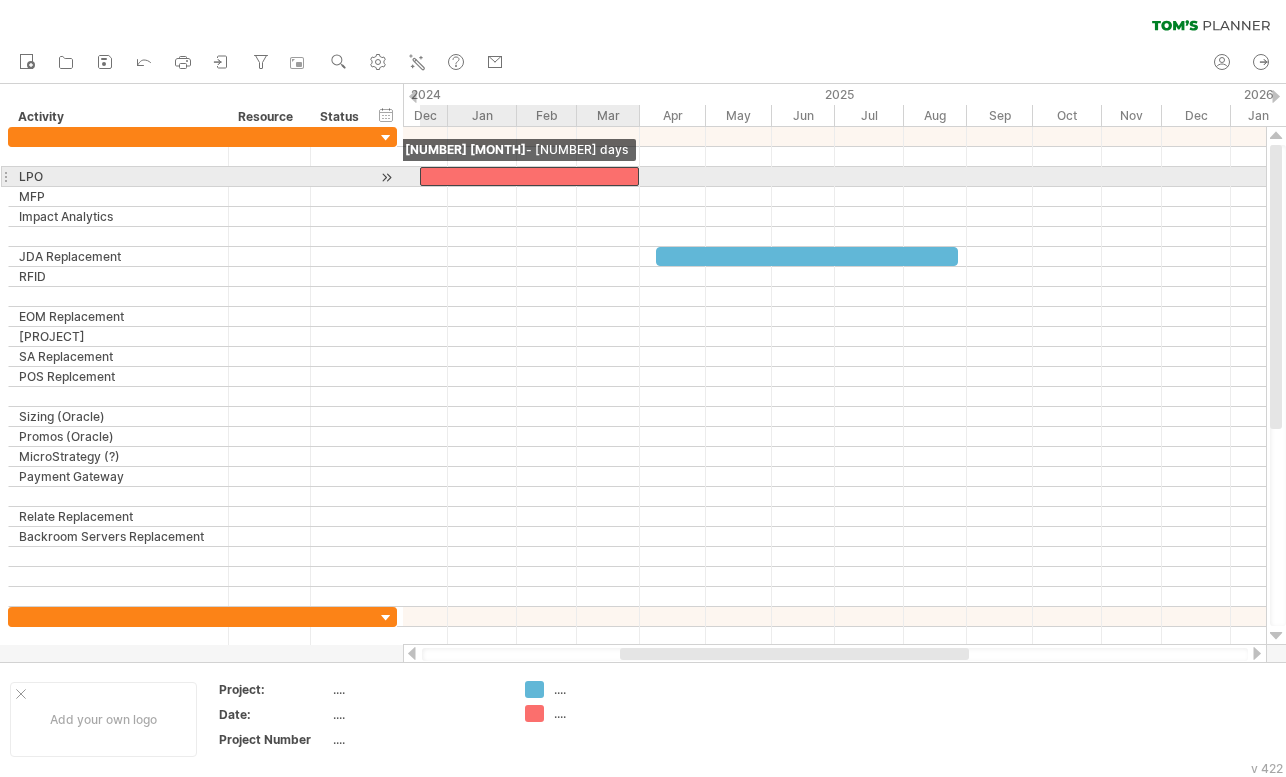 drag, startPoint x: 608, startPoint y: 178, endPoint x: 419, endPoint y: 182, distance: 189.04233 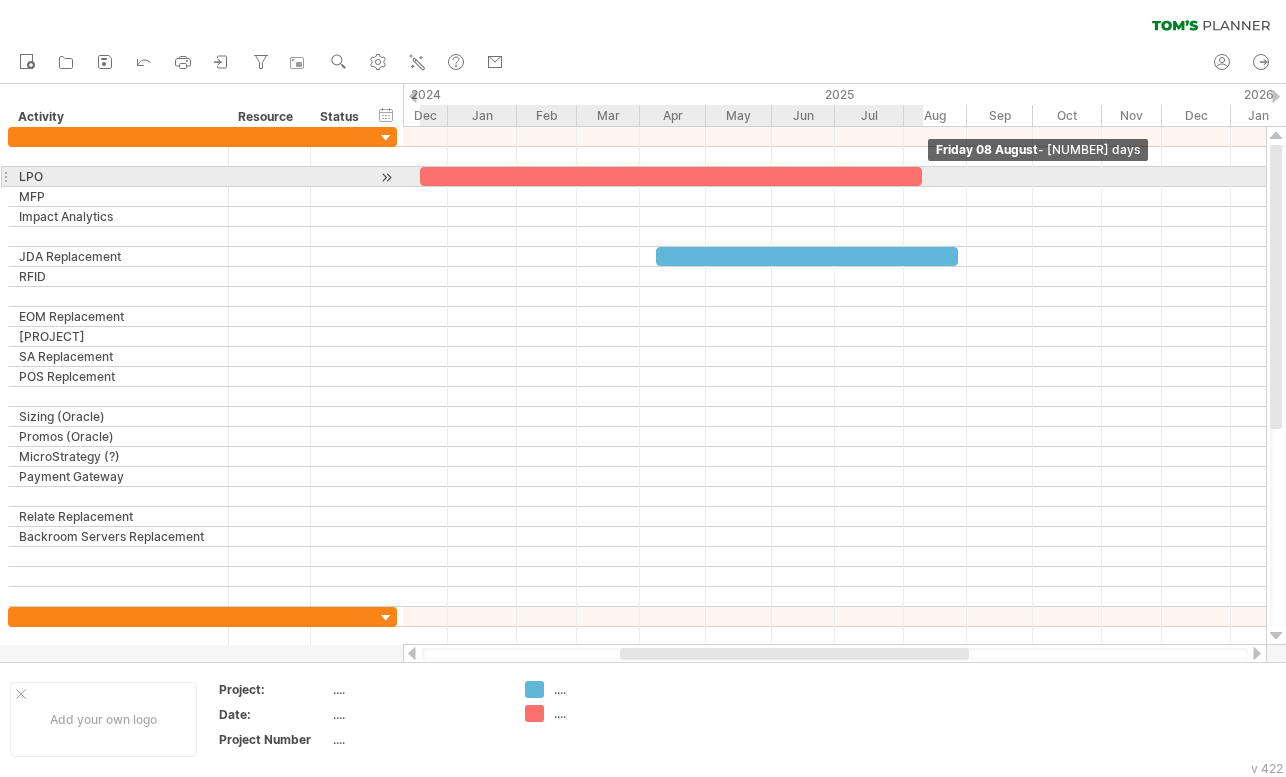 drag, startPoint x: 637, startPoint y: 178, endPoint x: 921, endPoint y: 172, distance: 284.0634 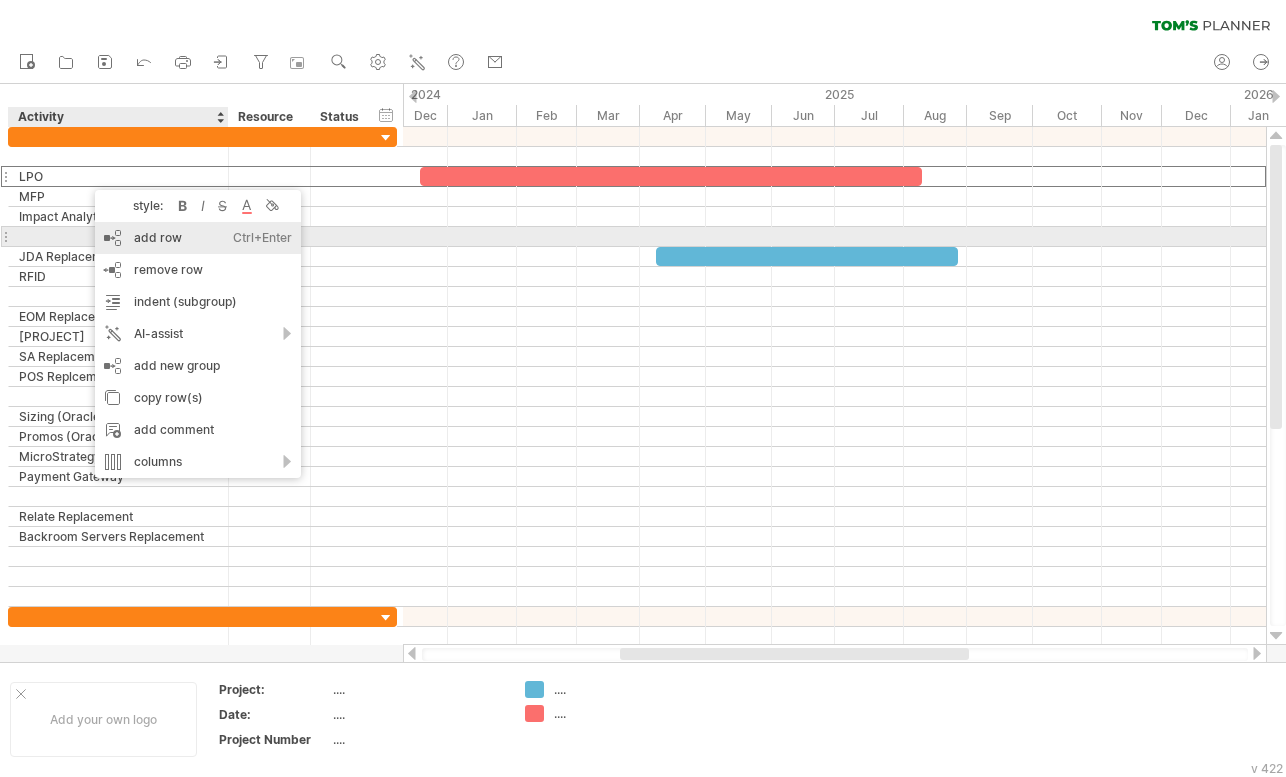 click on "add row Ctrl+Enter Cmd+Enter" at bounding box center (198, 238) 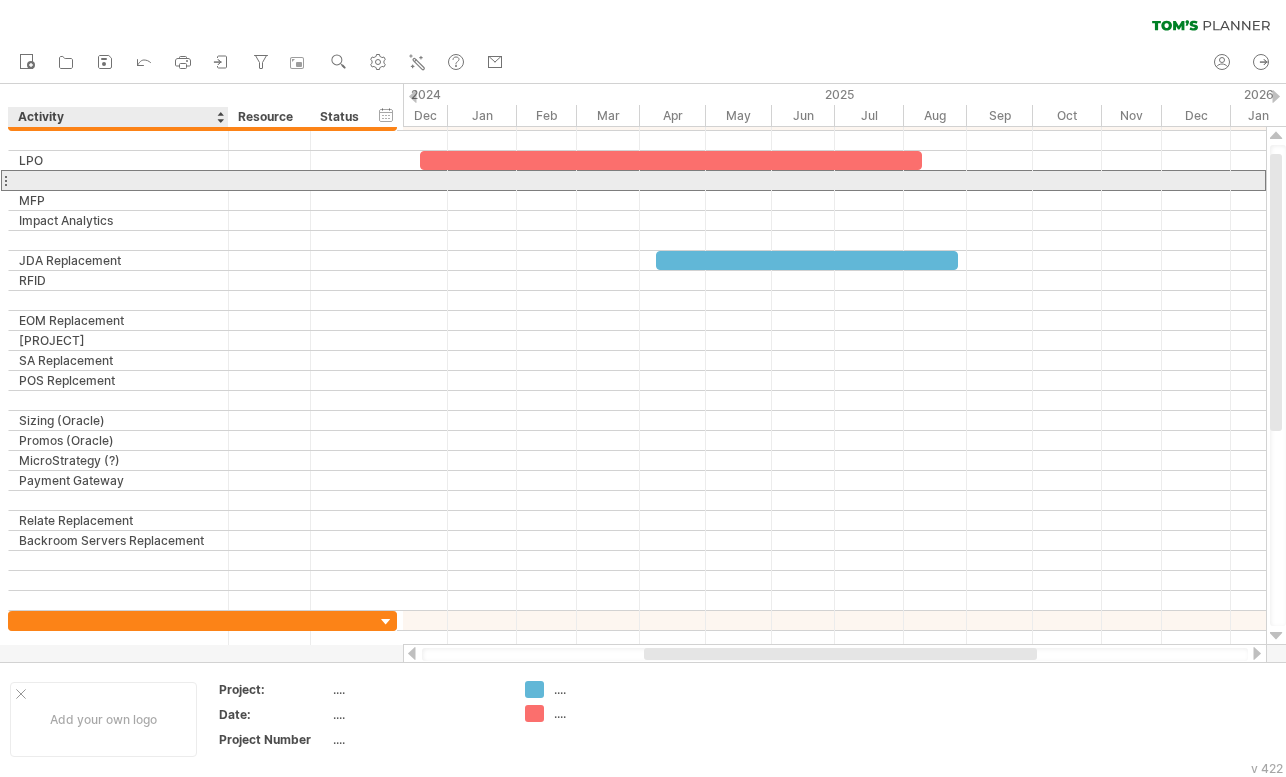 click at bounding box center (118, 180) 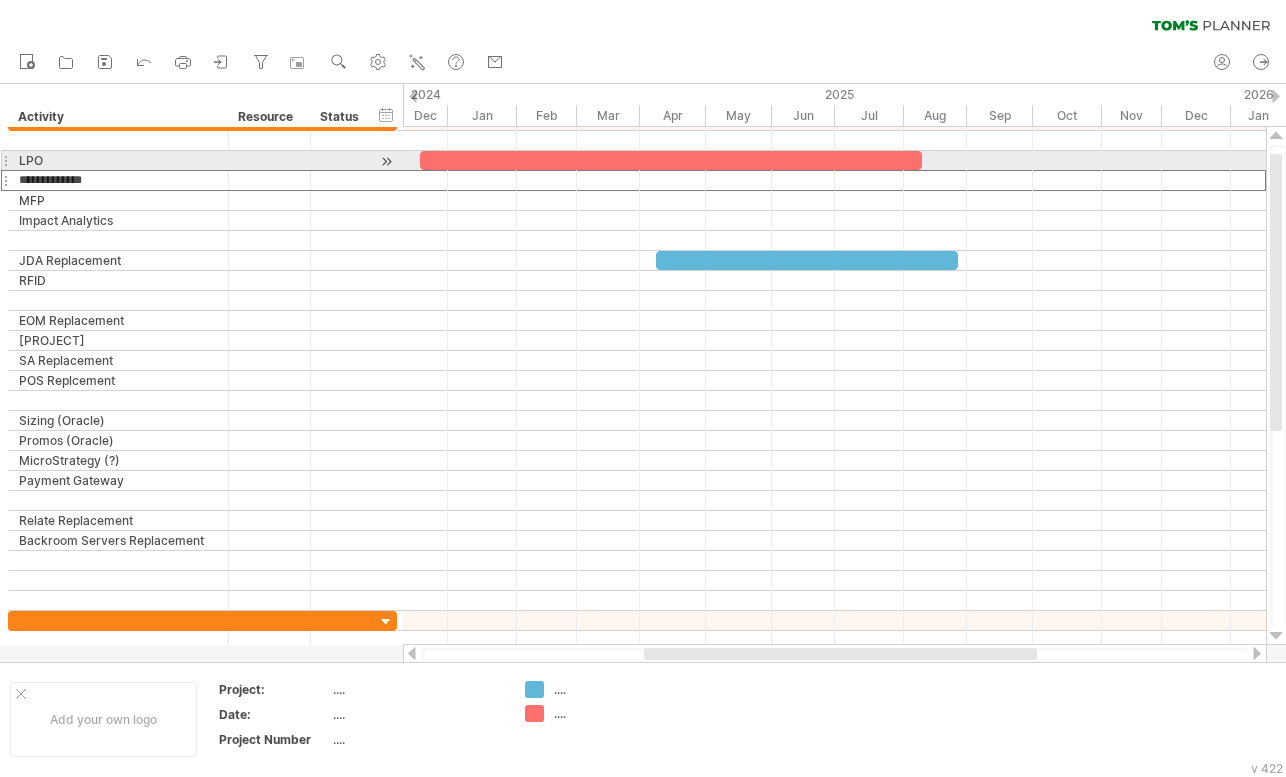click at bounding box center [671, 160] 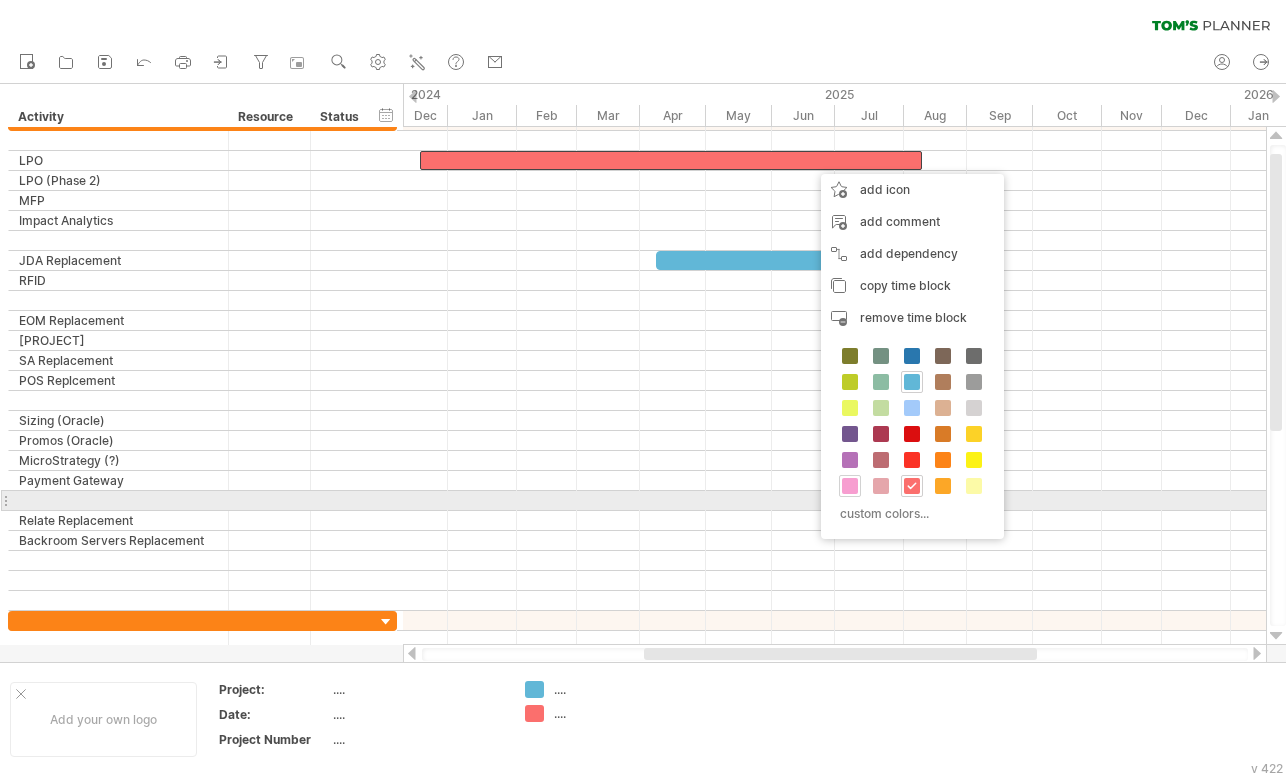 click at bounding box center [850, 486] 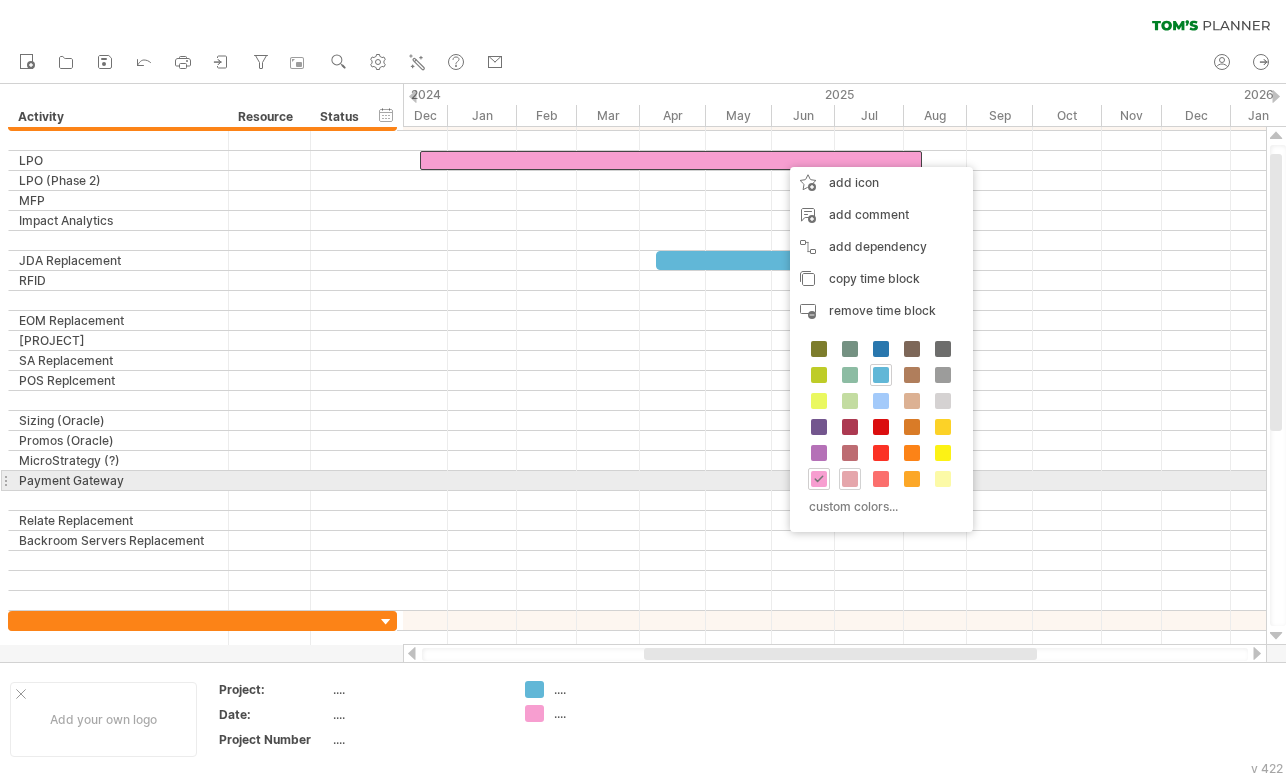 click at bounding box center [850, 479] 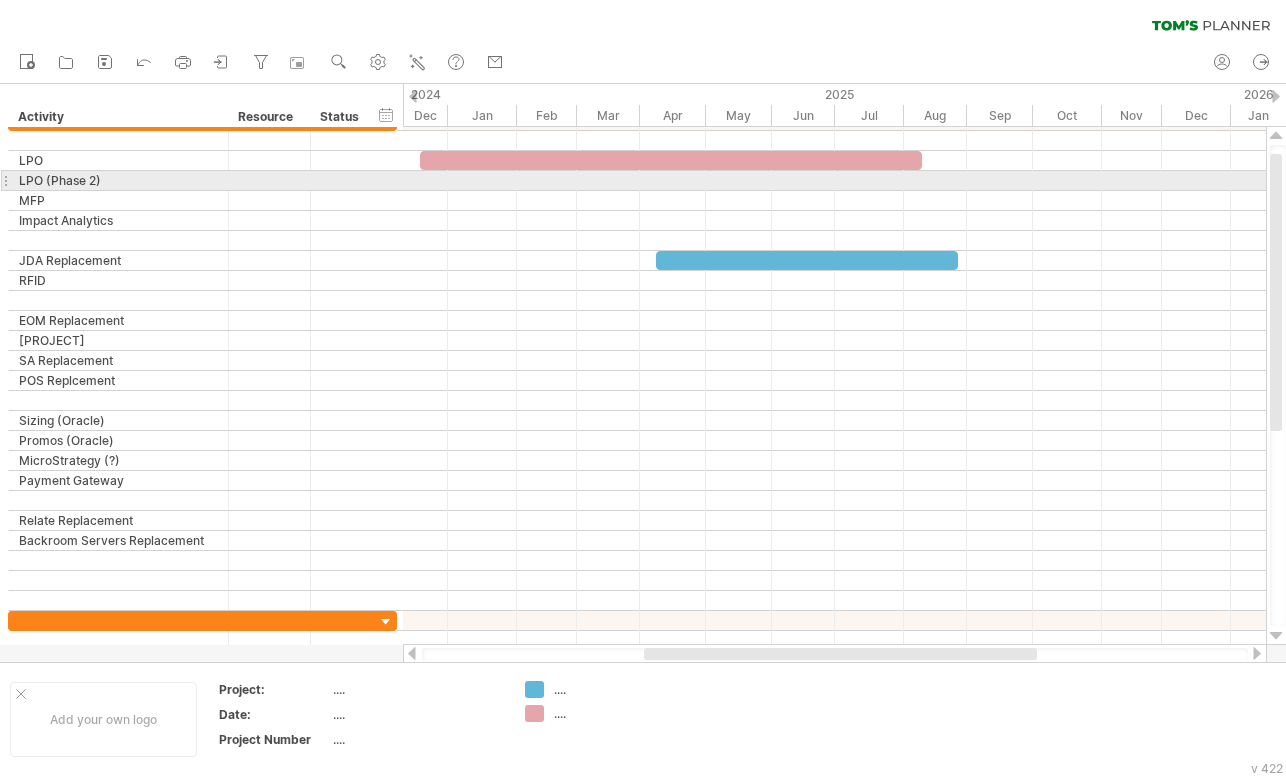 click at bounding box center [834, 181] 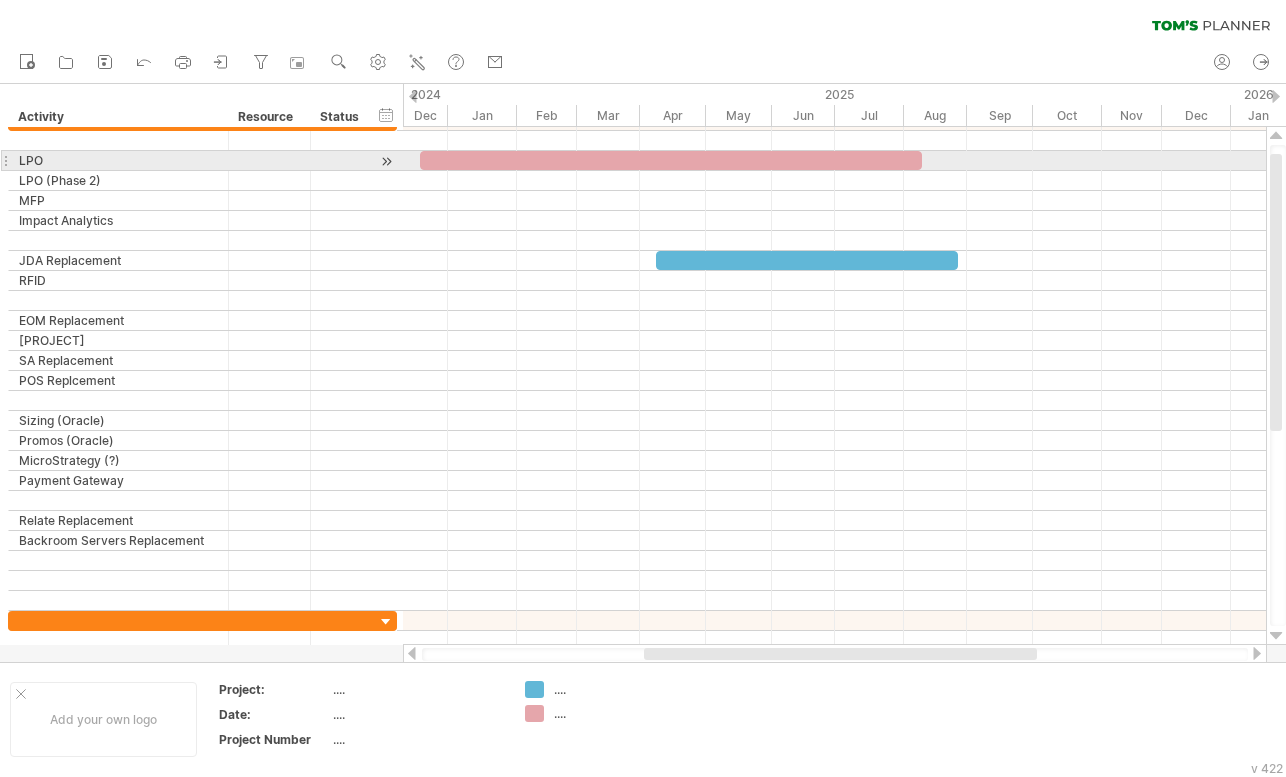 click at bounding box center [671, 160] 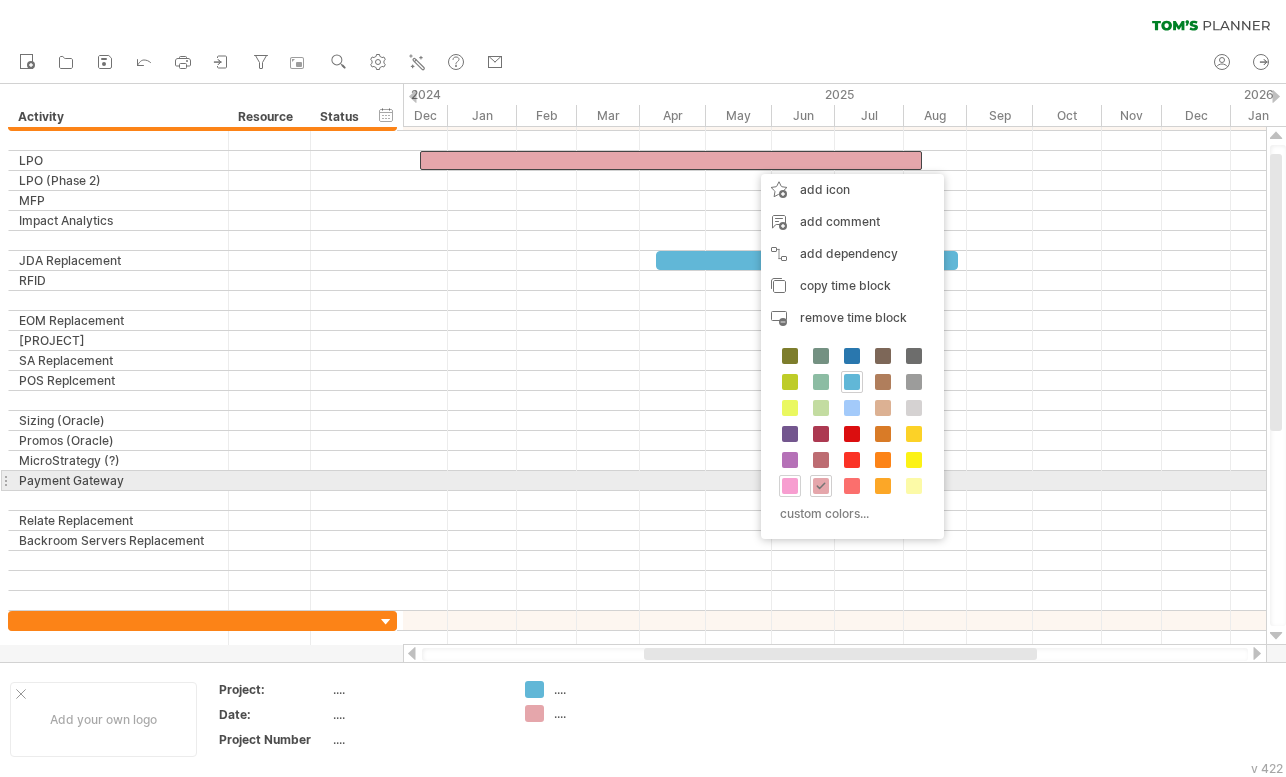 click at bounding box center [790, 486] 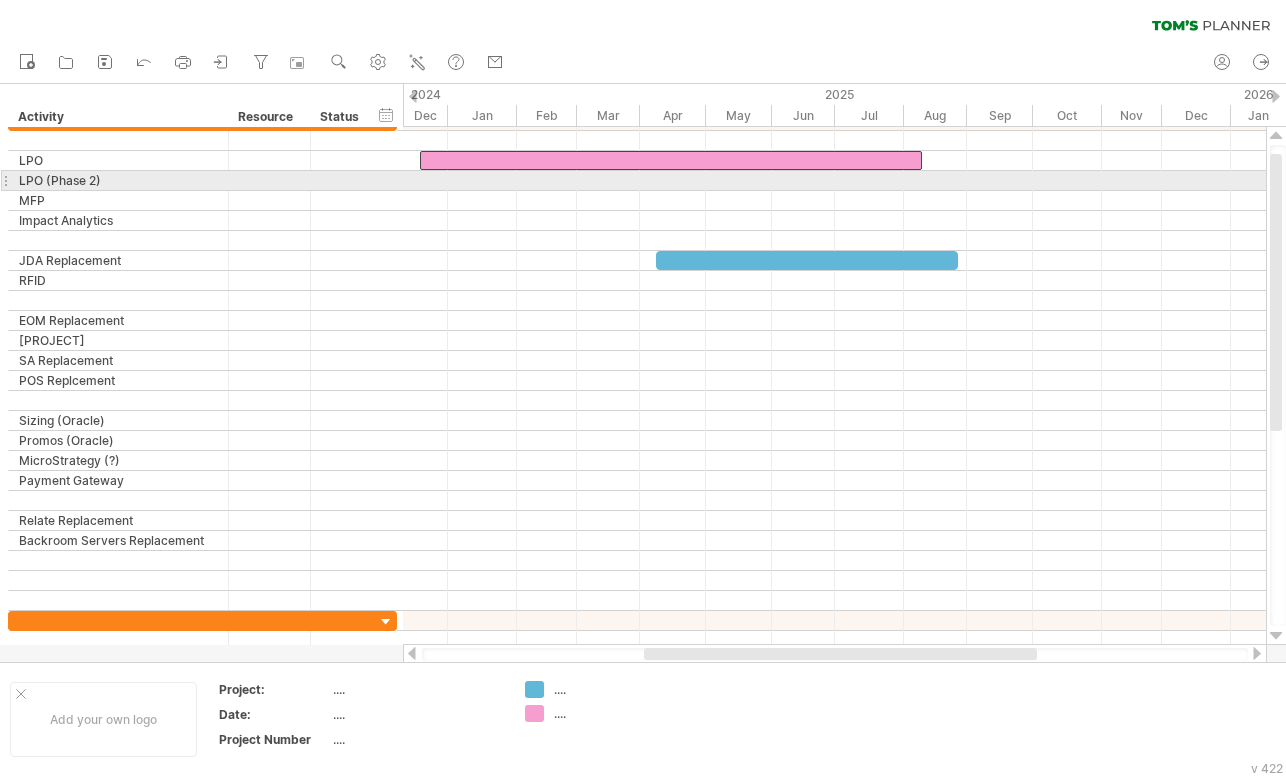 click at bounding box center (834, 181) 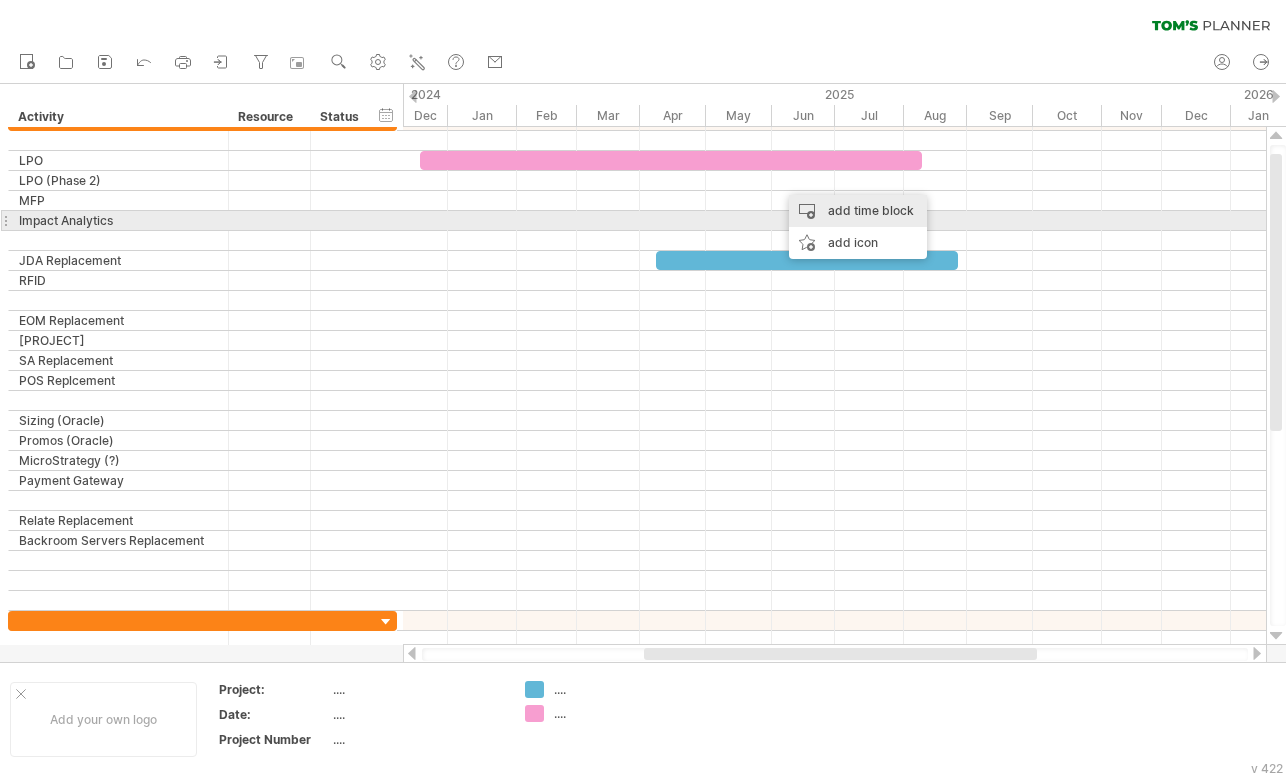 click on "add time block" at bounding box center (858, 211) 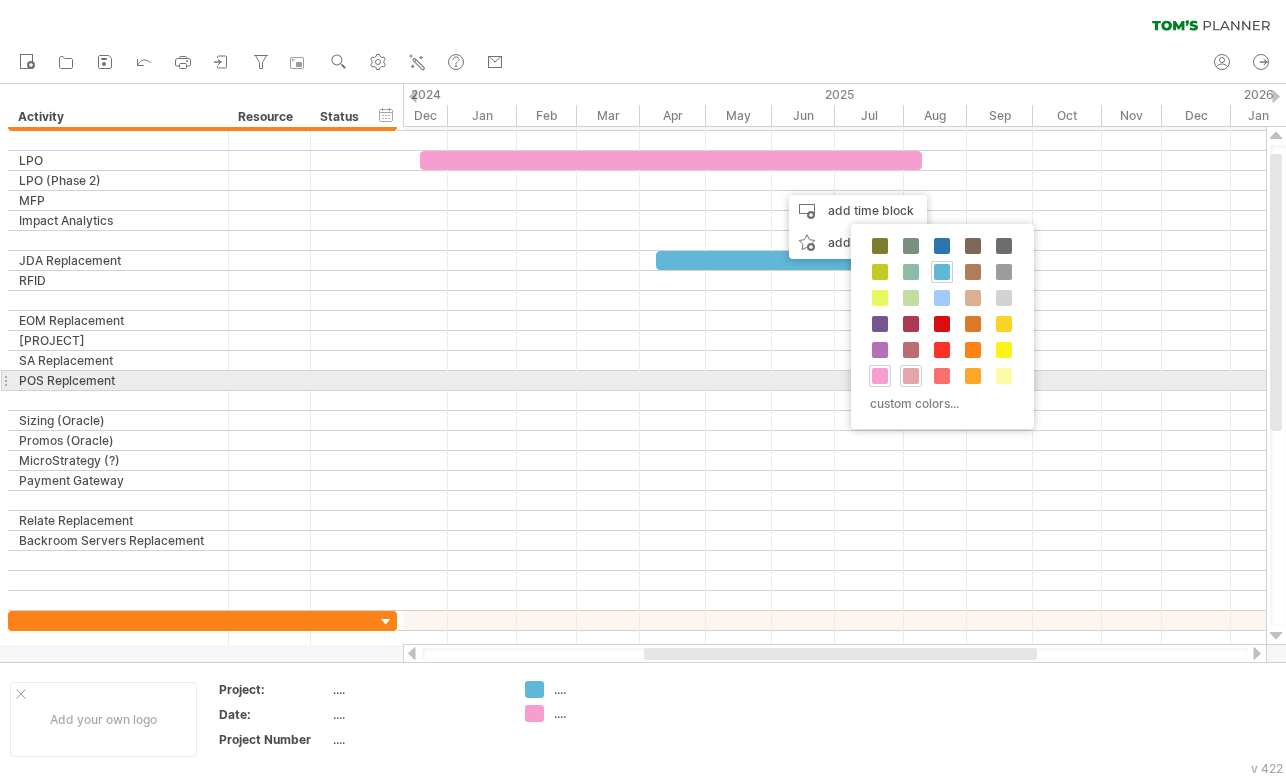 click at bounding box center [911, 376] 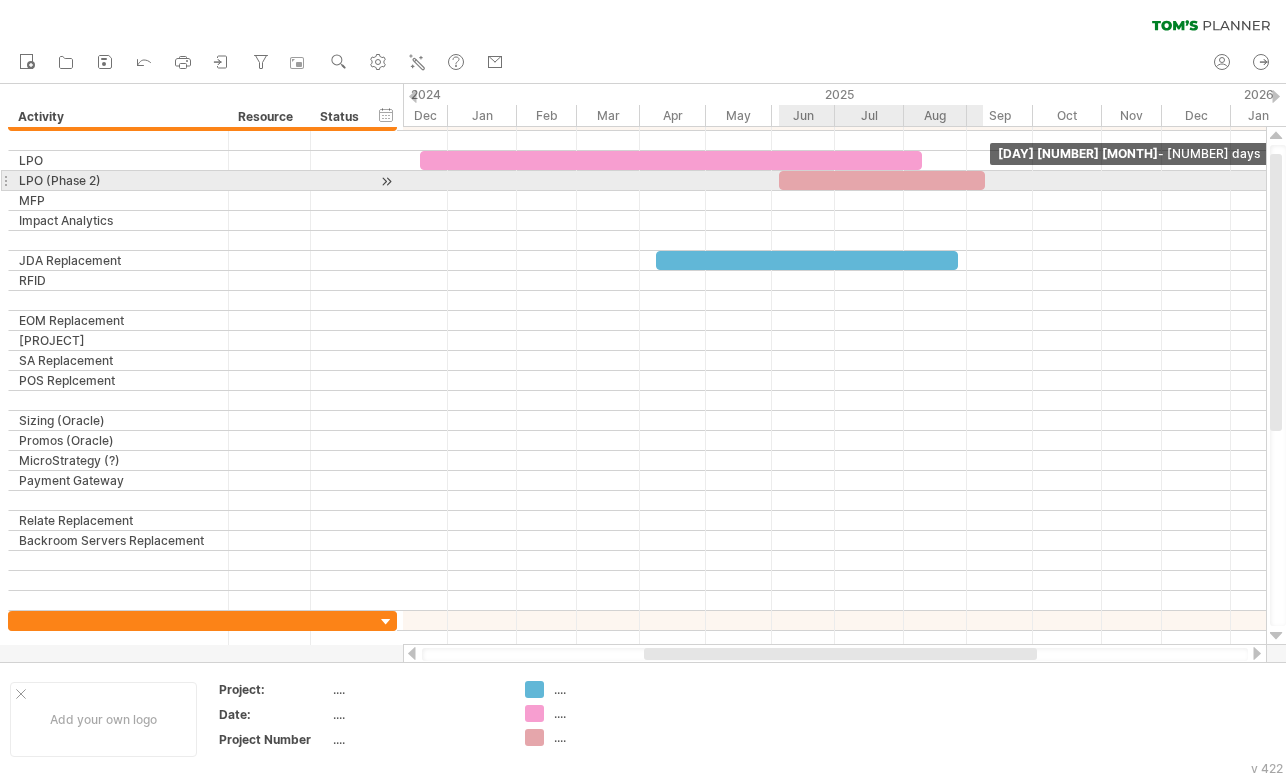 drag, startPoint x: 809, startPoint y: 184, endPoint x: 984, endPoint y: 182, distance: 175.01143 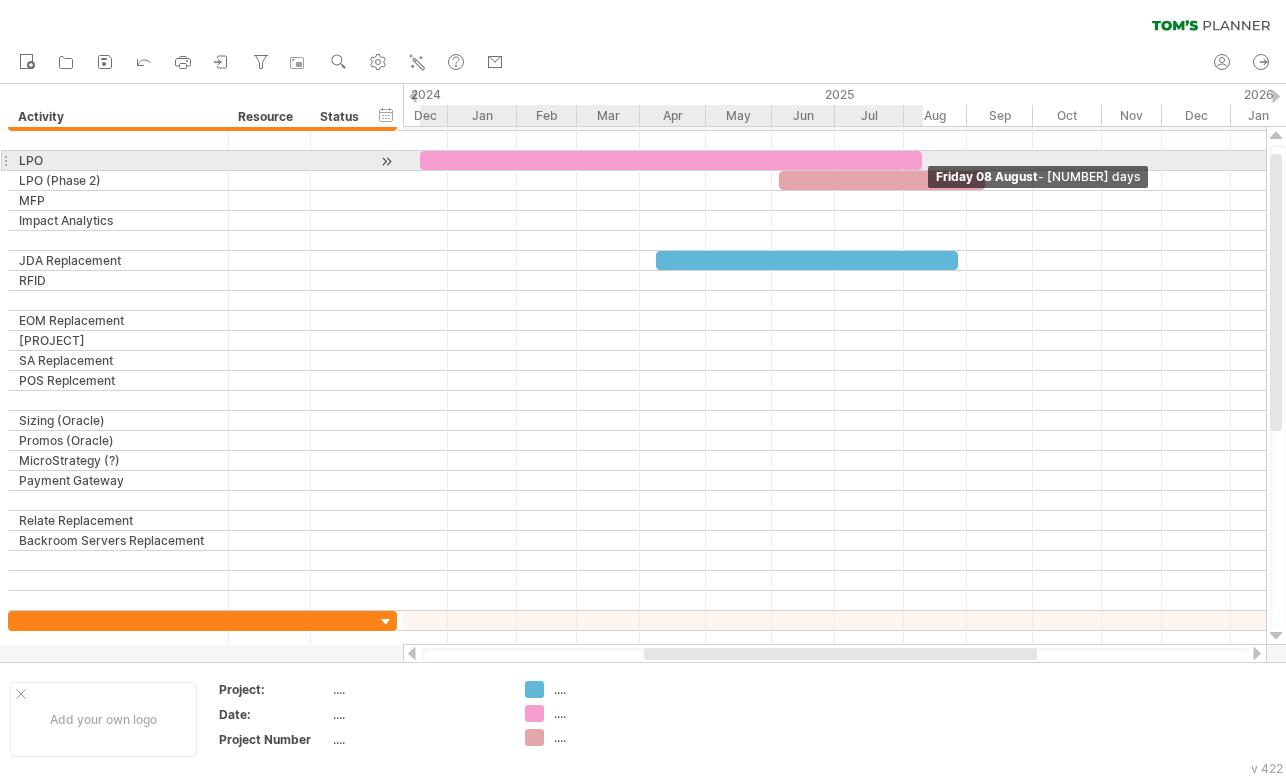 click at bounding box center (922, 160) 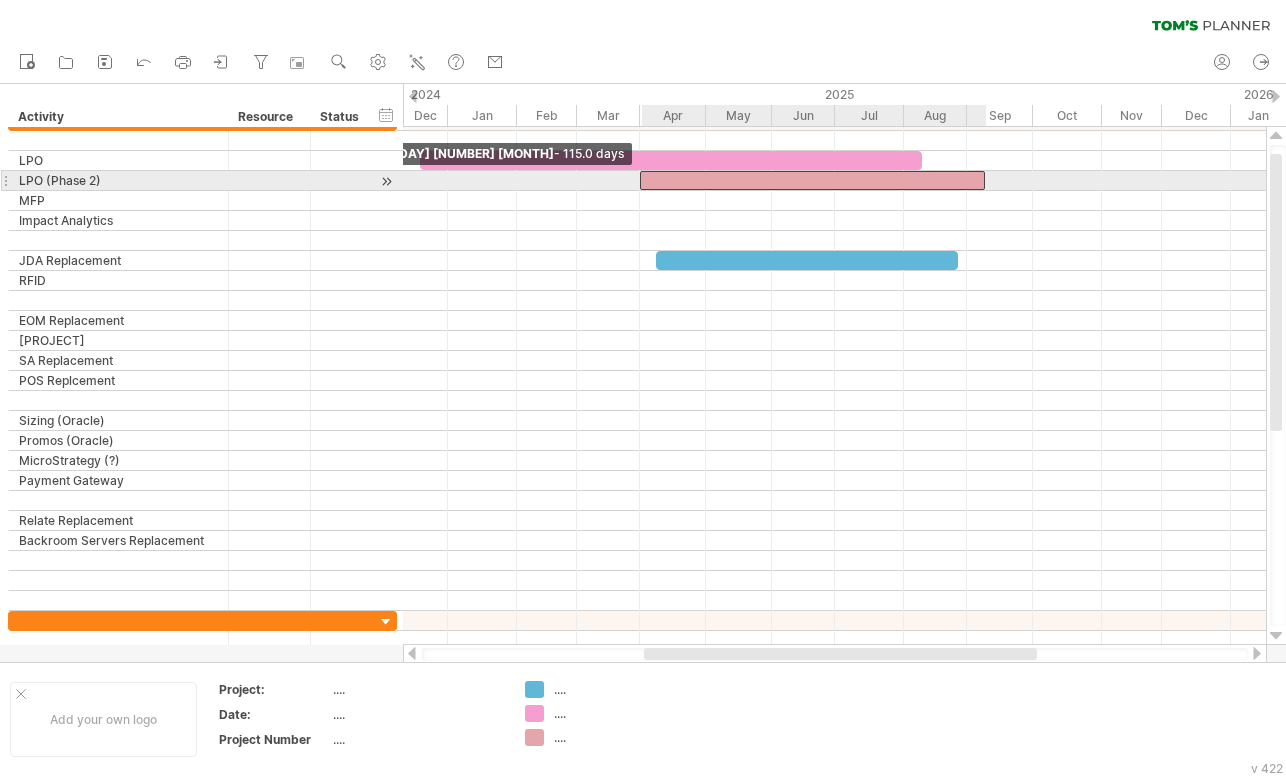 drag, startPoint x: 779, startPoint y: 182, endPoint x: 640, endPoint y: 187, distance: 139.0899 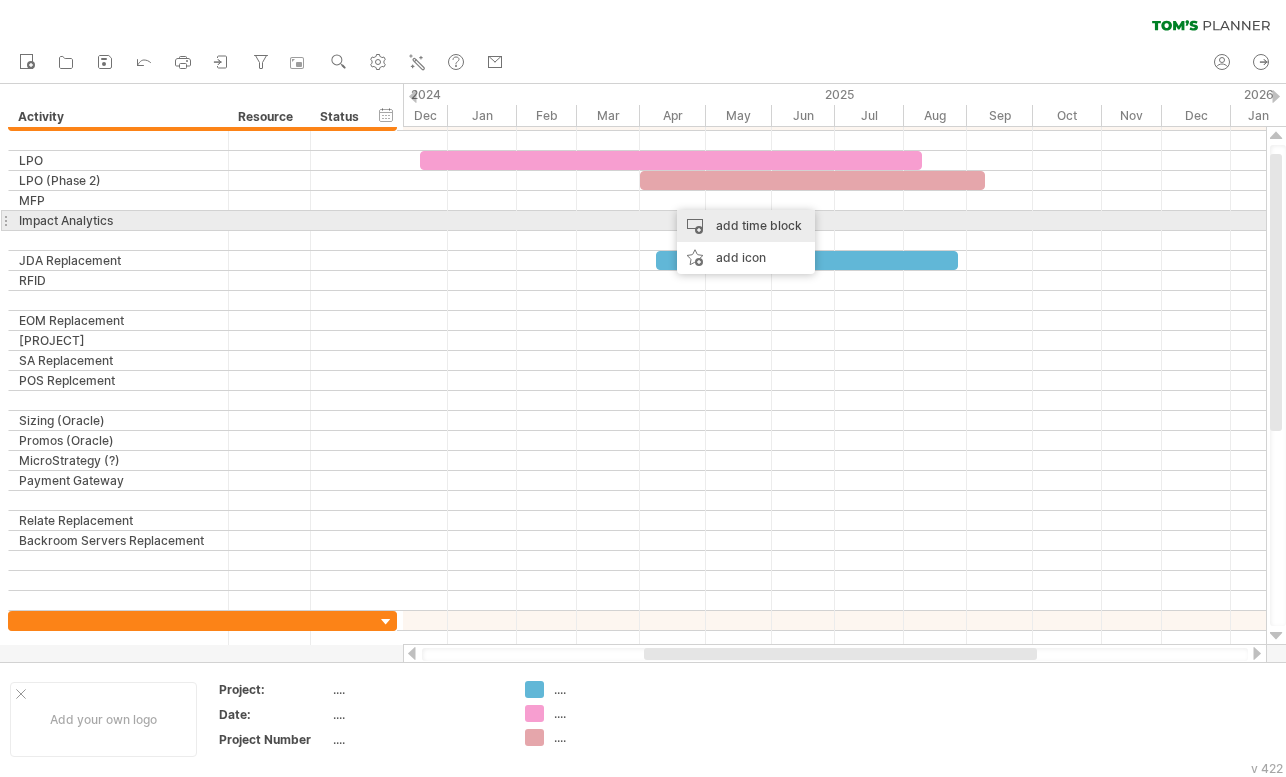 click on "add time block" at bounding box center (746, 226) 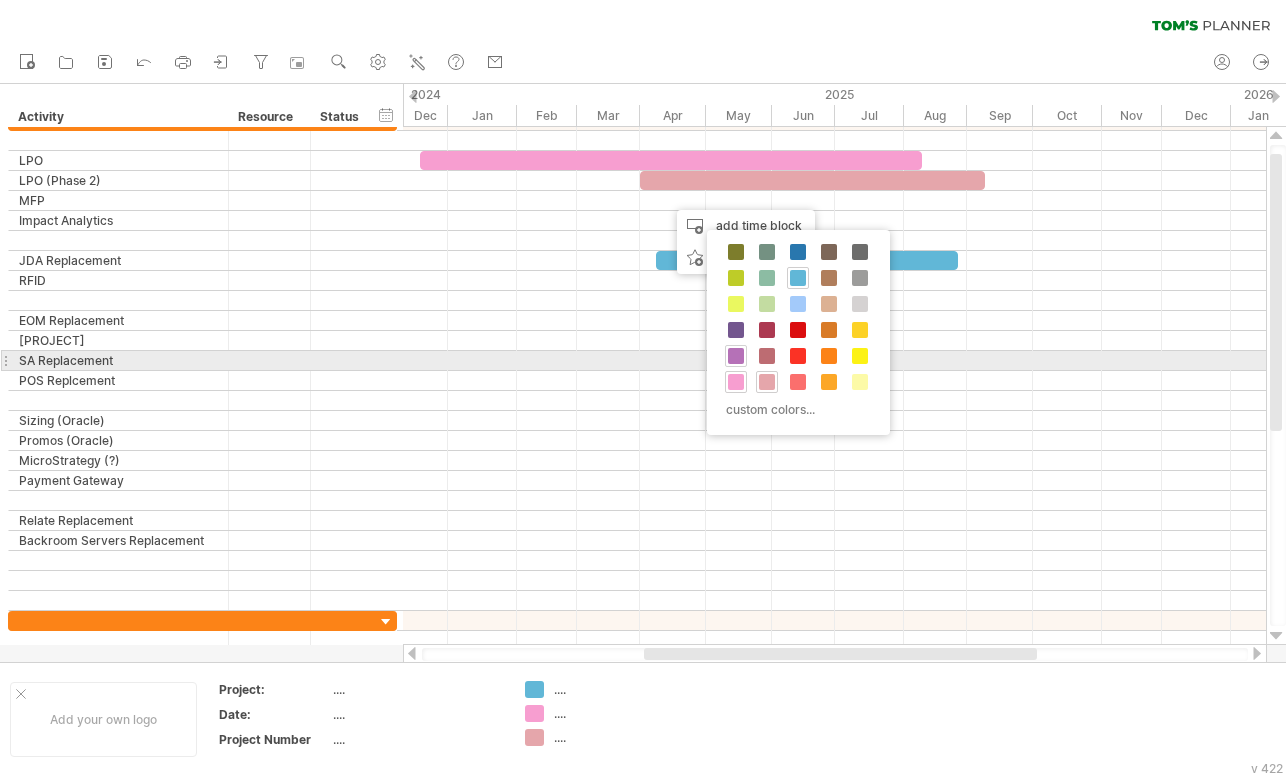 click at bounding box center (736, 356) 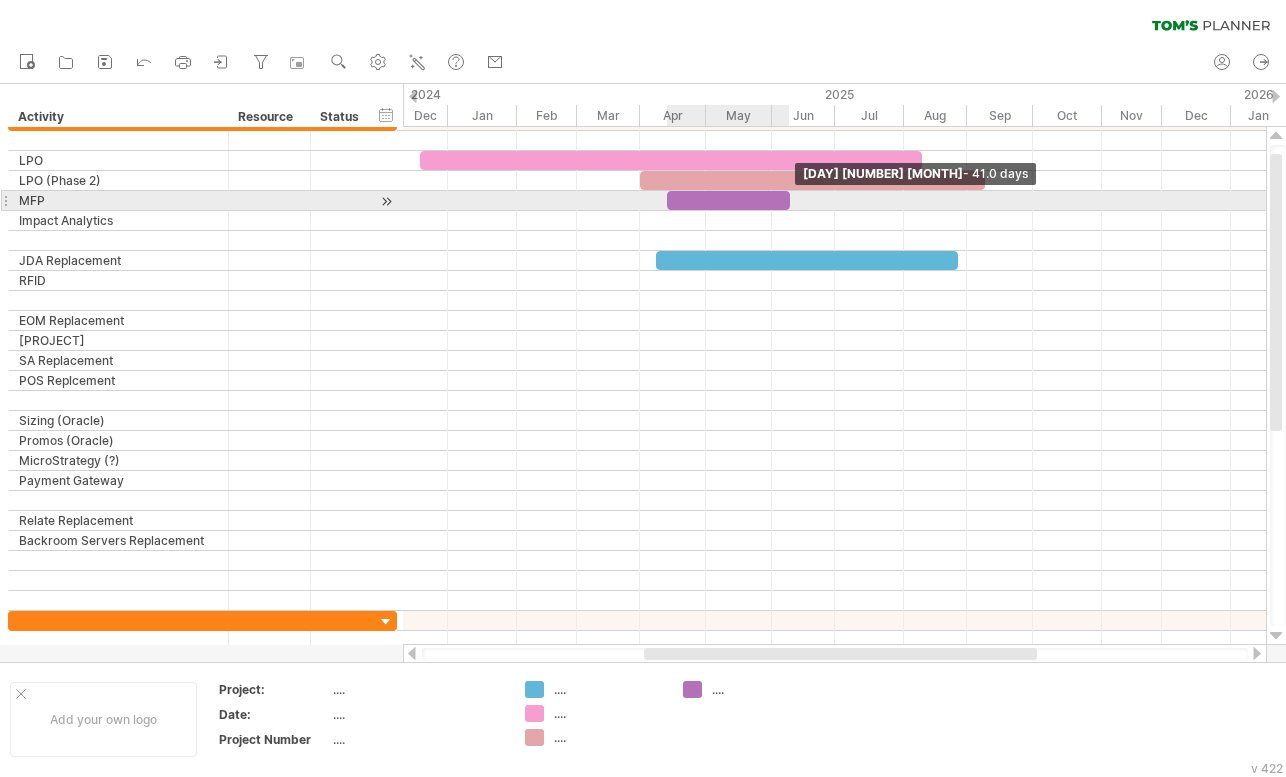 drag, startPoint x: 694, startPoint y: 202, endPoint x: 787, endPoint y: 205, distance: 93.04838 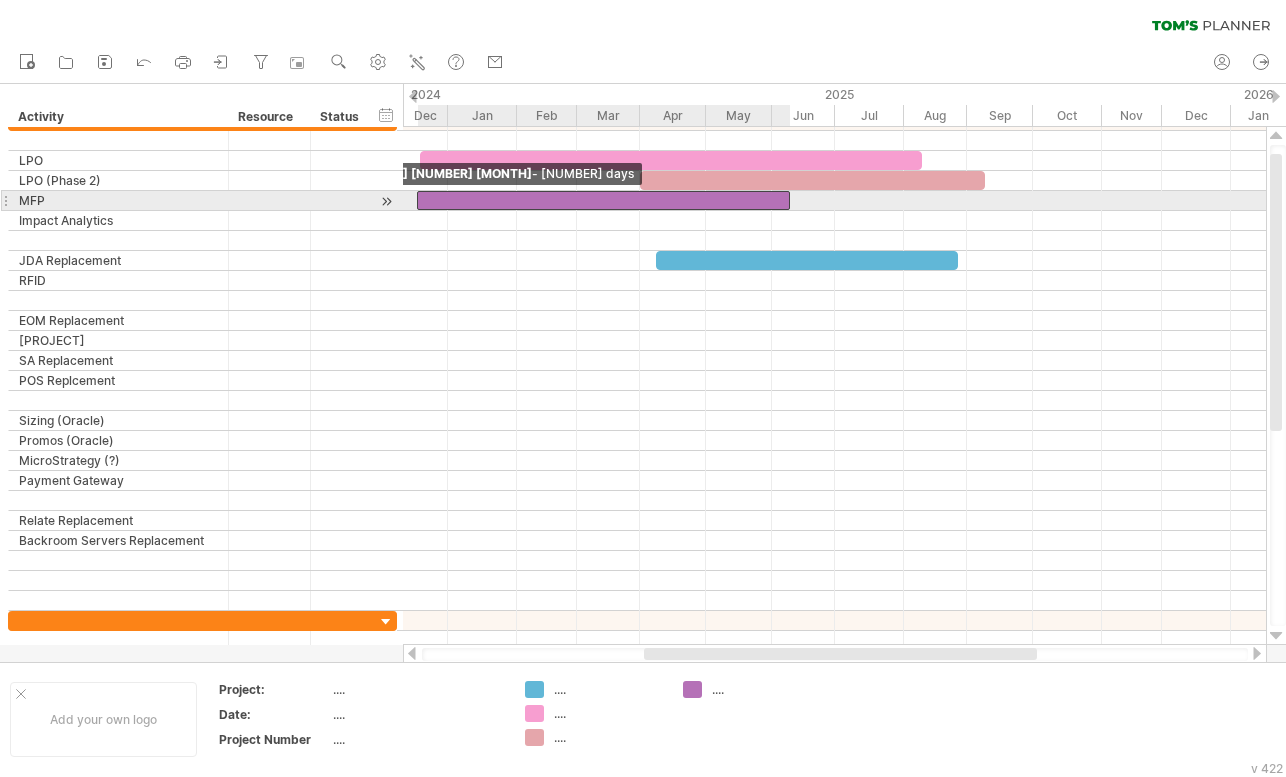 drag, startPoint x: 664, startPoint y: 207, endPoint x: 414, endPoint y: 207, distance: 250 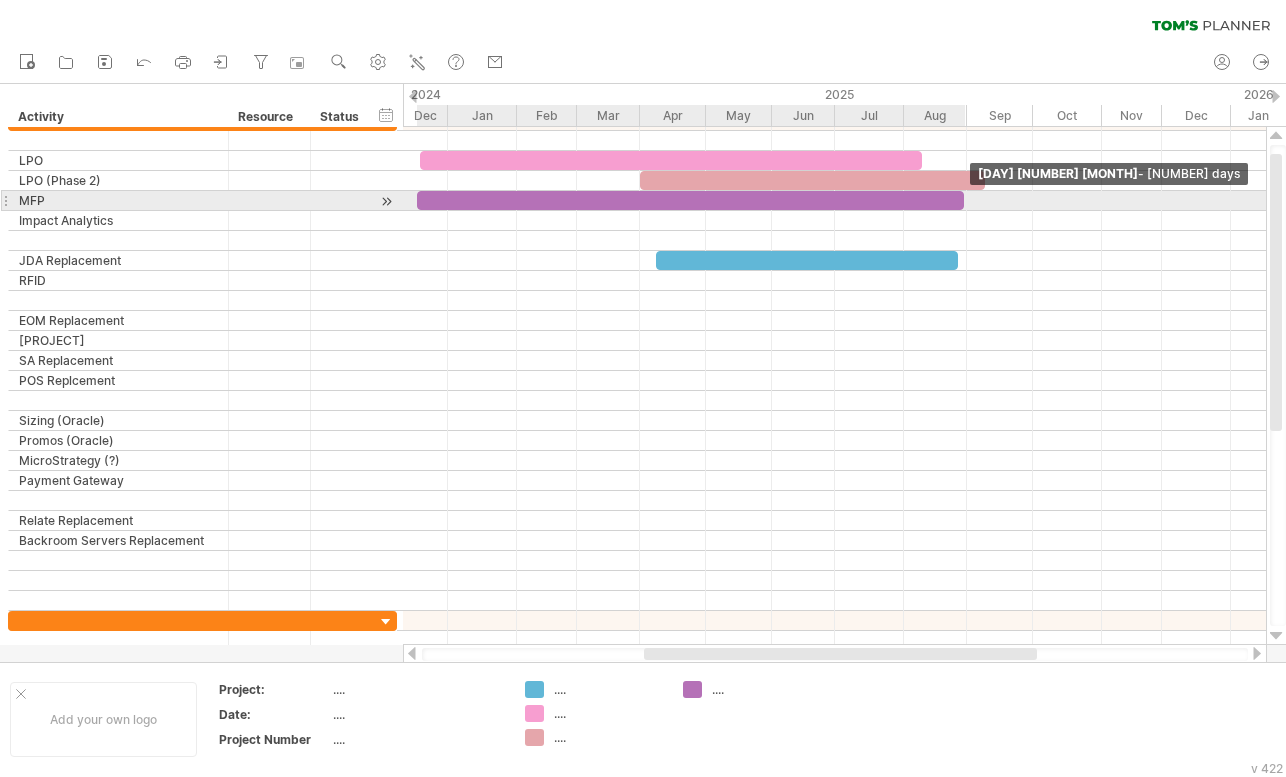drag, startPoint x: 791, startPoint y: 205, endPoint x: 965, endPoint y: 205, distance: 174 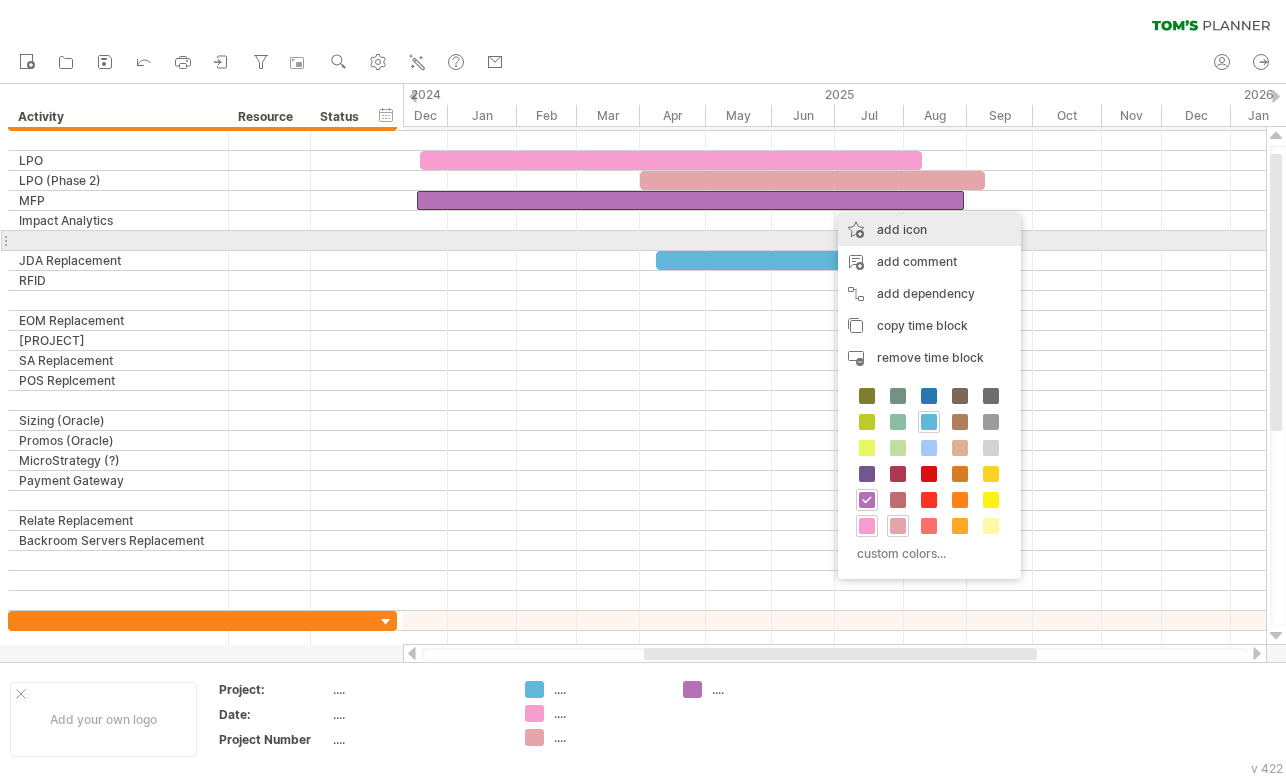 click on "add icon" at bounding box center [929, 230] 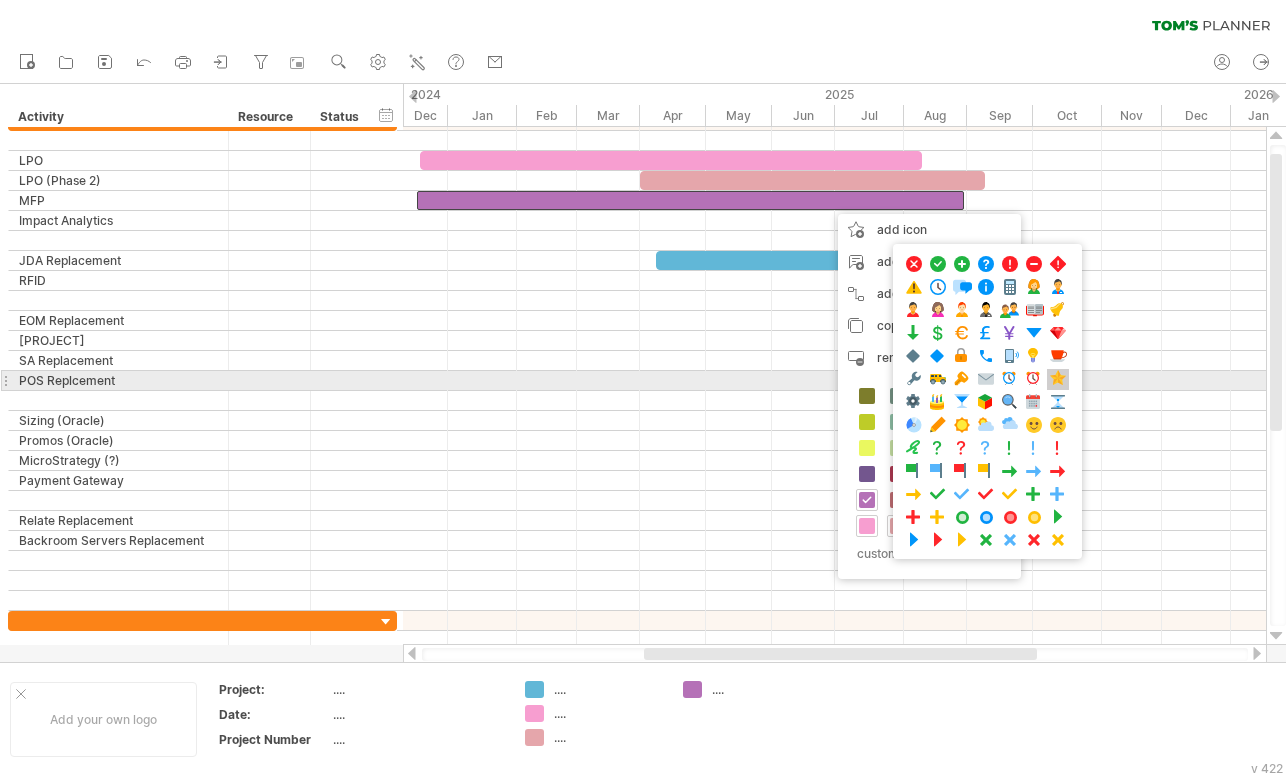 click at bounding box center (1058, 379) 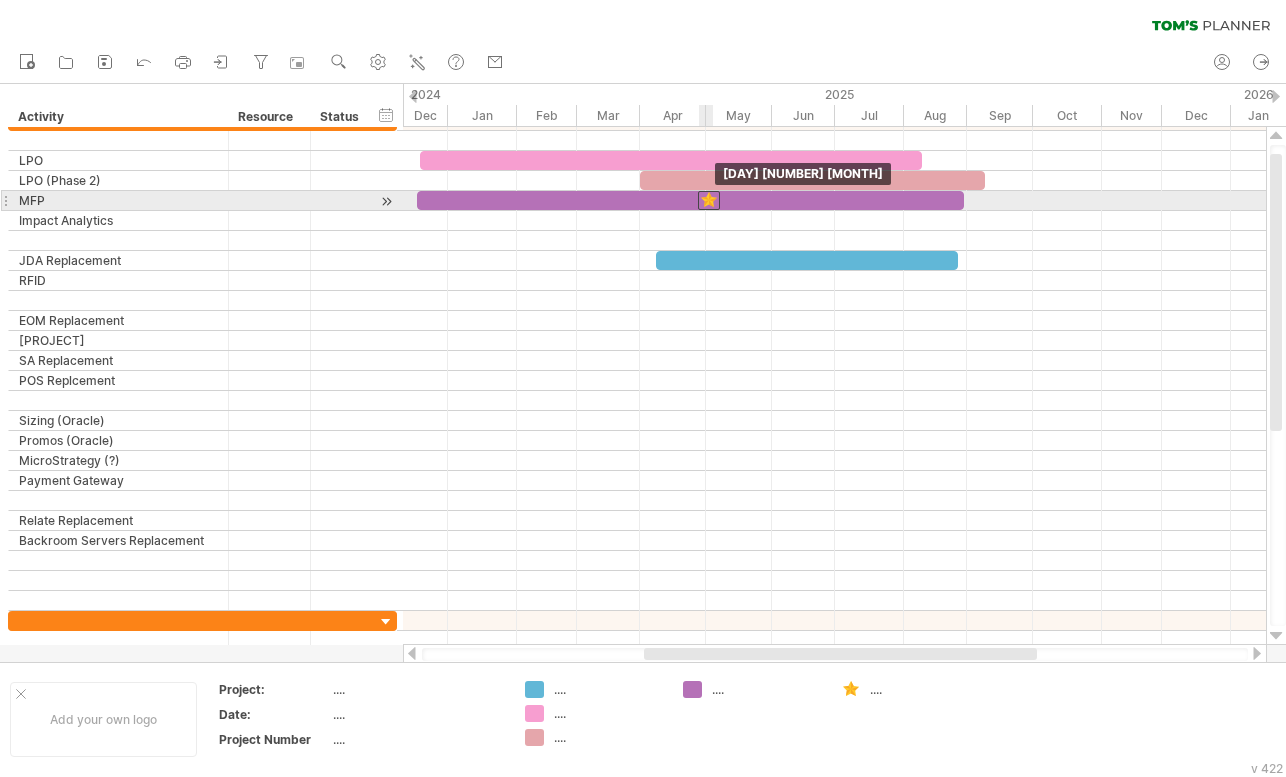 drag, startPoint x: 825, startPoint y: 200, endPoint x: 706, endPoint y: 202, distance: 119.01681 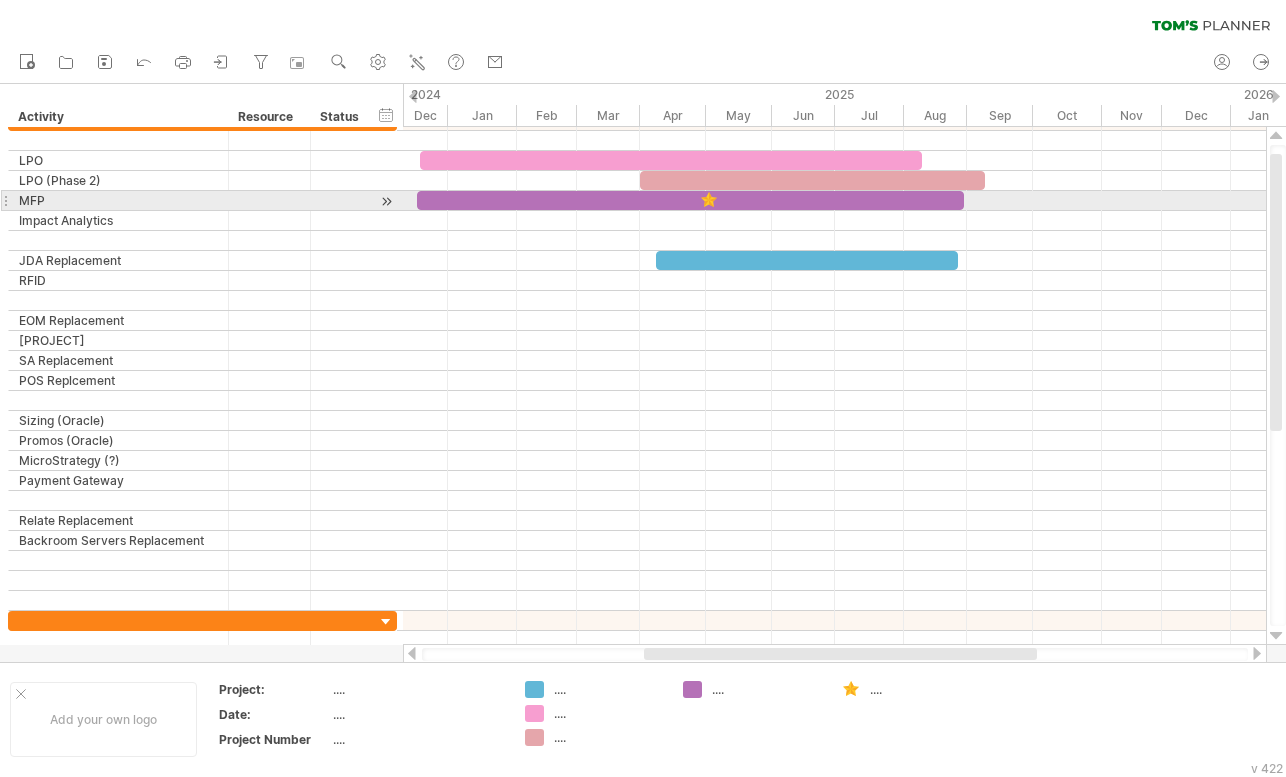click at bounding box center (709, 200) 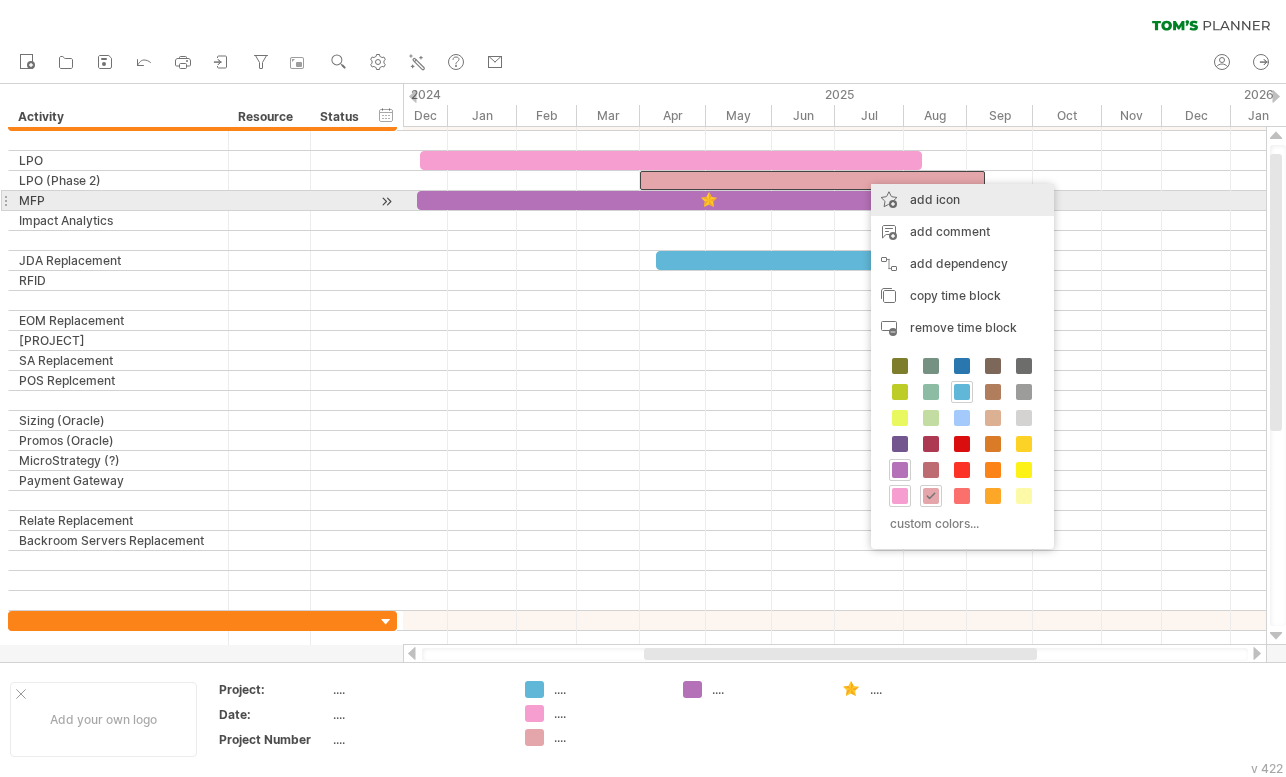 click on "add icon" at bounding box center (962, 200) 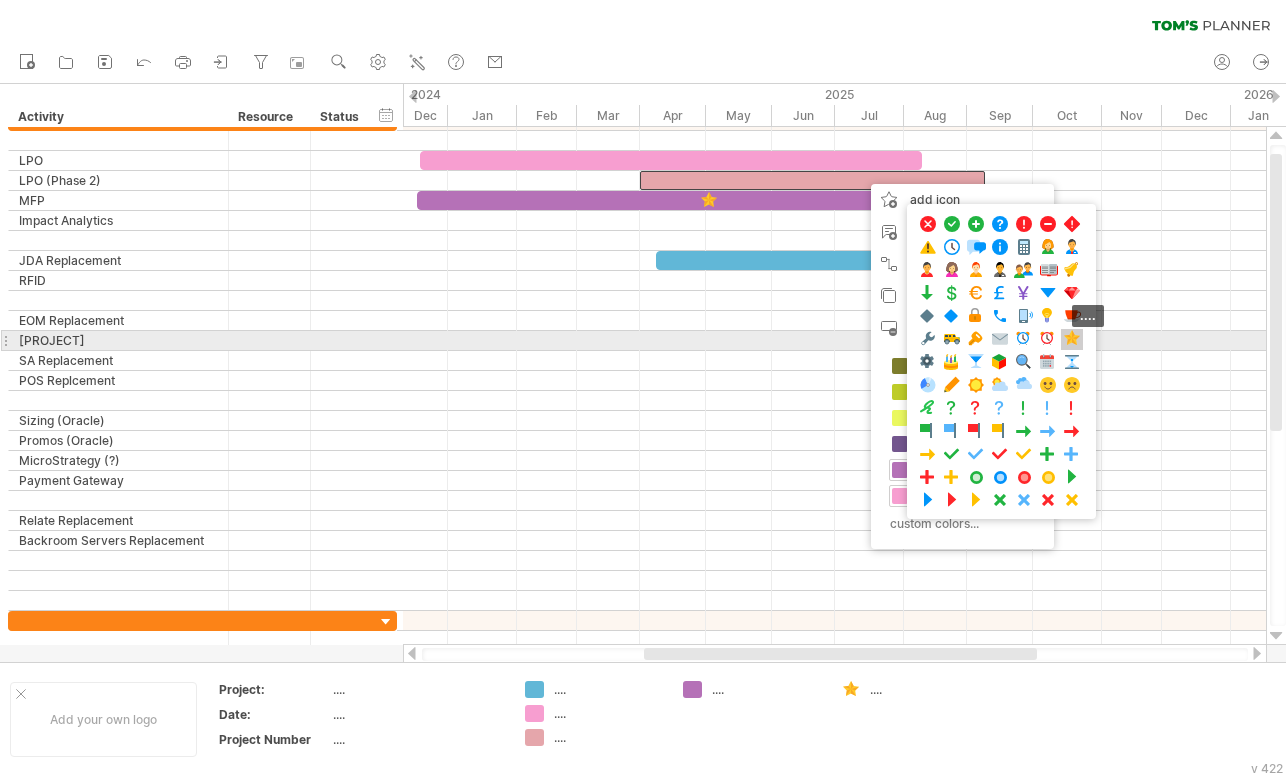 click at bounding box center (1072, 339) 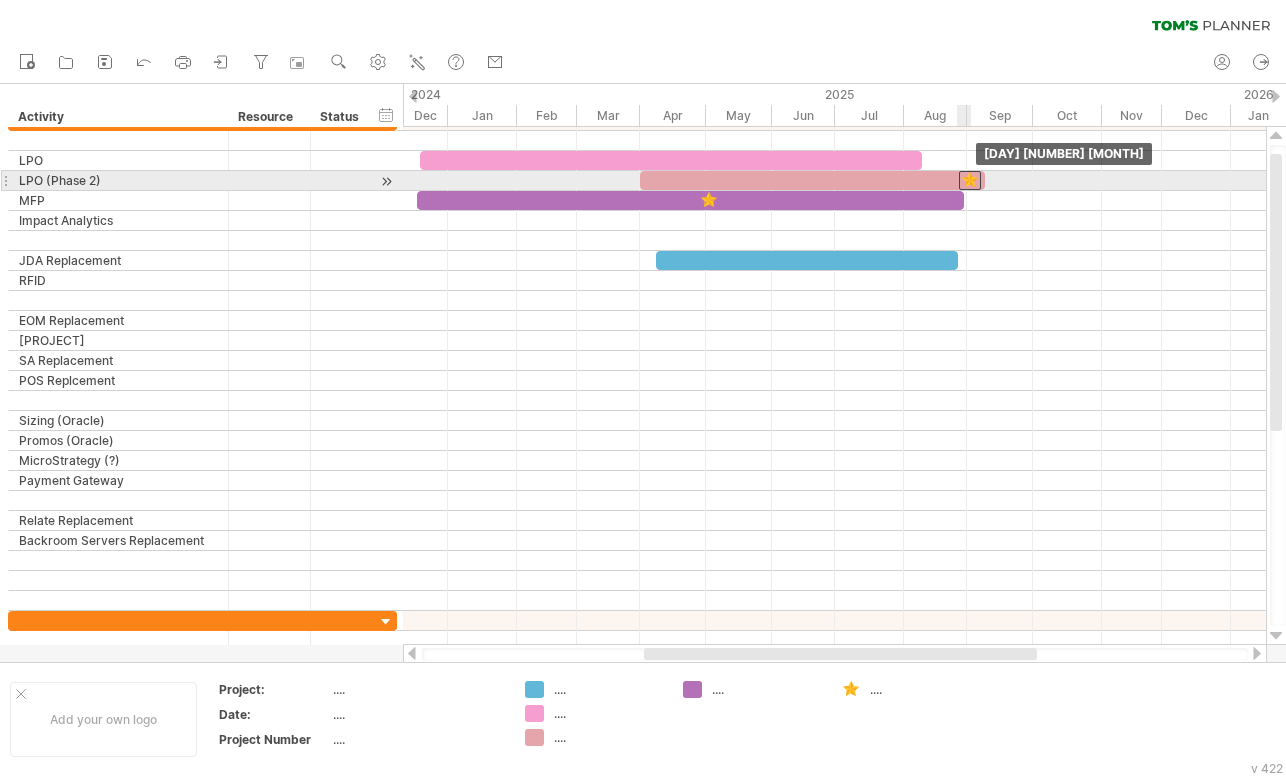drag, startPoint x: 859, startPoint y: 180, endPoint x: 968, endPoint y: 179, distance: 109.004585 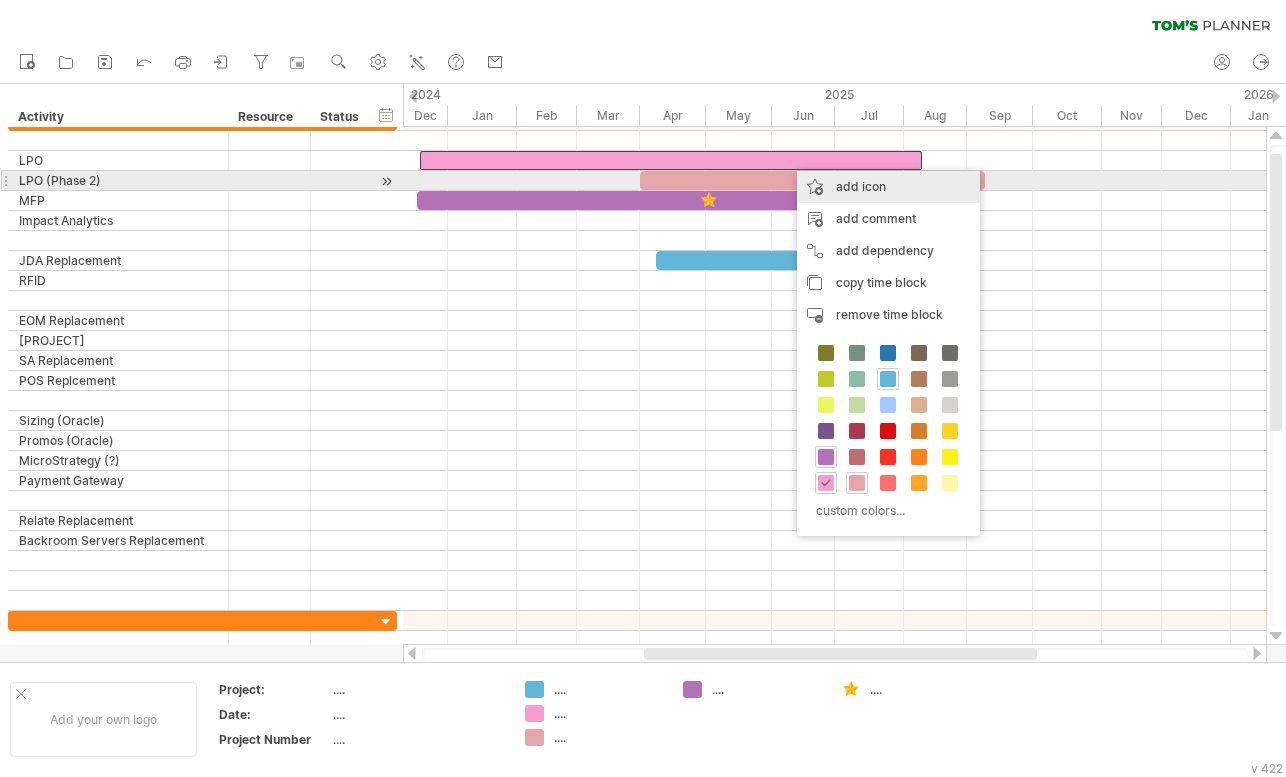 click on "add icon" at bounding box center (888, 187) 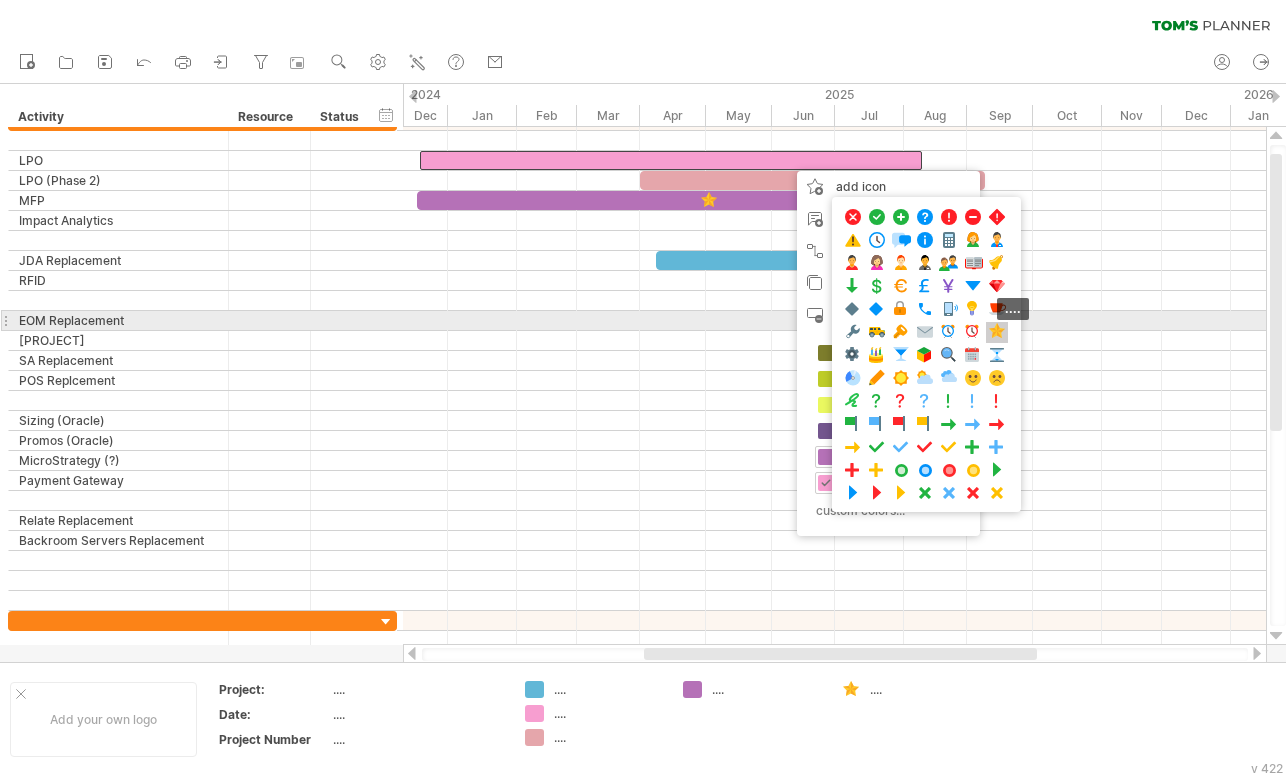click at bounding box center (997, 332) 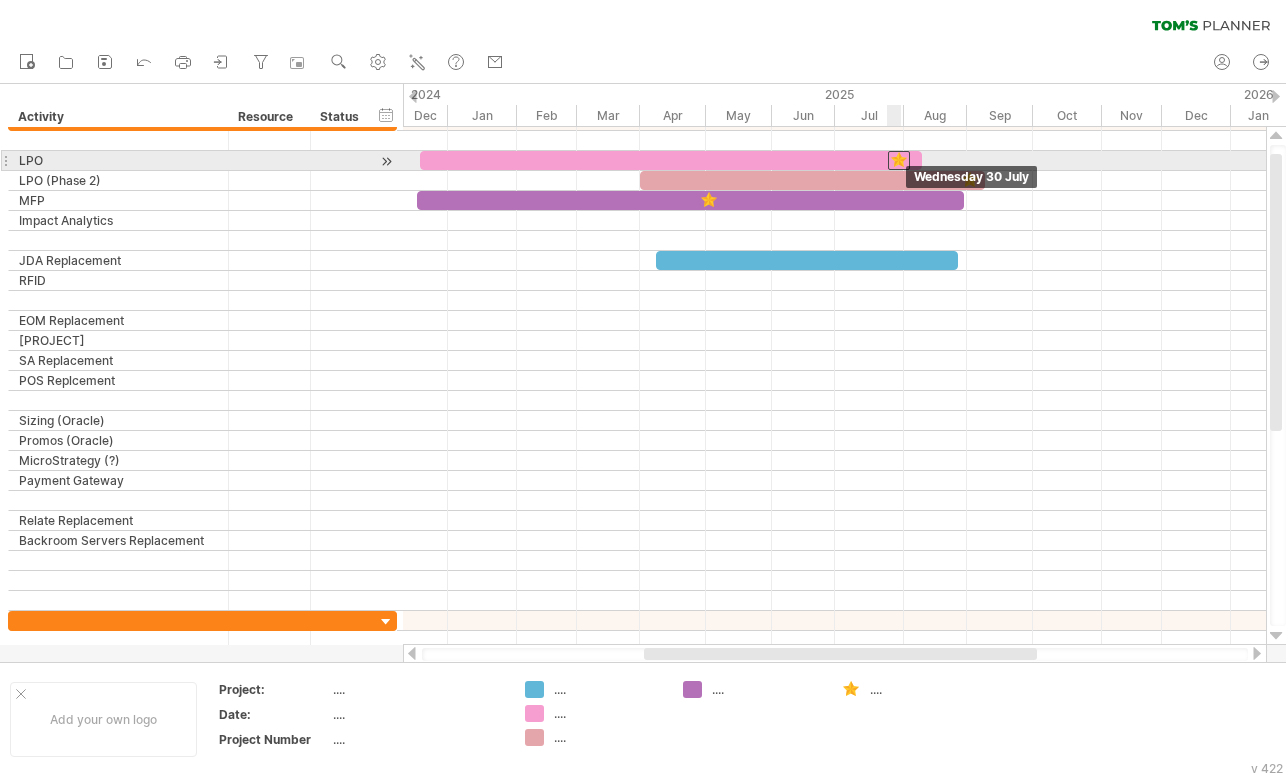 drag, startPoint x: 783, startPoint y: 159, endPoint x: 895, endPoint y: 166, distance: 112.21854 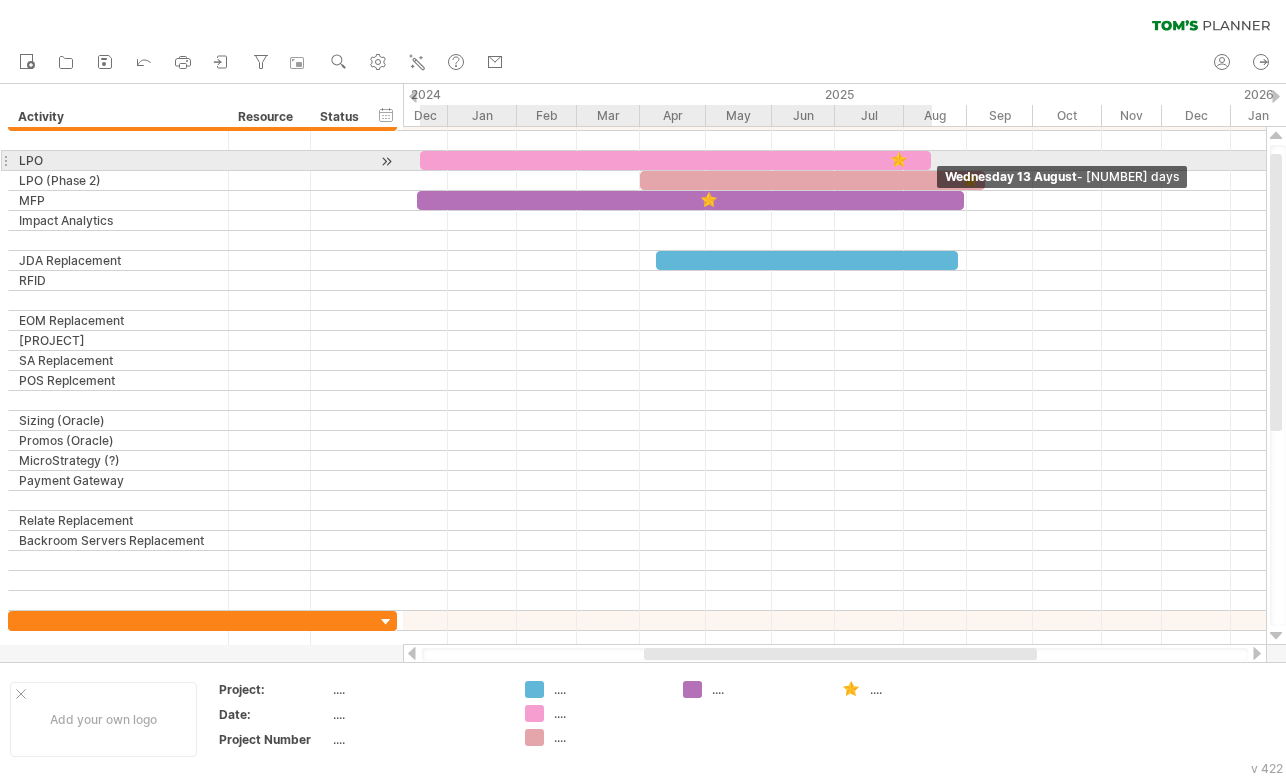 click at bounding box center (931, 160) 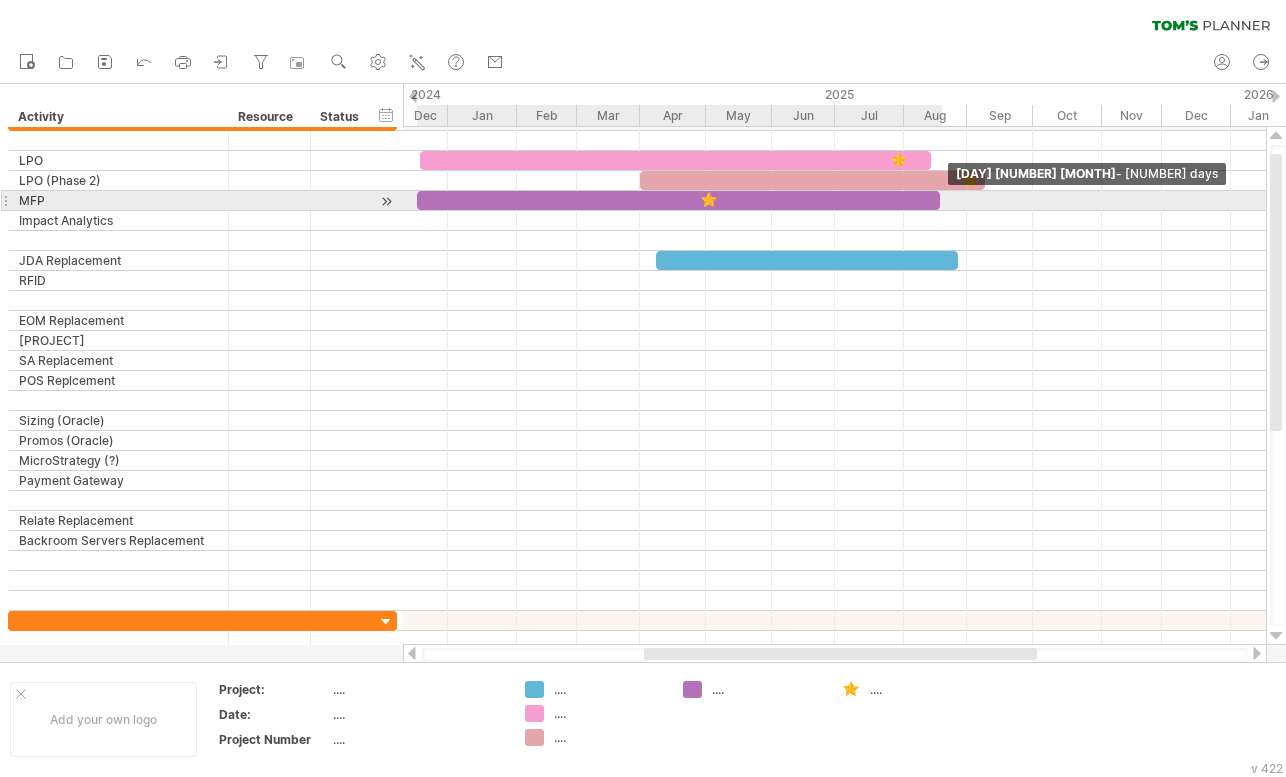 drag, startPoint x: 962, startPoint y: 200, endPoint x: 938, endPoint y: 202, distance: 24.083189 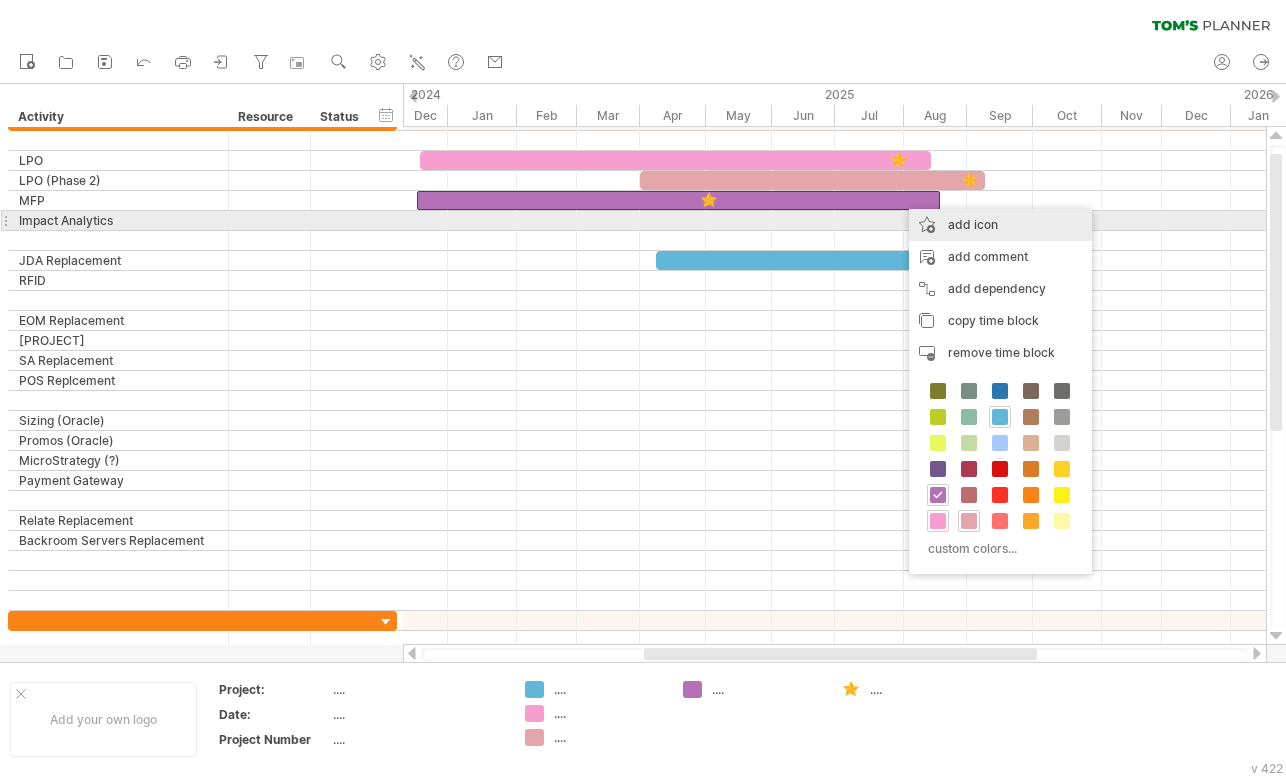 click on "add icon" at bounding box center [1000, 225] 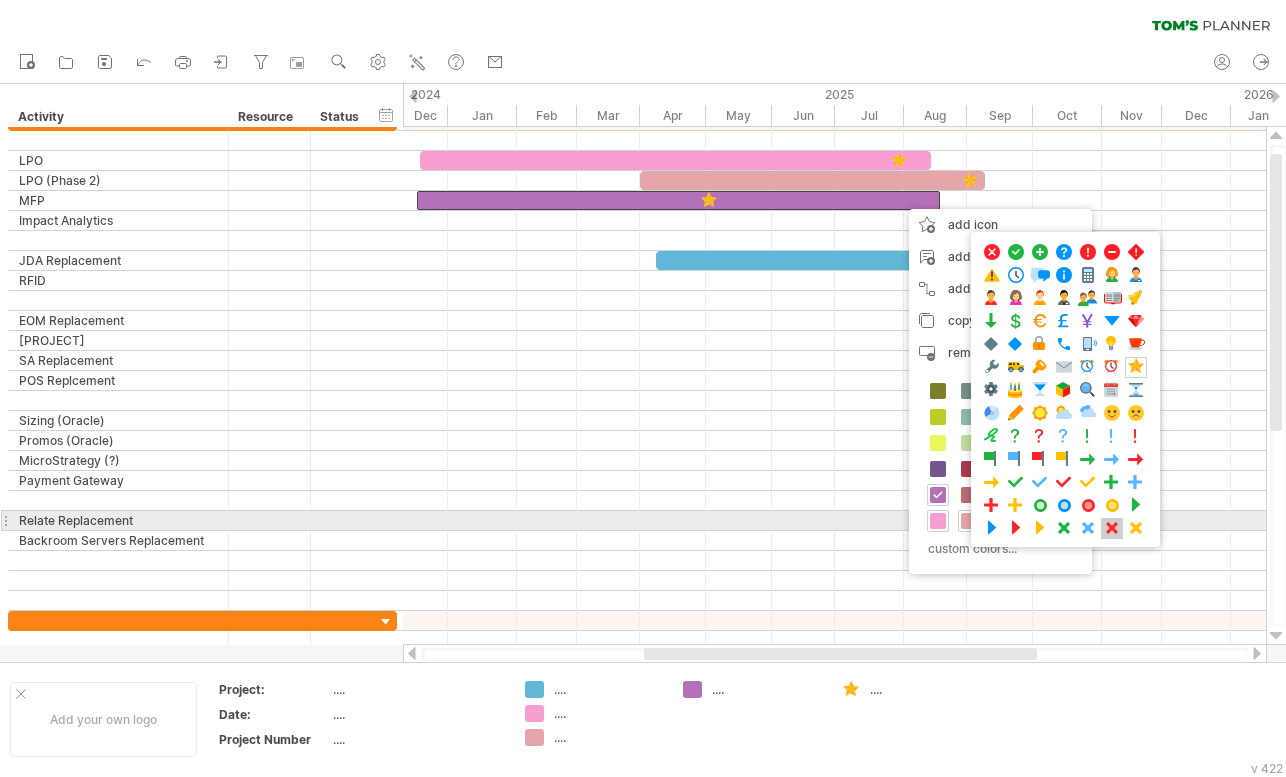 click at bounding box center [1112, 528] 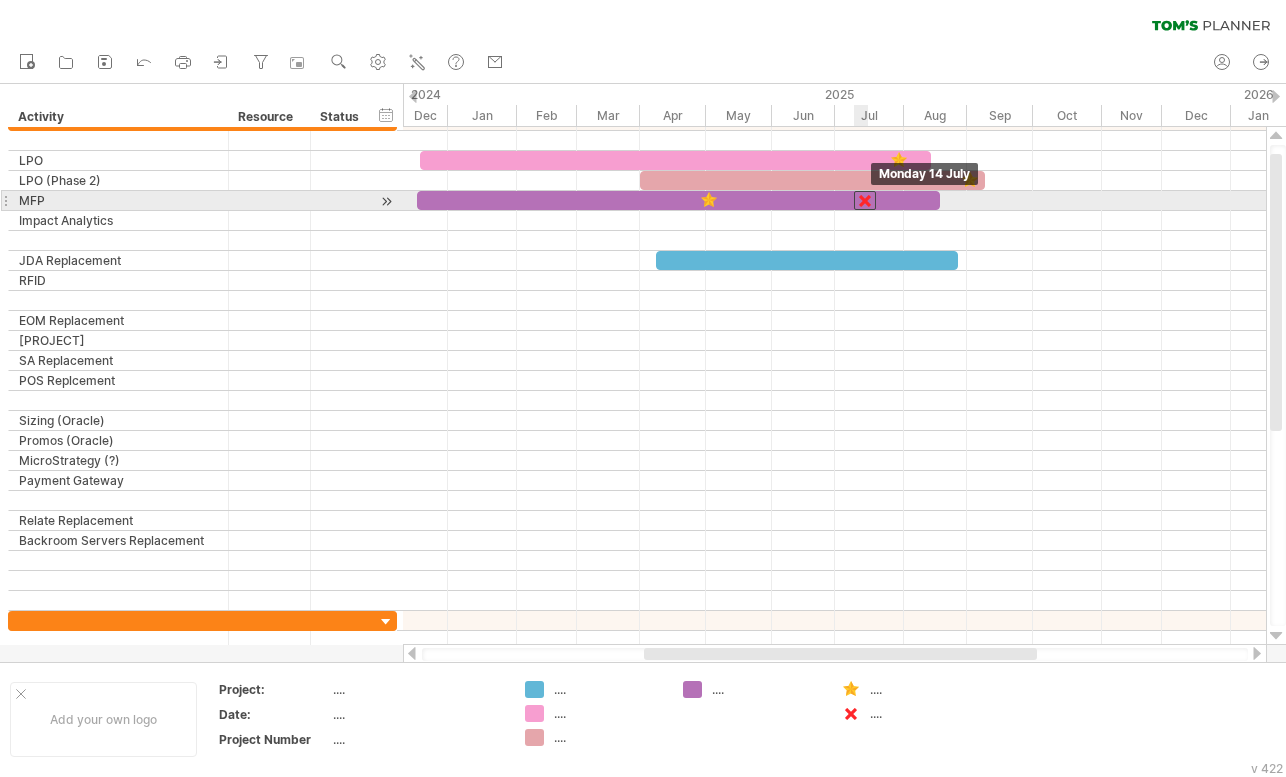 drag, startPoint x: 900, startPoint y: 200, endPoint x: 866, endPoint y: 201, distance: 34.0147 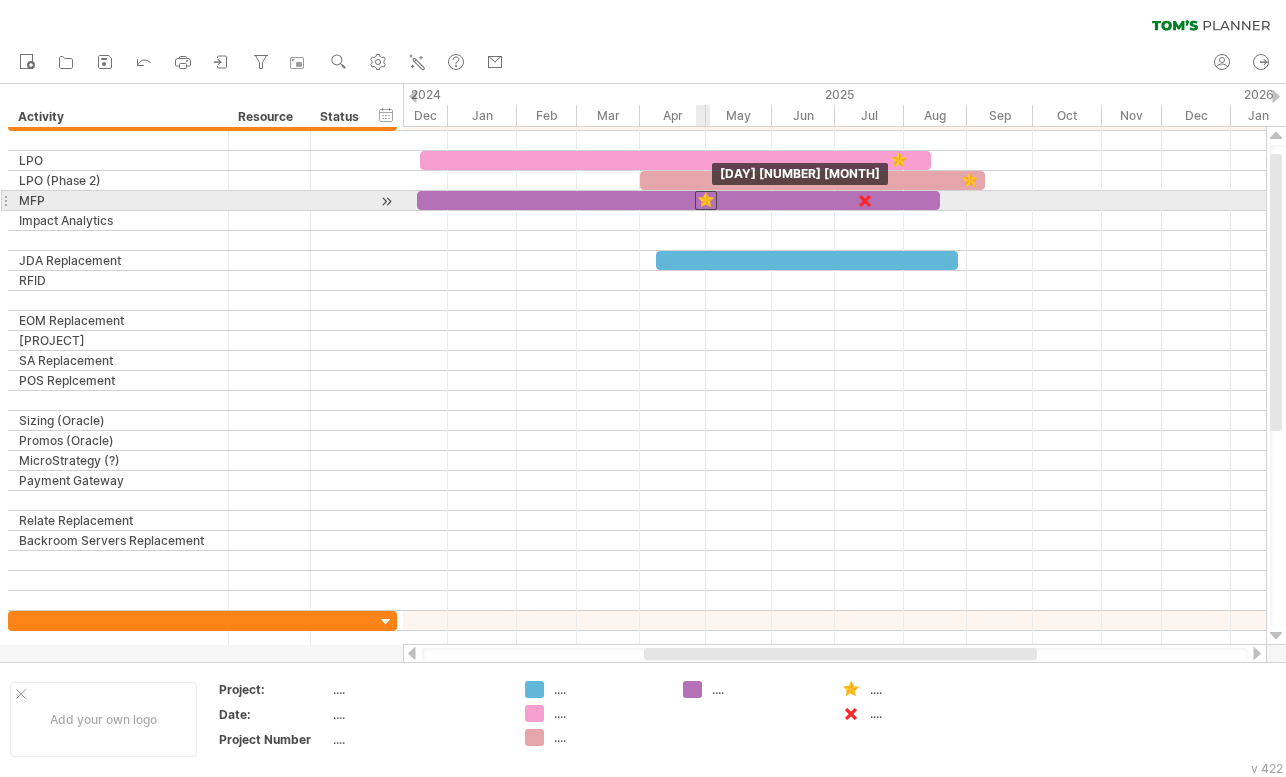 click at bounding box center (706, 200) 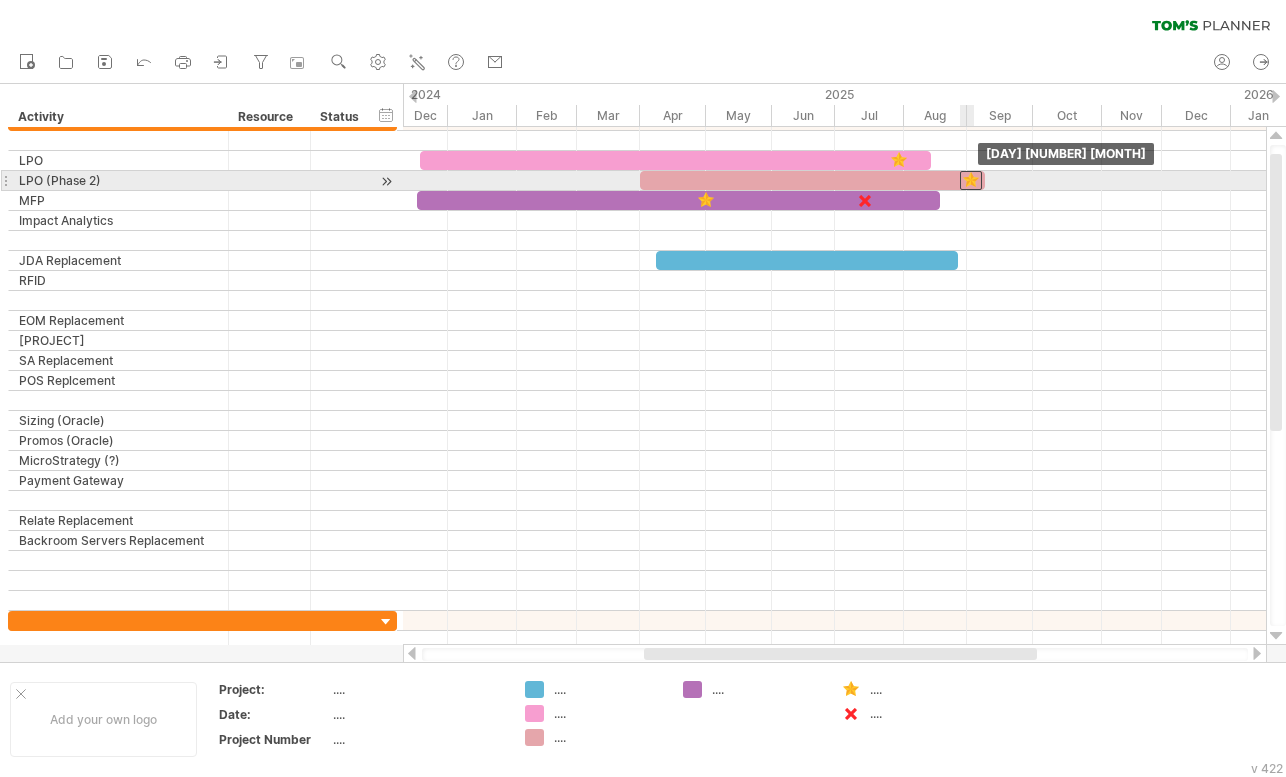 click at bounding box center (971, 180) 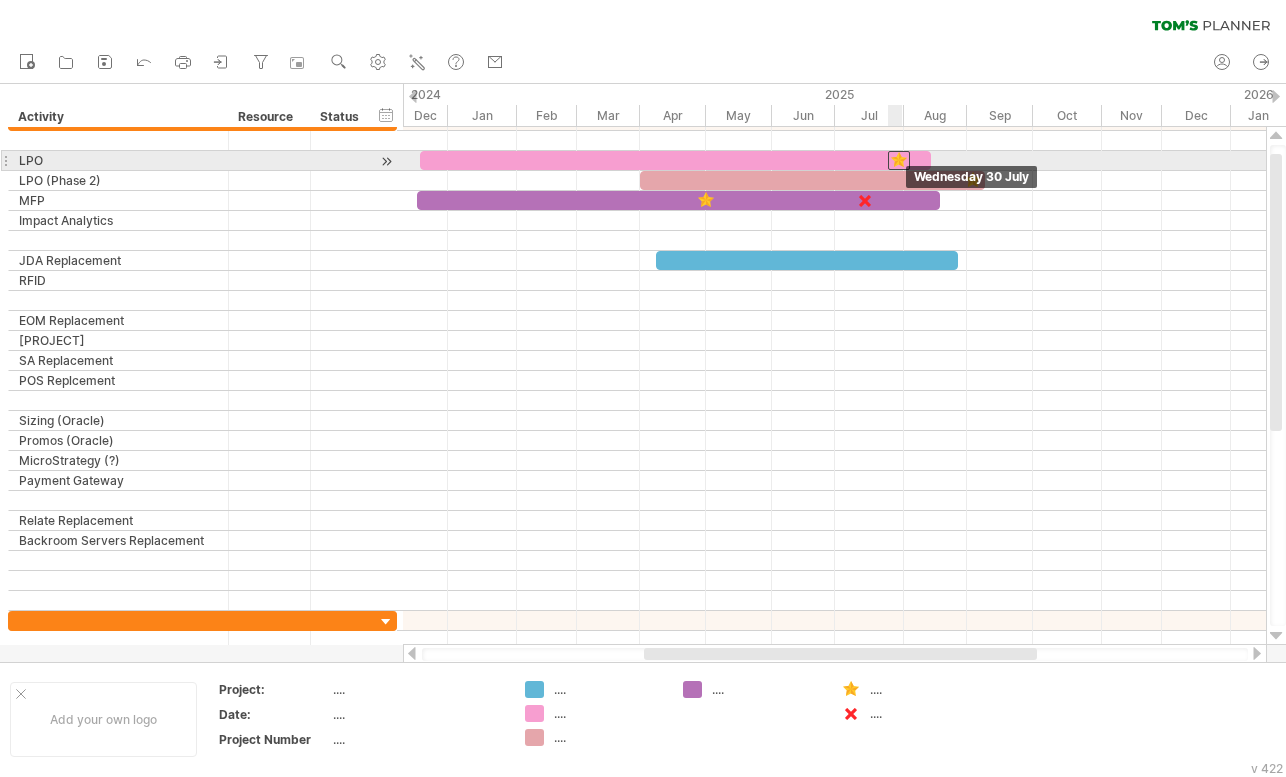click at bounding box center [899, 160] 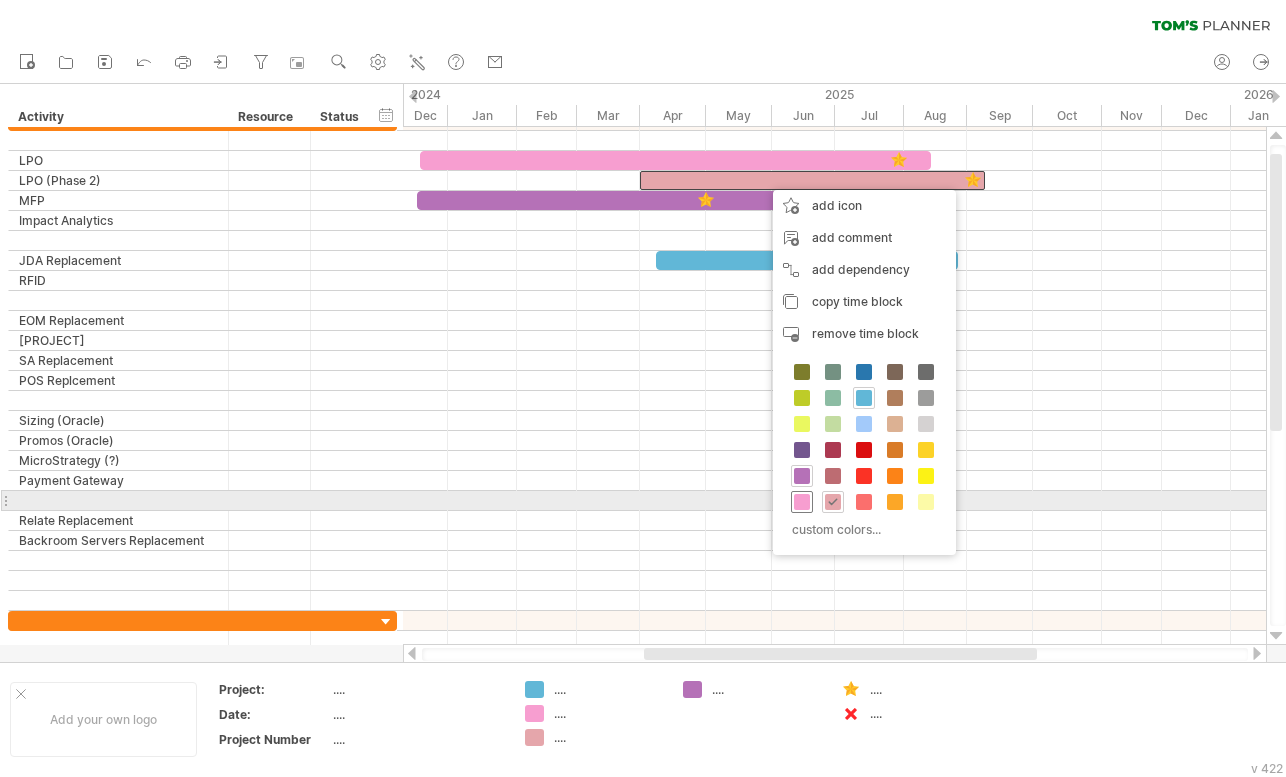 click at bounding box center [802, 502] 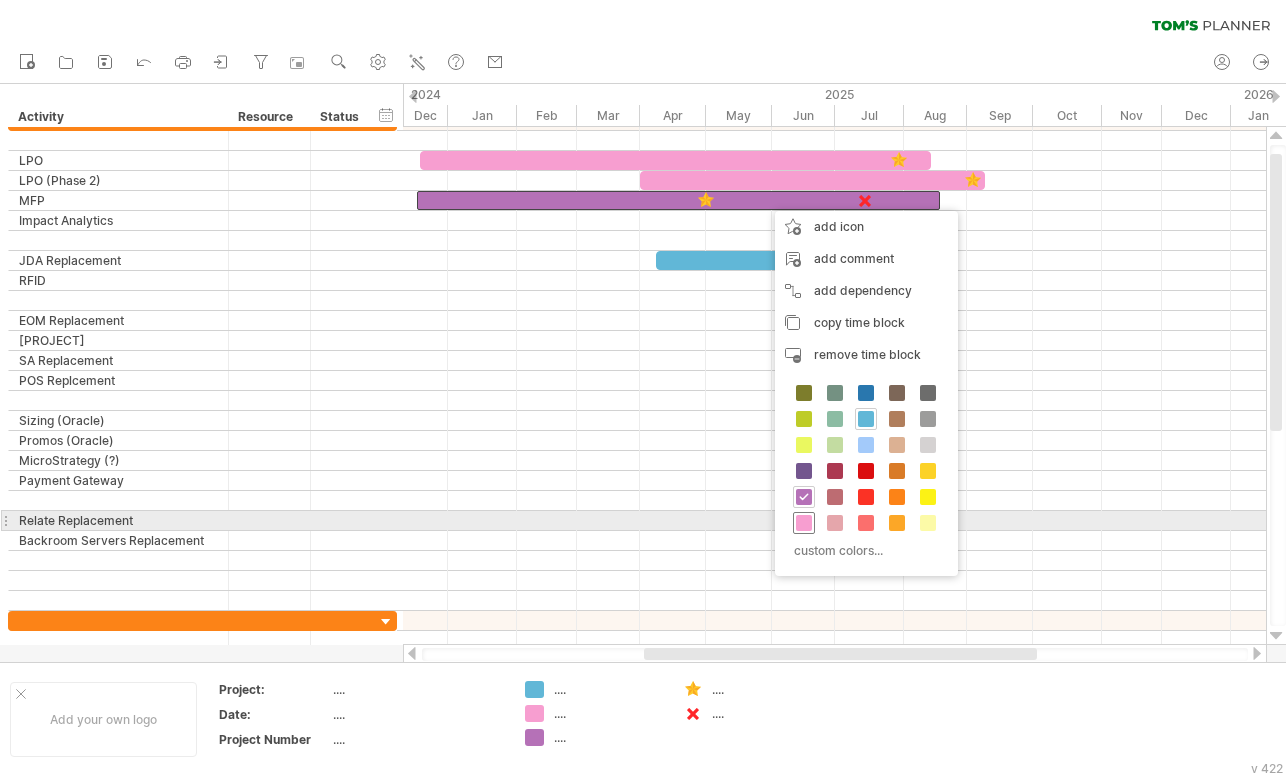click at bounding box center [804, 523] 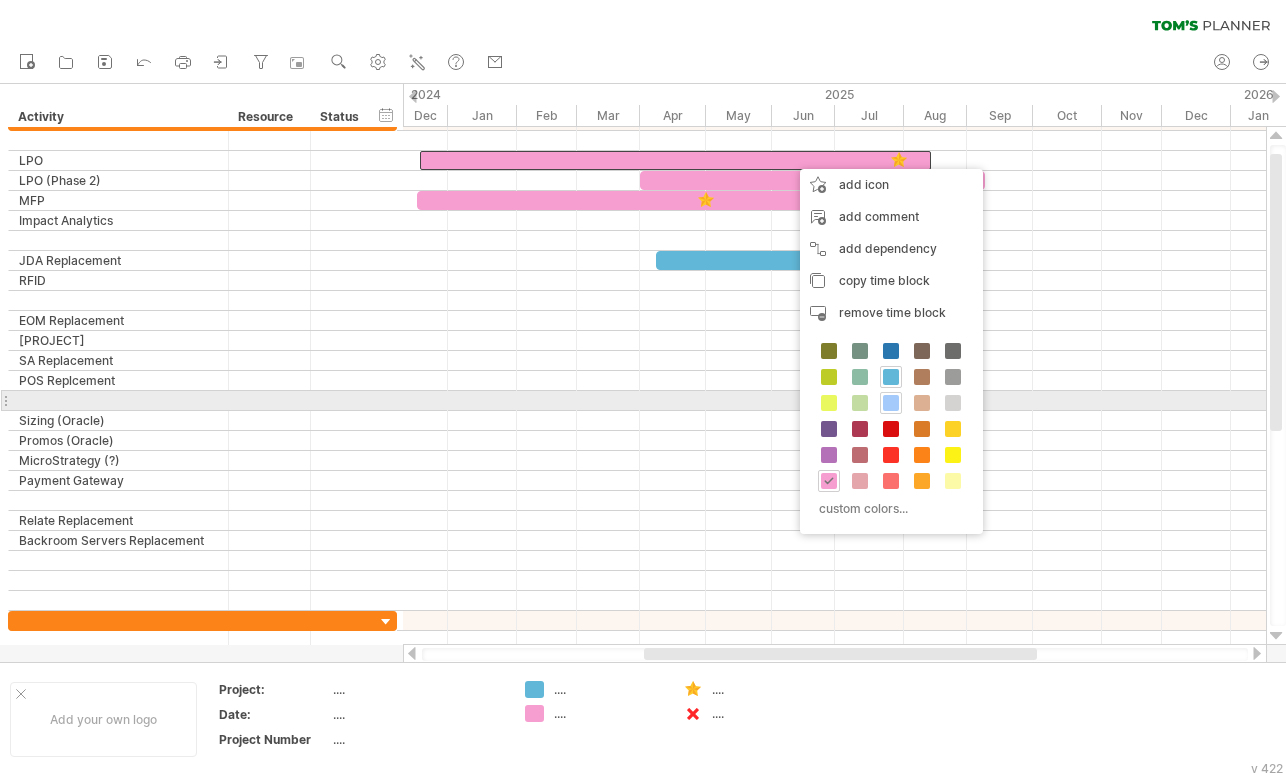 click at bounding box center (891, 403) 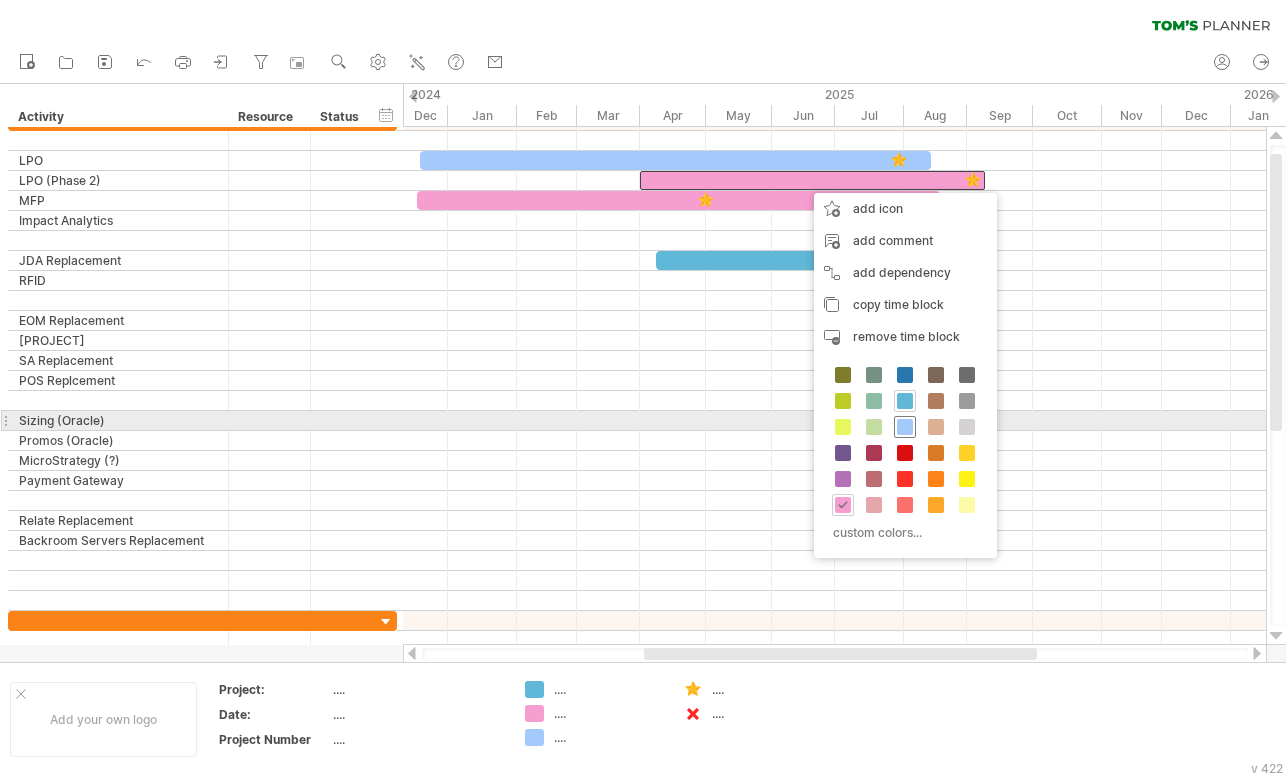 click at bounding box center (905, 427) 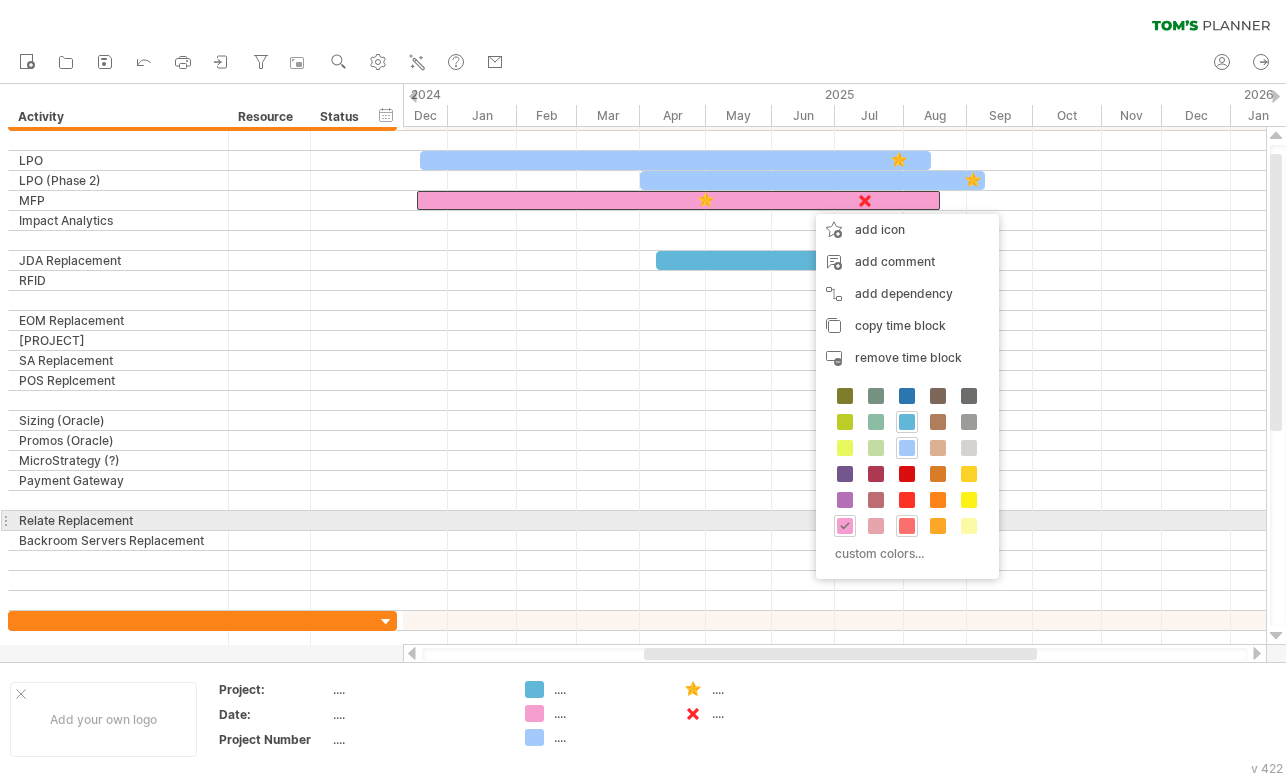 click at bounding box center [907, 526] 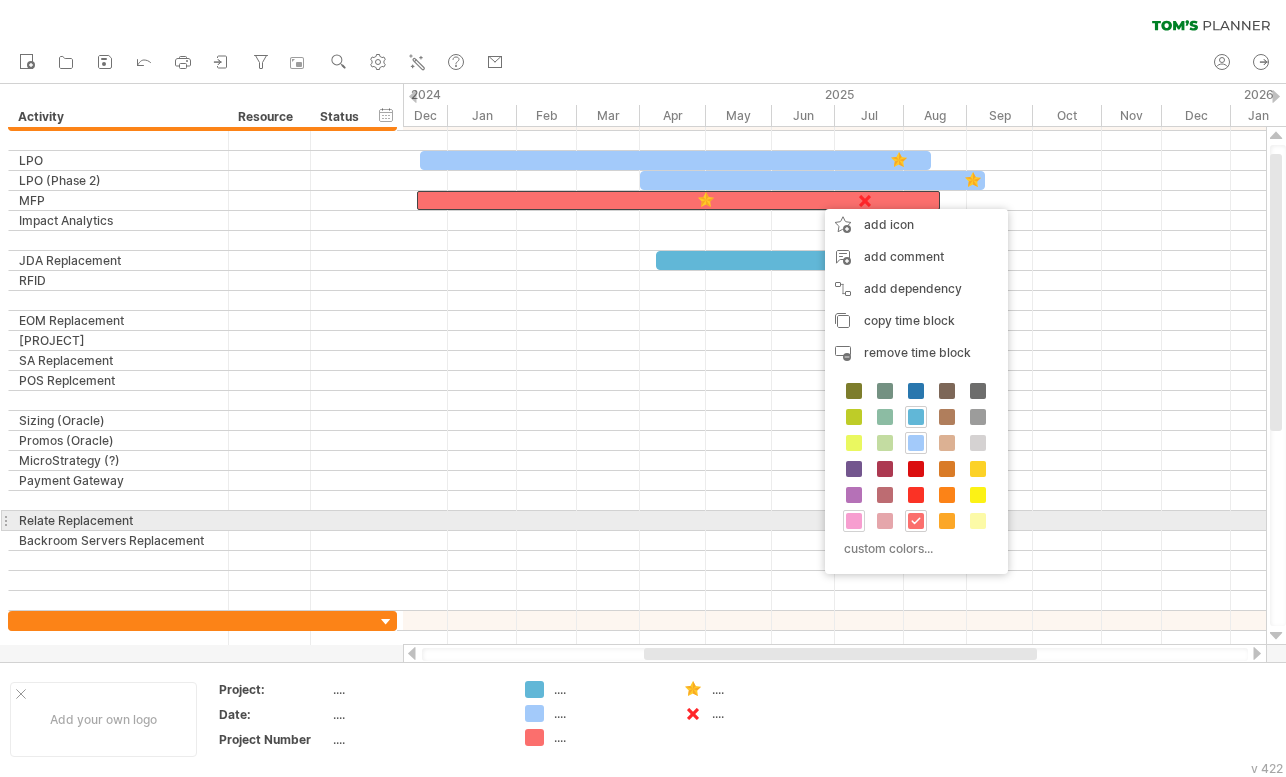 click at bounding box center [854, 521] 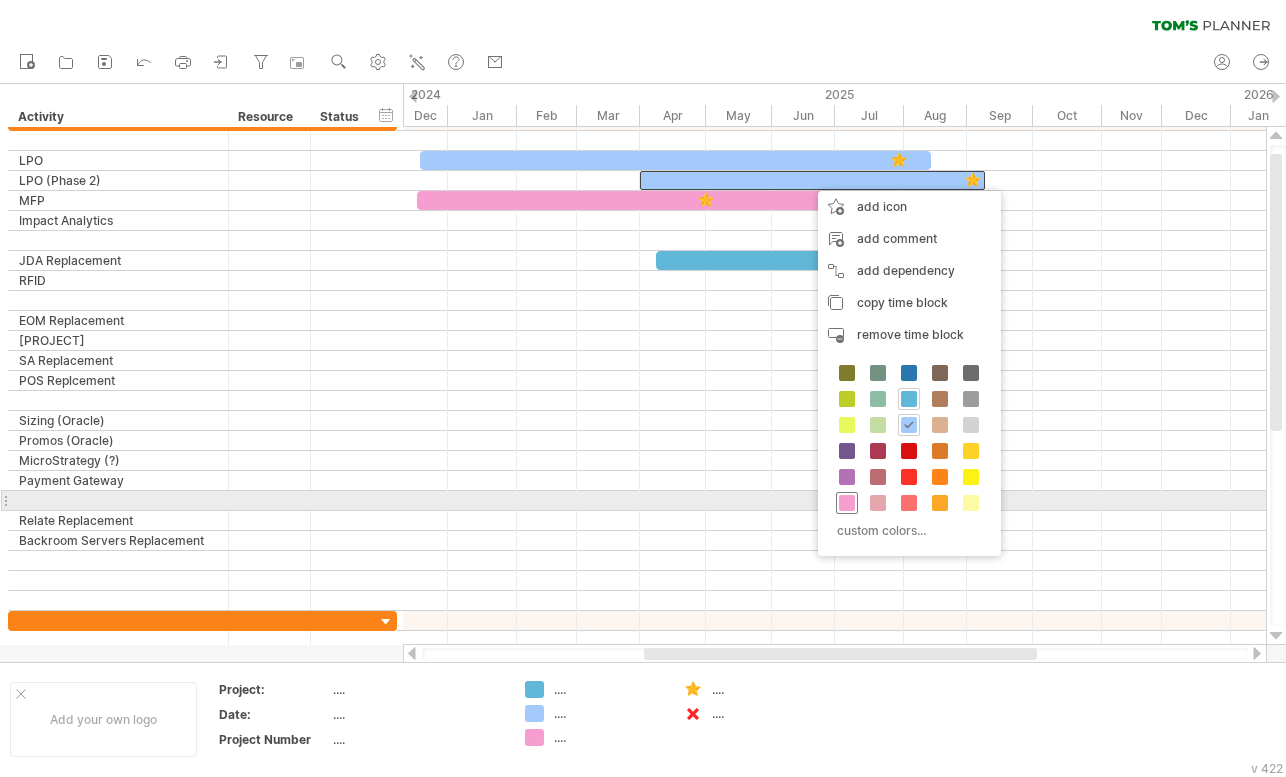 drag, startPoint x: 852, startPoint y: 498, endPoint x: 853, endPoint y: 465, distance: 33.01515 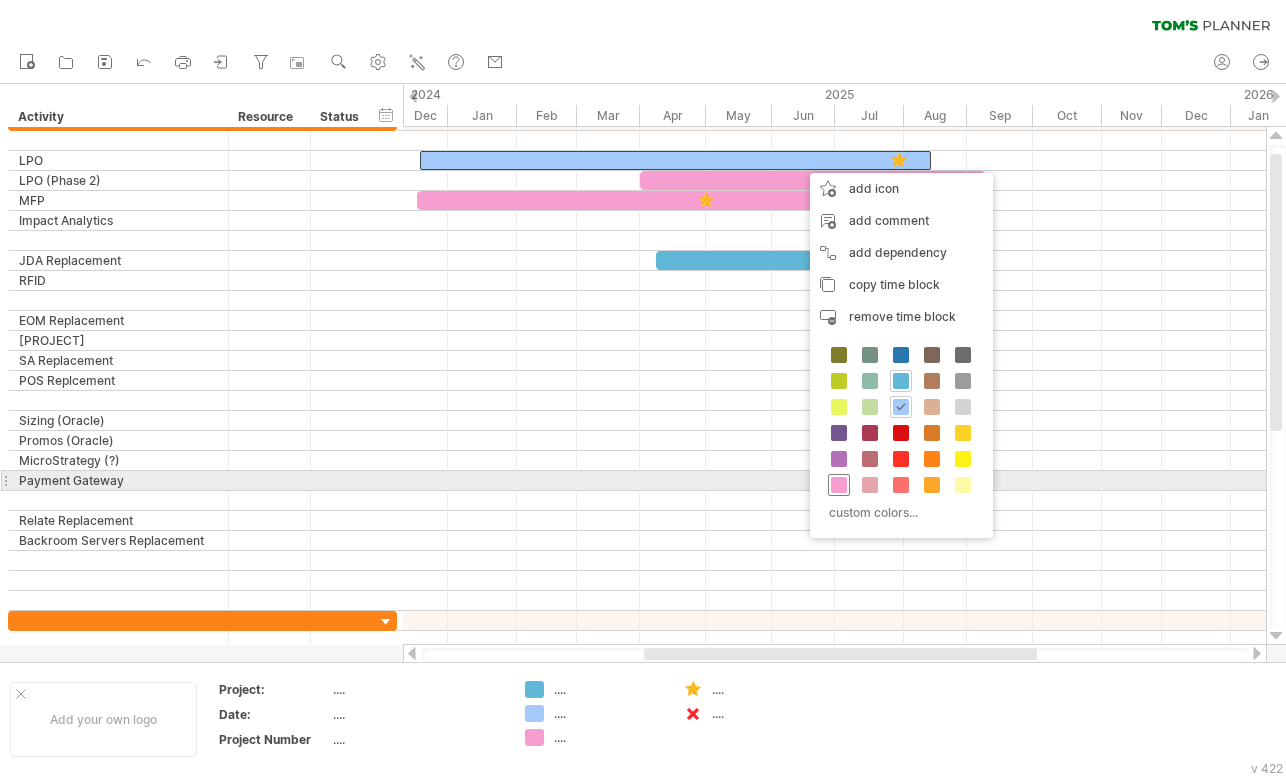click at bounding box center (839, 485) 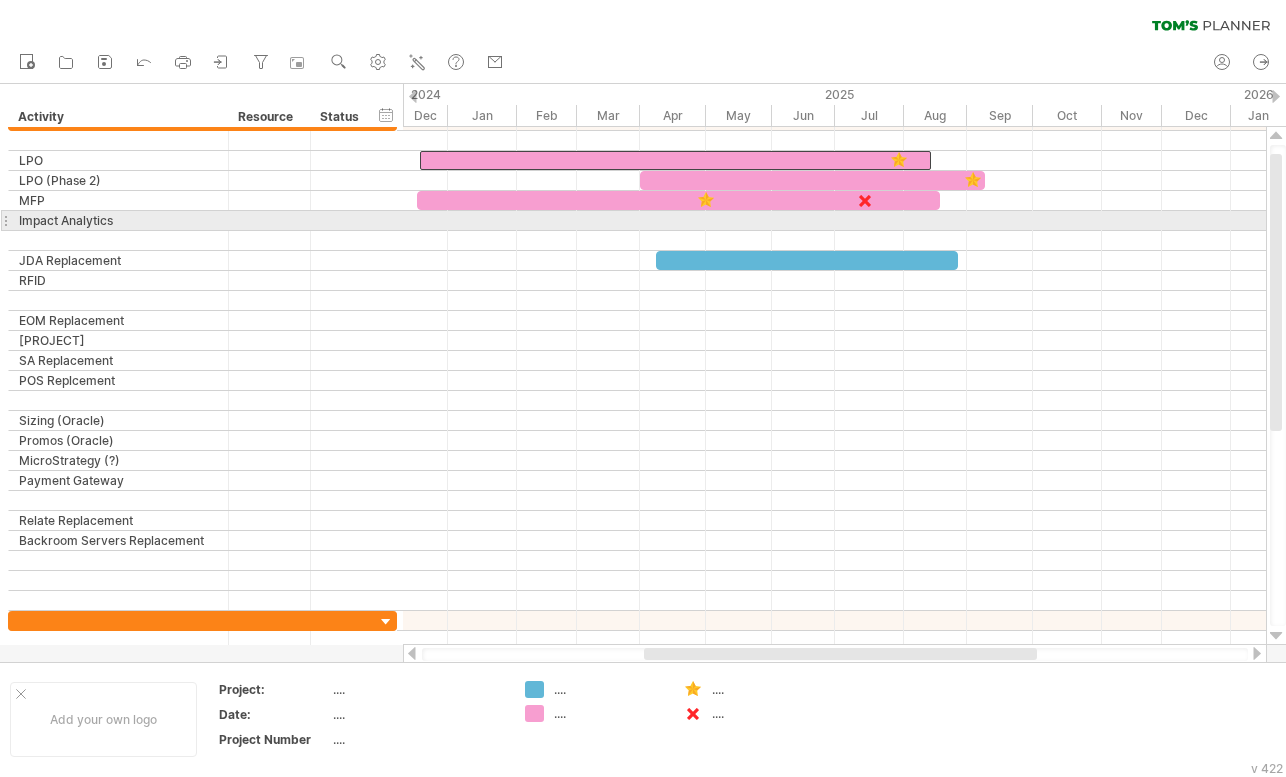 click at bounding box center (834, 221) 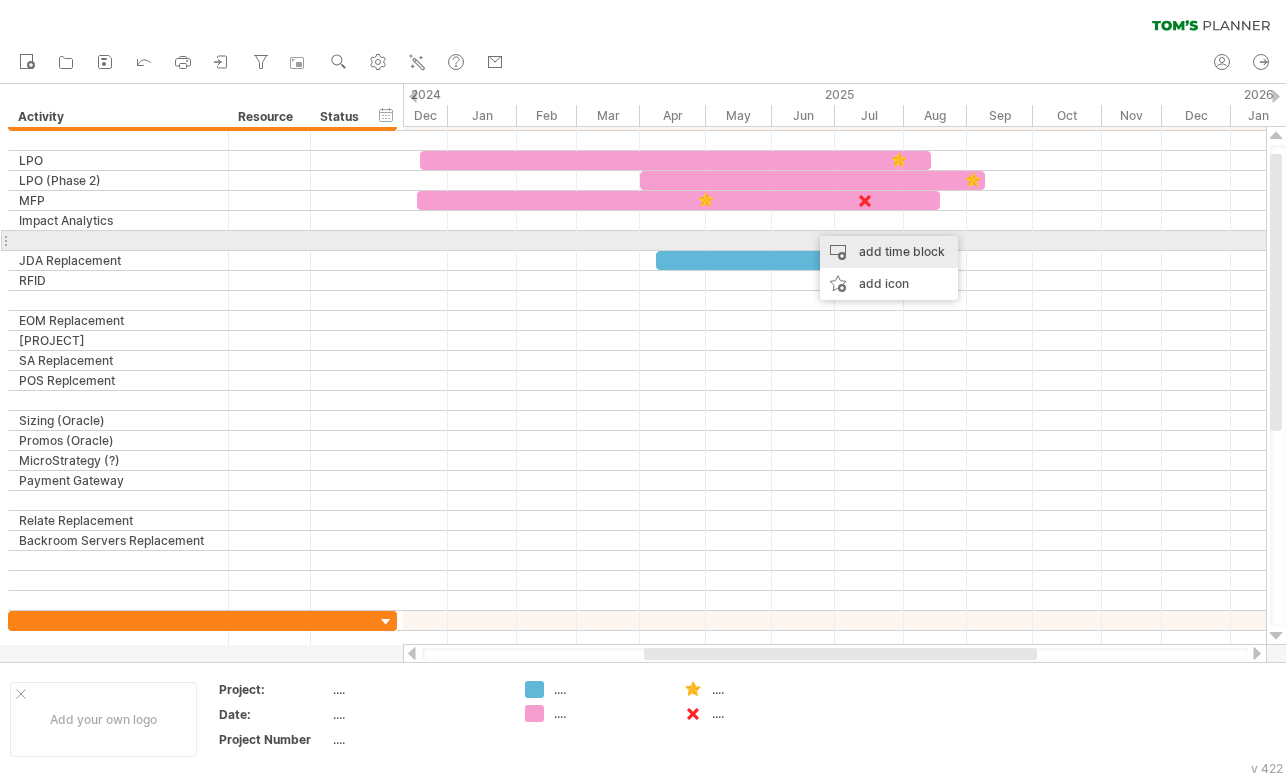 click on "add time block" at bounding box center (889, 252) 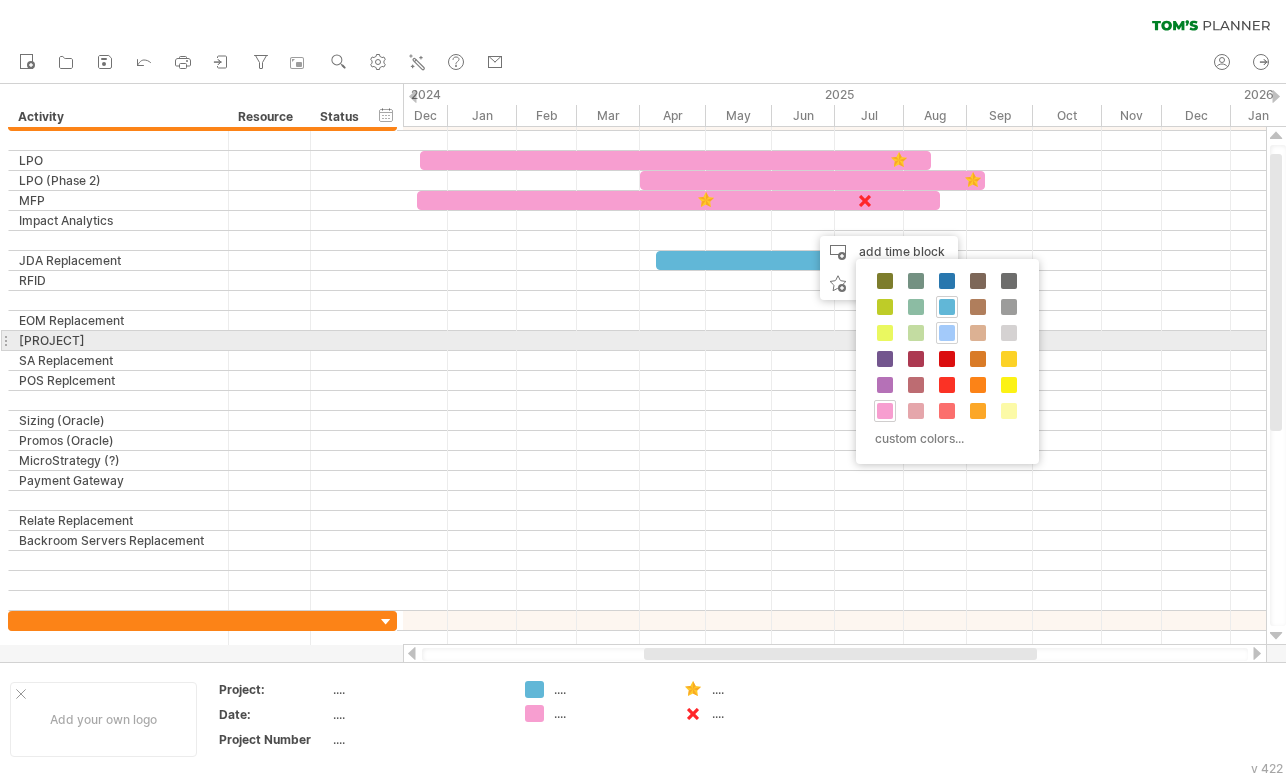 click at bounding box center [947, 333] 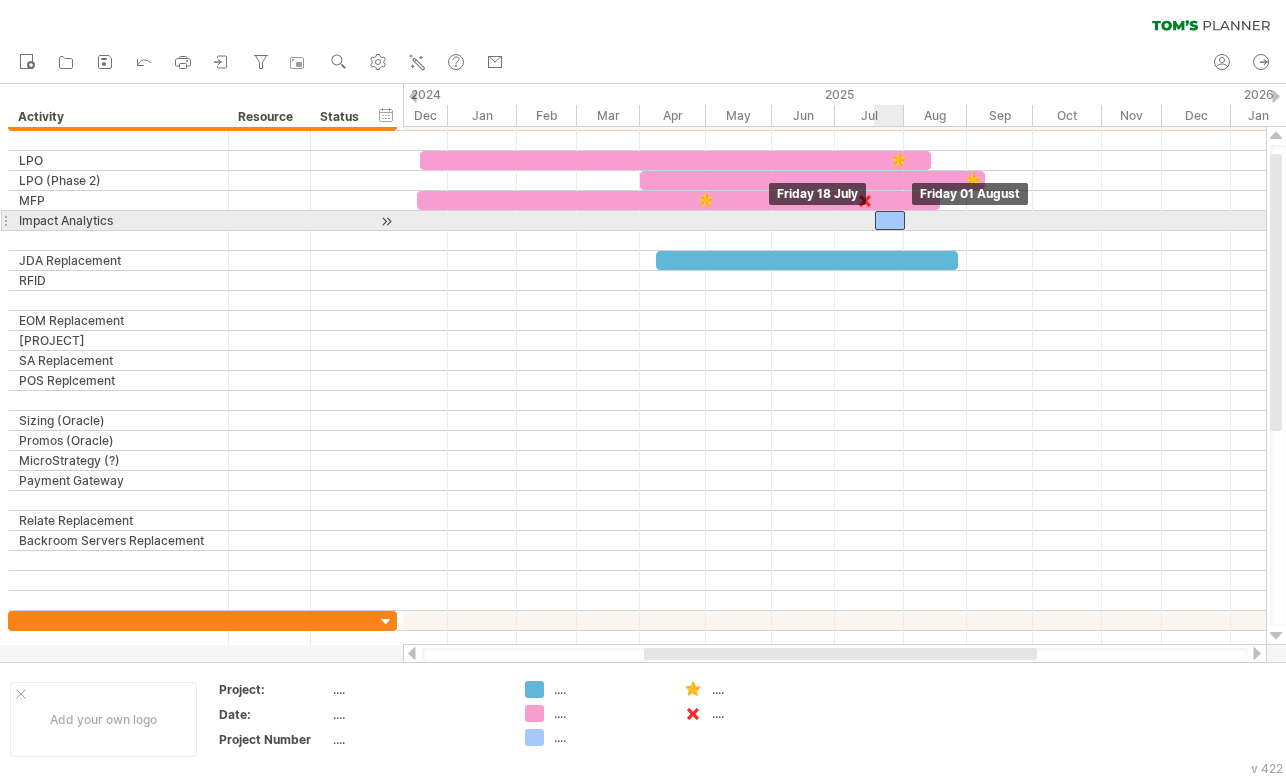 drag, startPoint x: 827, startPoint y: 222, endPoint x: 893, endPoint y: 227, distance: 66.189125 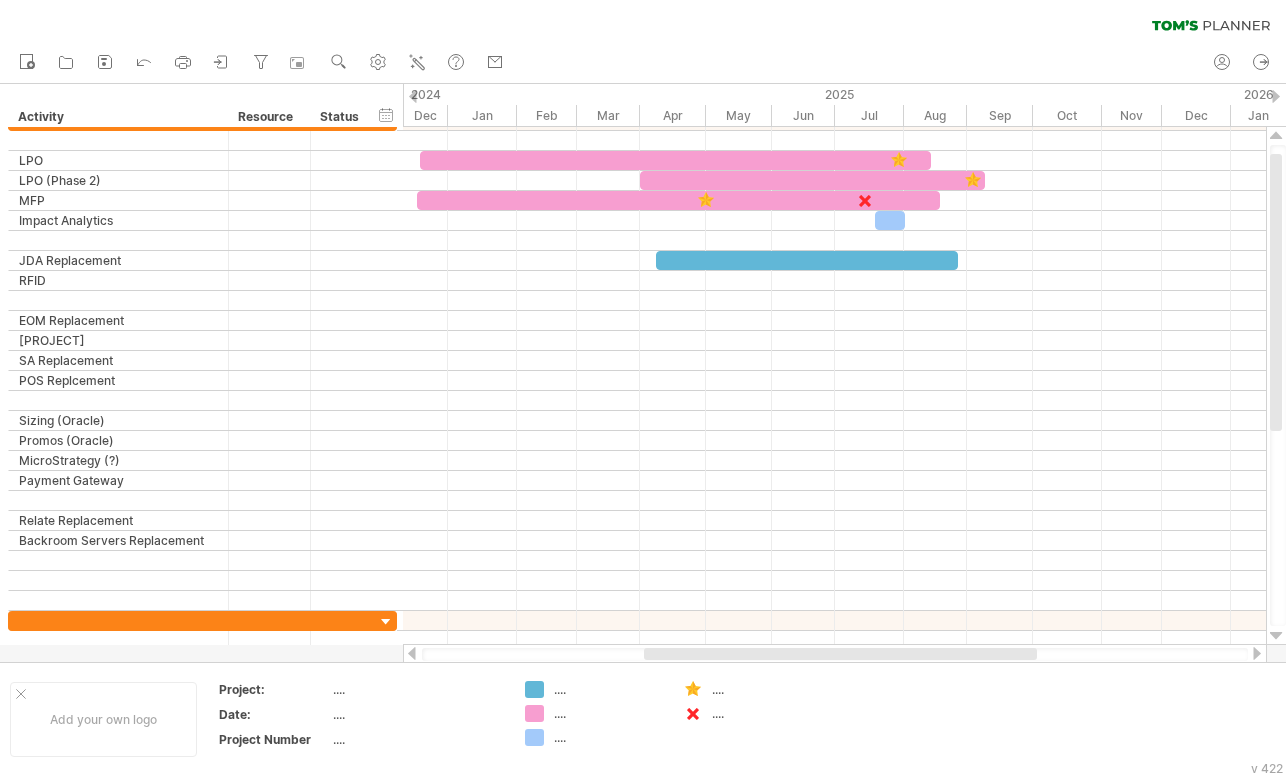 click at bounding box center (1257, 653) 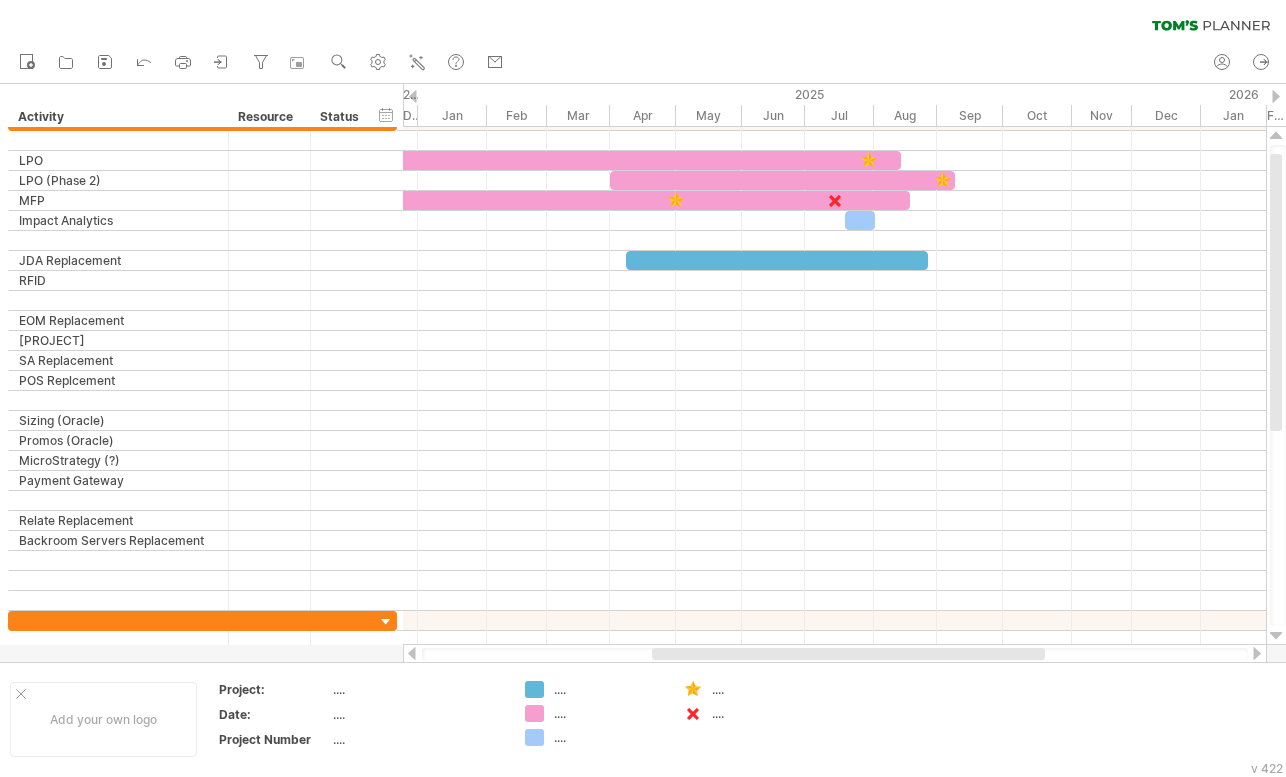 click at bounding box center (1257, 653) 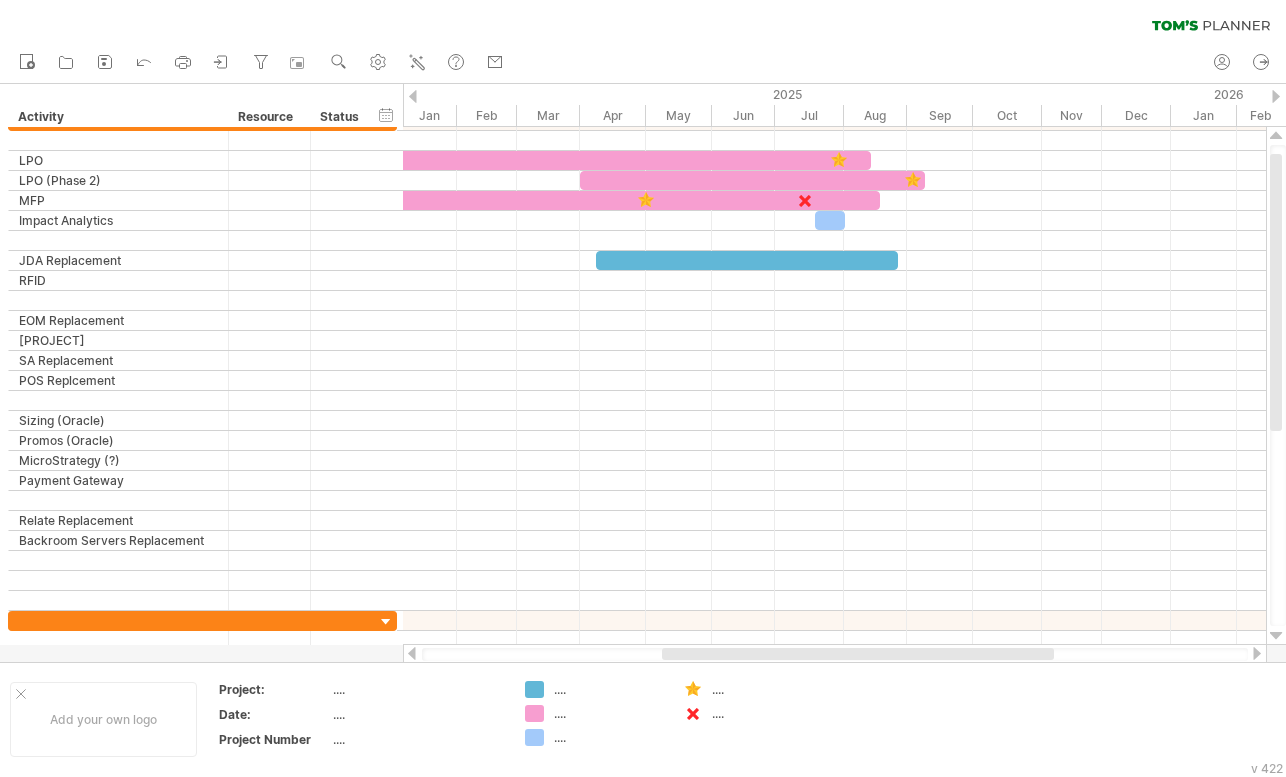 click at bounding box center [1257, 653] 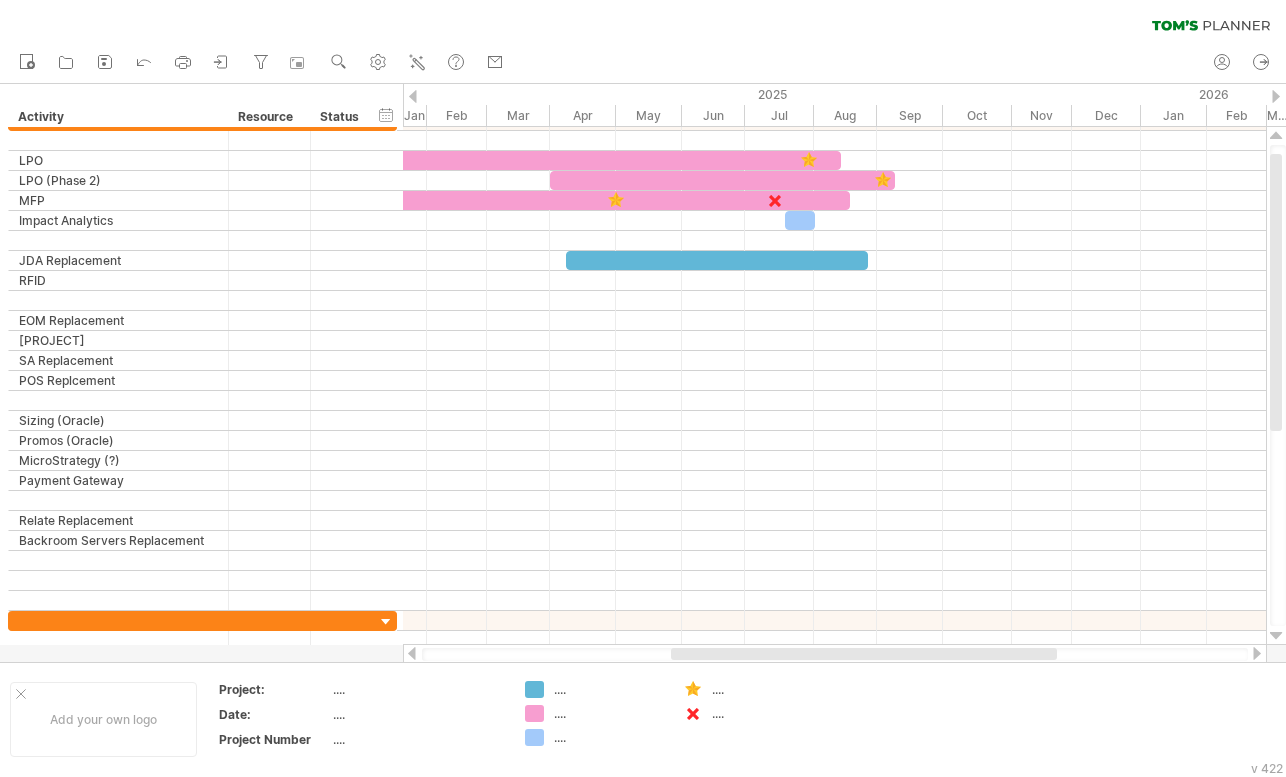 click at bounding box center [1257, 653] 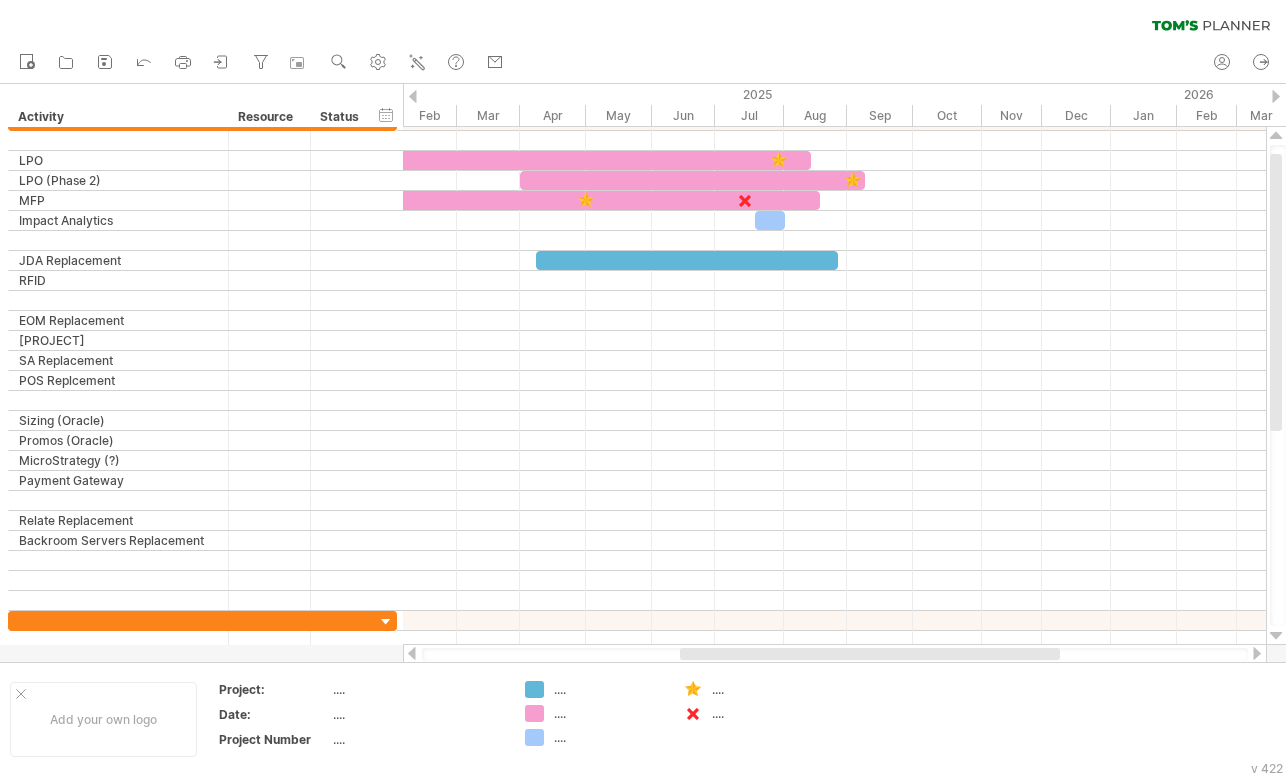 click at bounding box center (1257, 653) 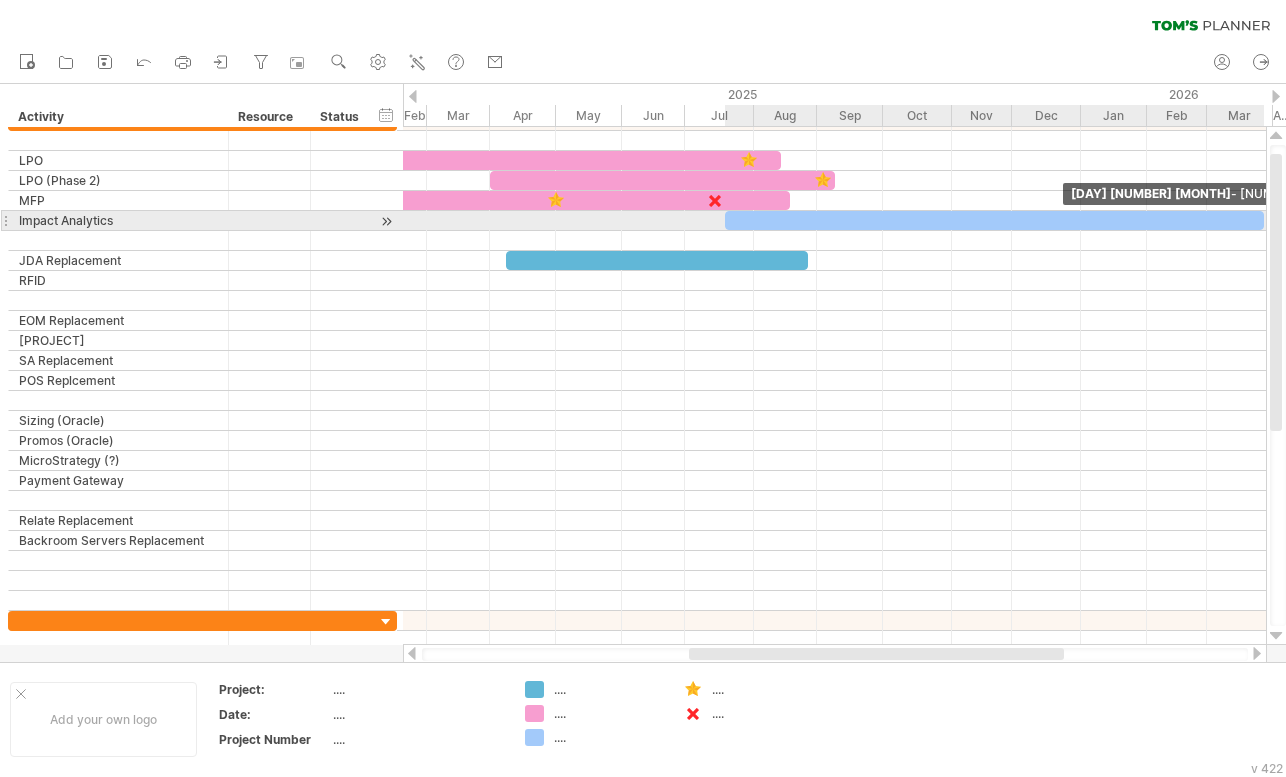 drag, startPoint x: 756, startPoint y: 222, endPoint x: 1264, endPoint y: 218, distance: 508.01575 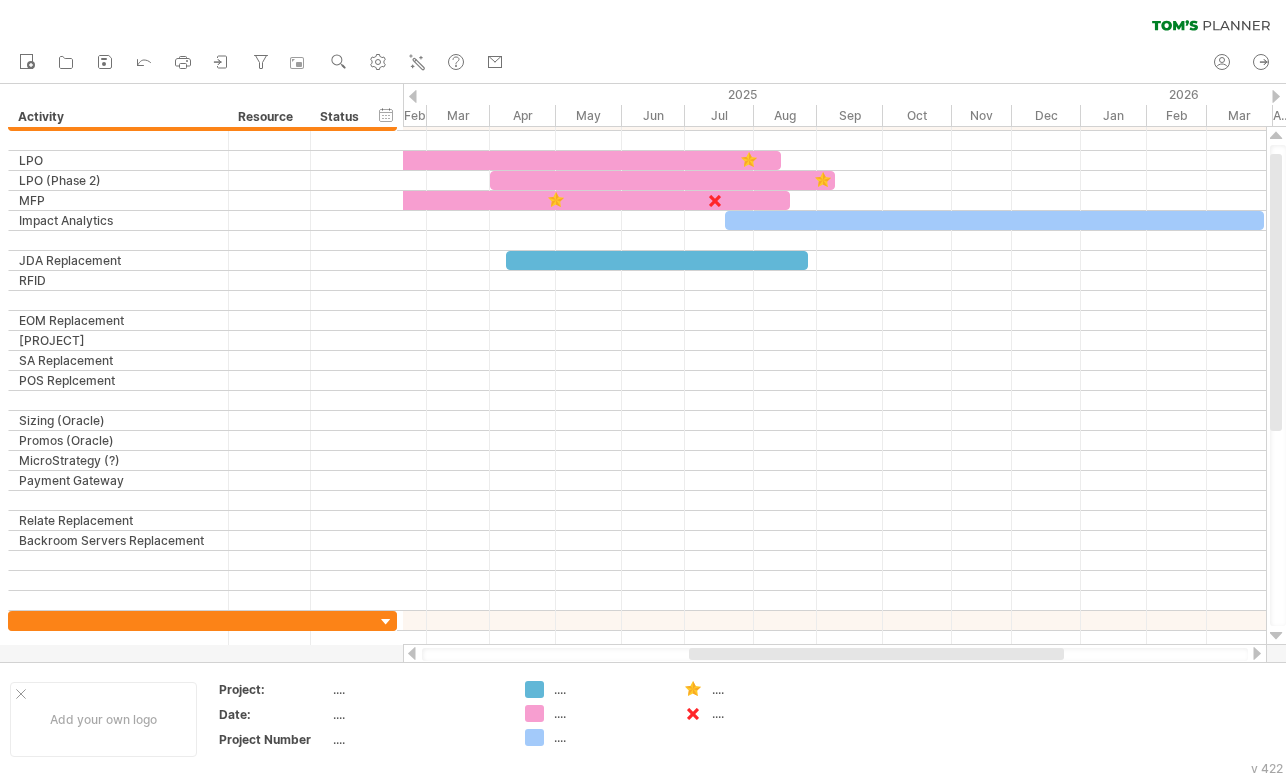 click at bounding box center [1257, 653] 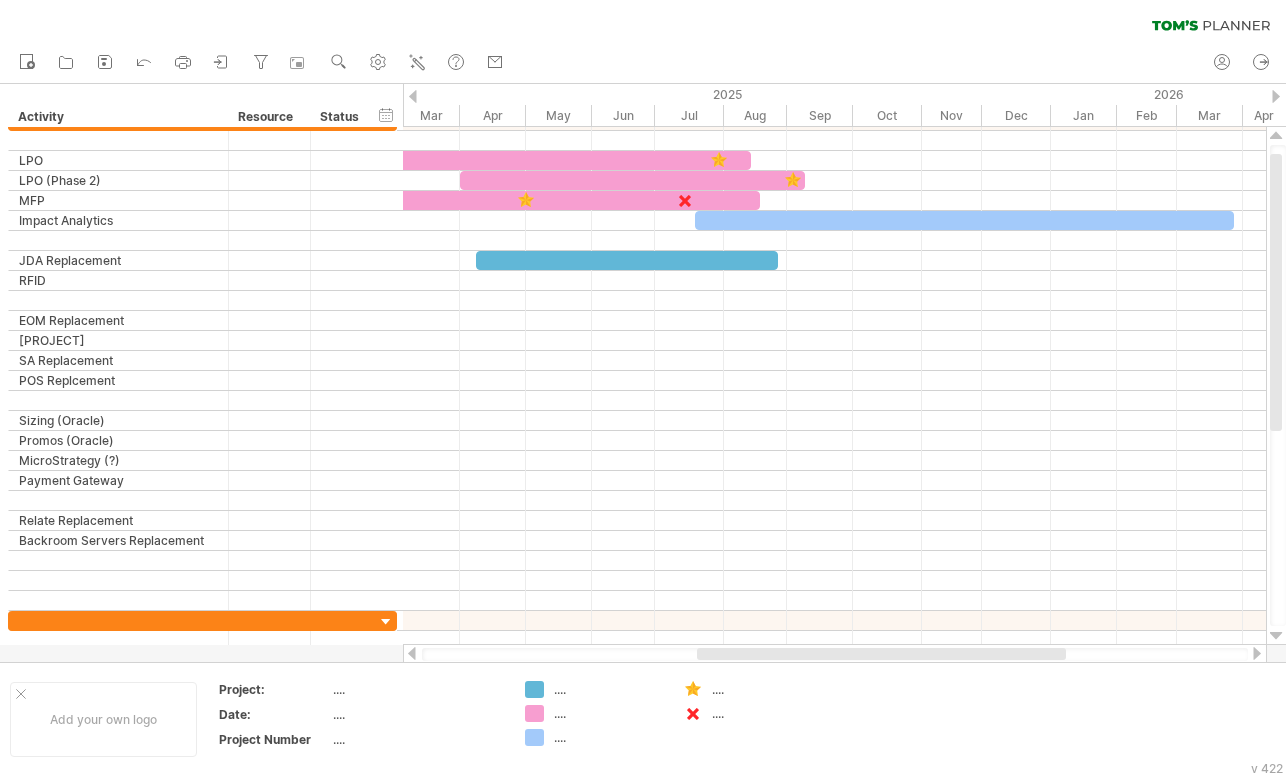 click at bounding box center (1257, 653) 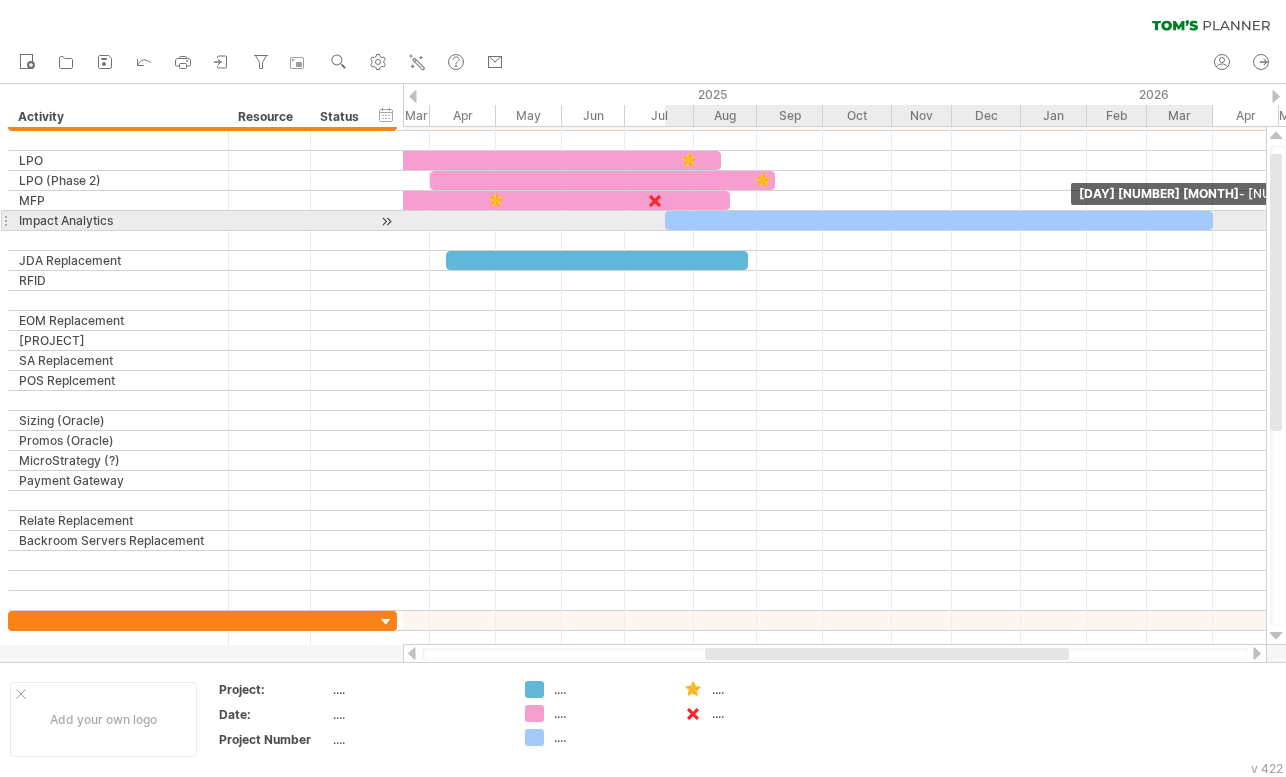 click at bounding box center [1213, 220] 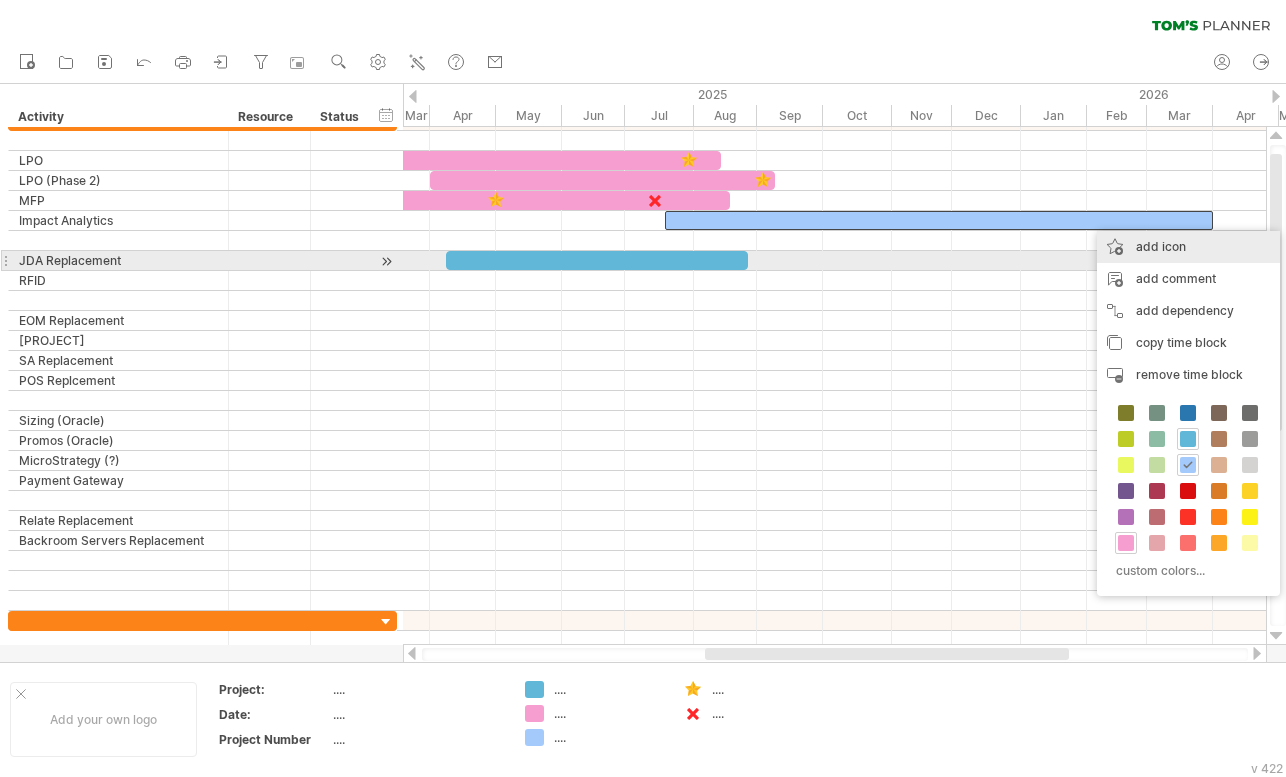 click on "add icon" at bounding box center (1188, 247) 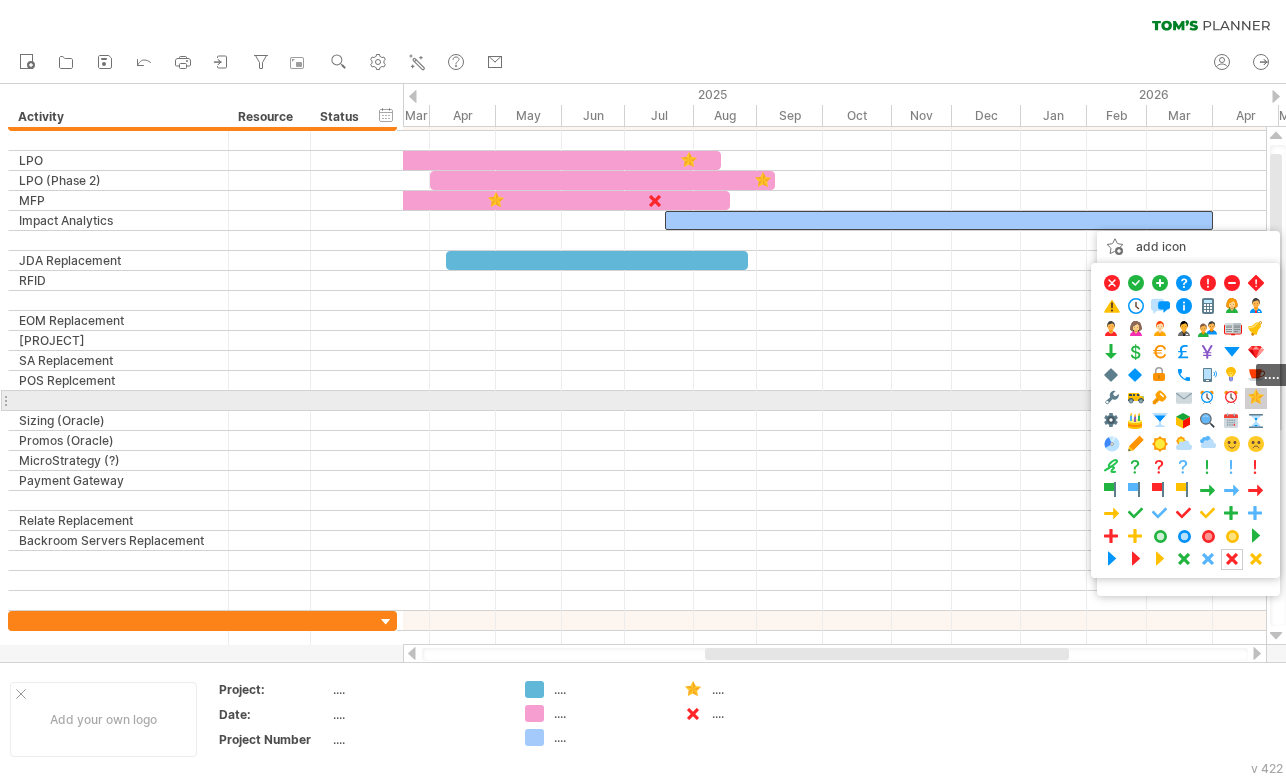 click at bounding box center (1256, 398) 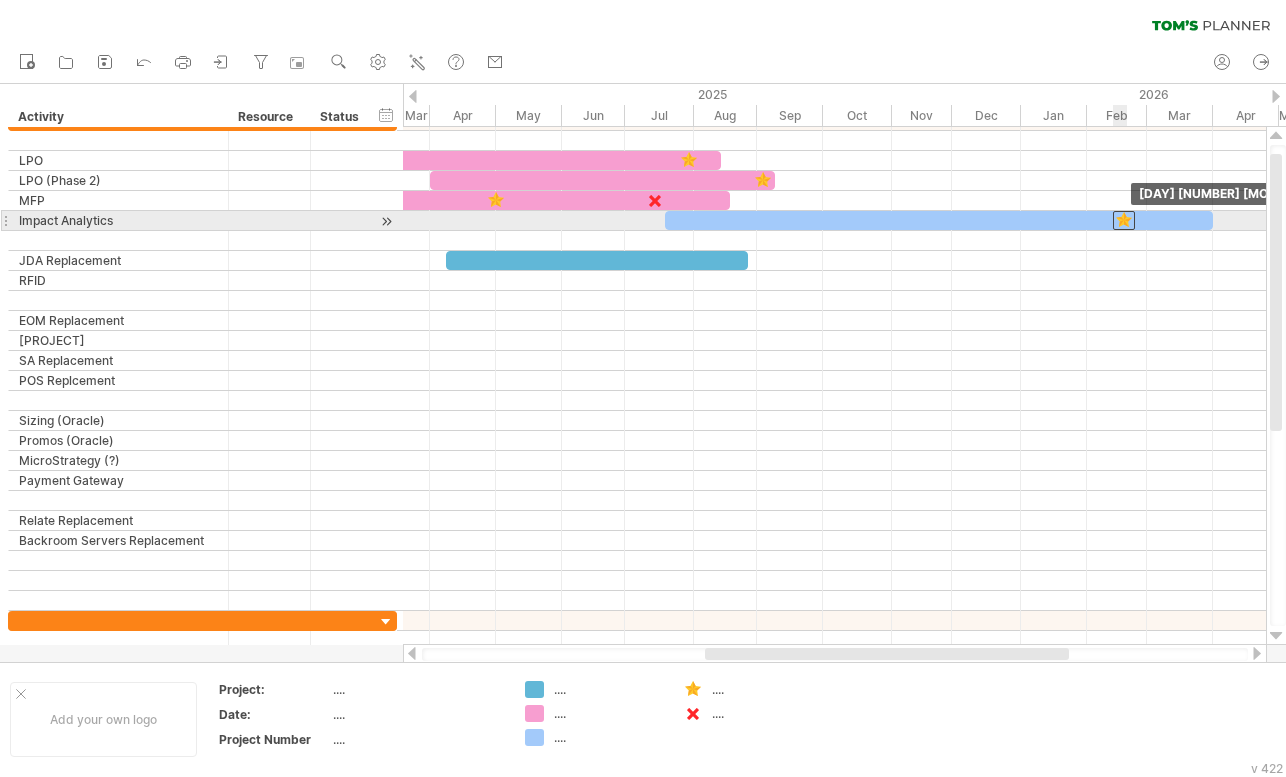 click at bounding box center (1124, 220) 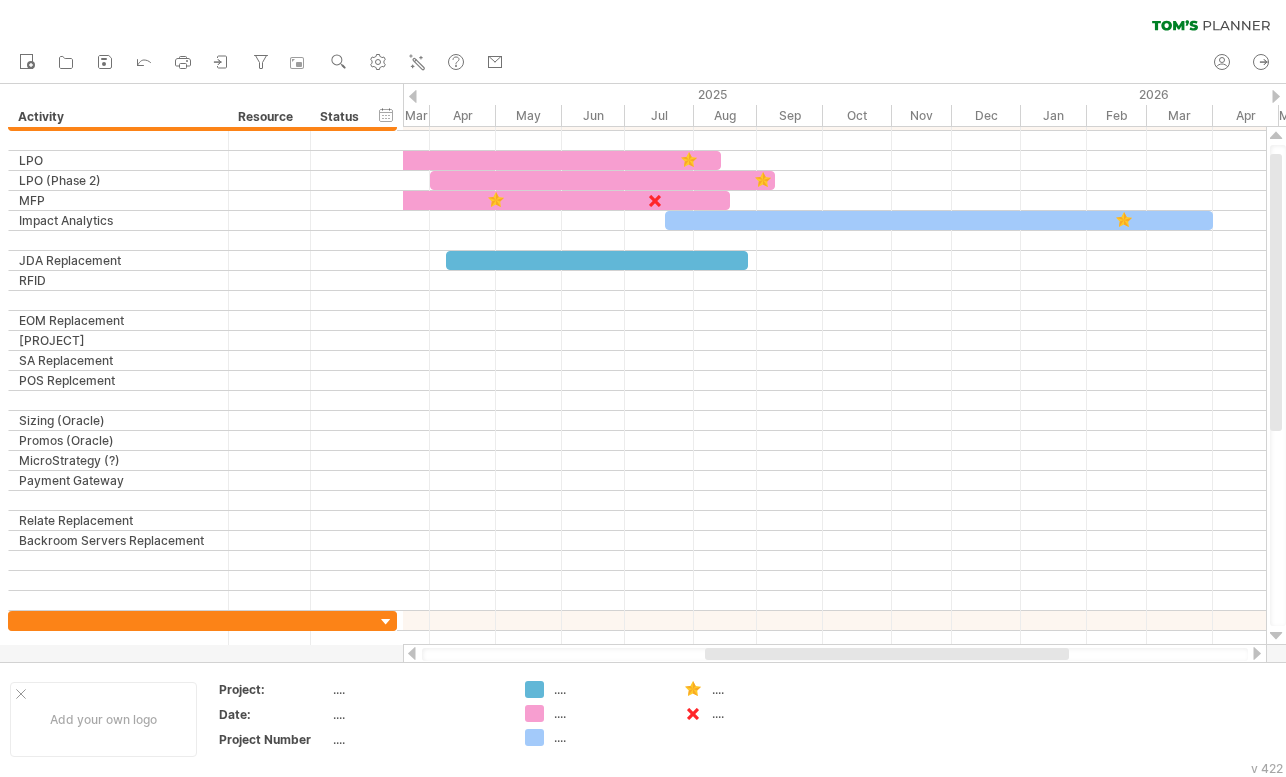 click at bounding box center (1257, 653) 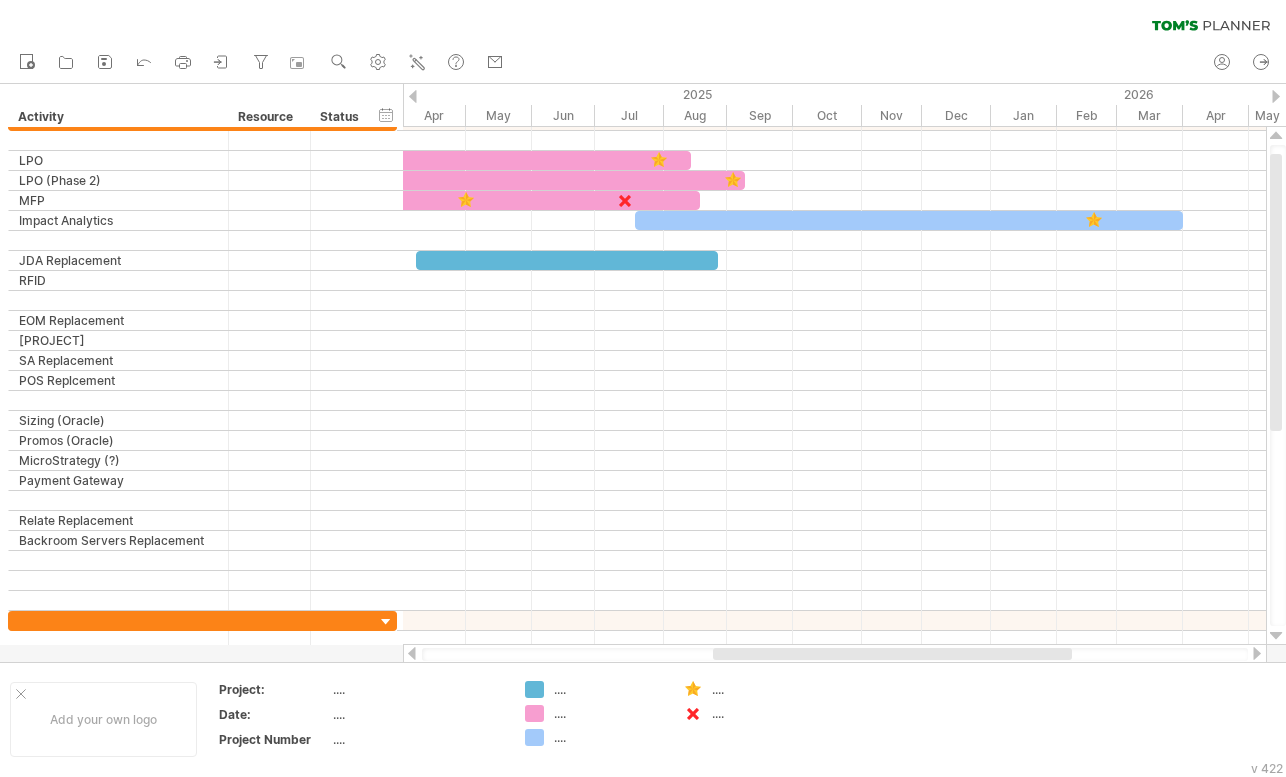 click at bounding box center (1257, 653) 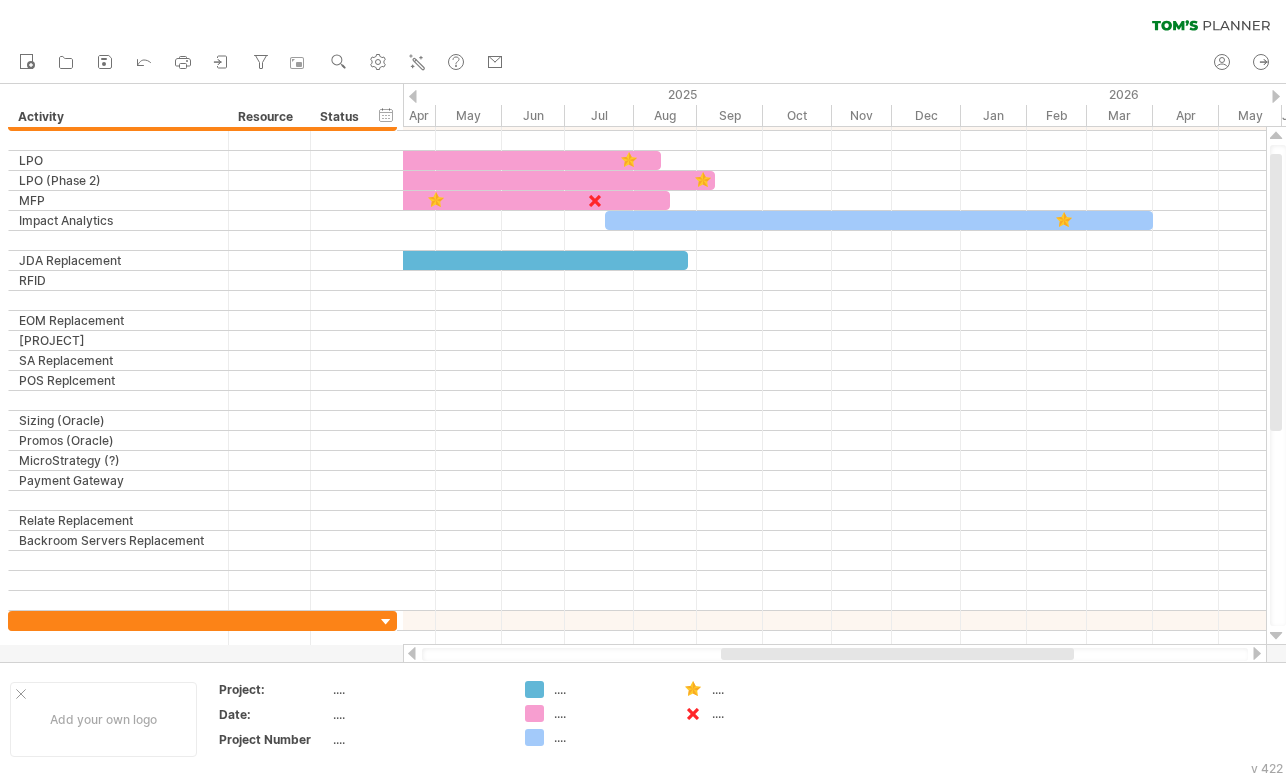 click at bounding box center (1257, 653) 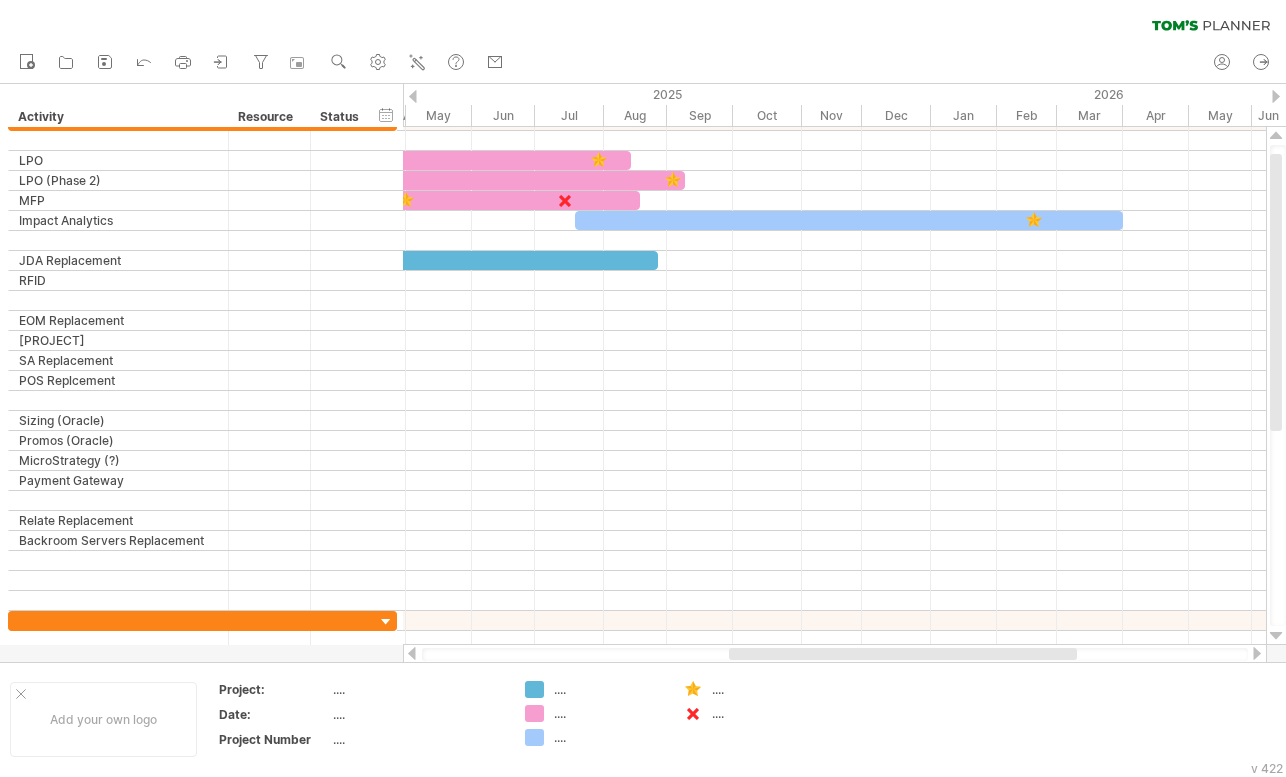 click at bounding box center (413, 96) 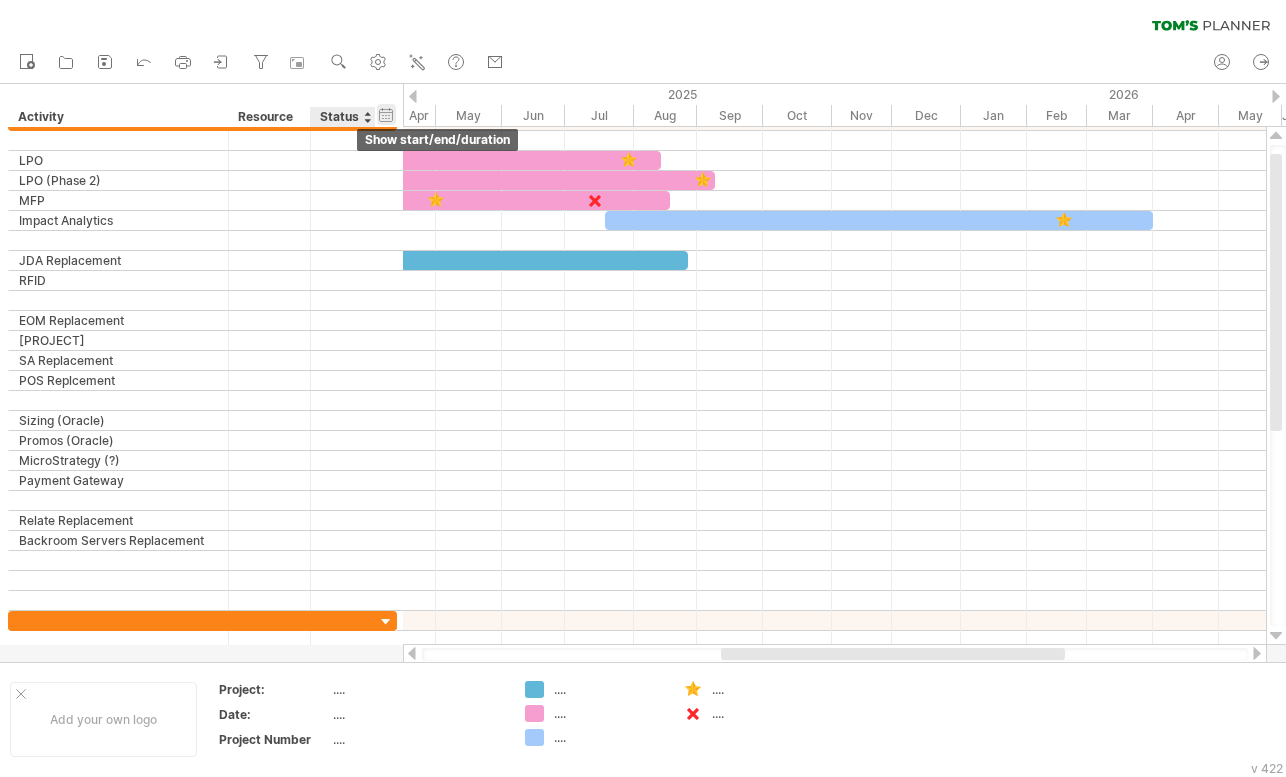 click on "hide start/end/duration show start/end/duration" at bounding box center [386, 114] 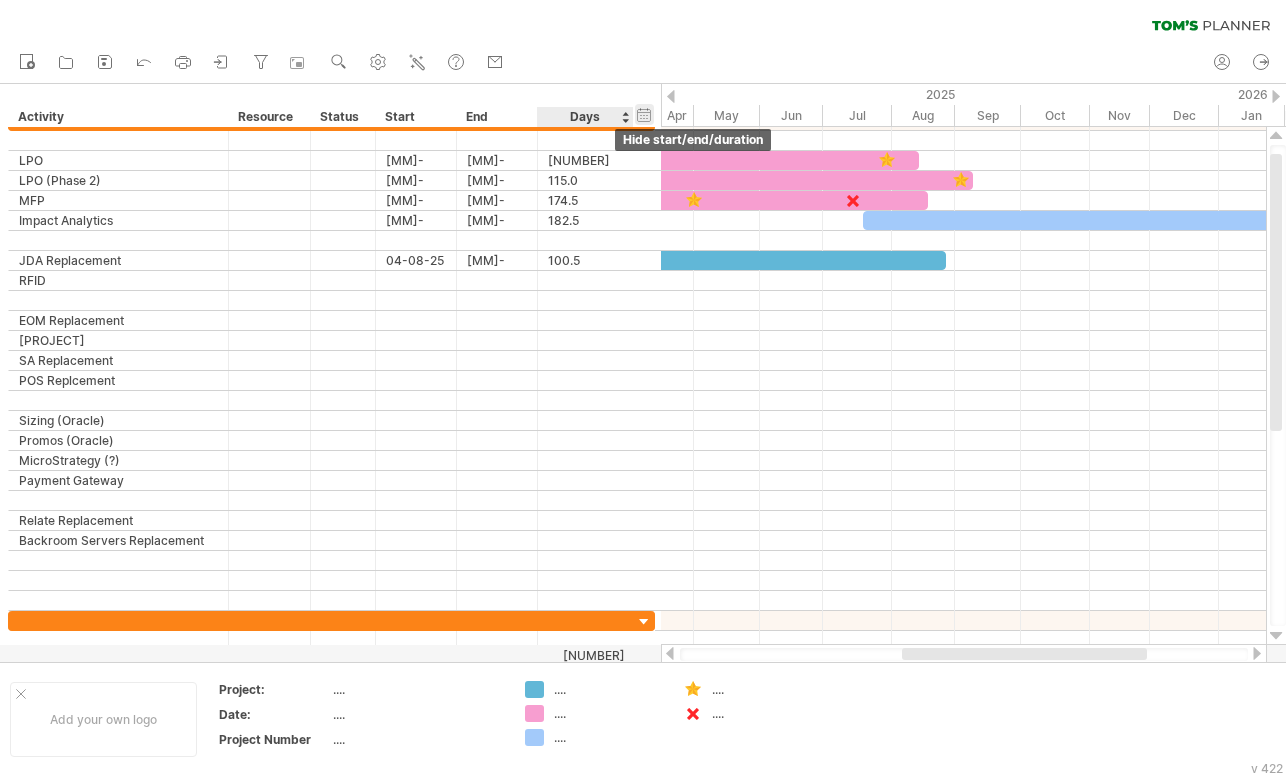 click on "hide start/end/duration show start/end/duration" at bounding box center (644, 114) 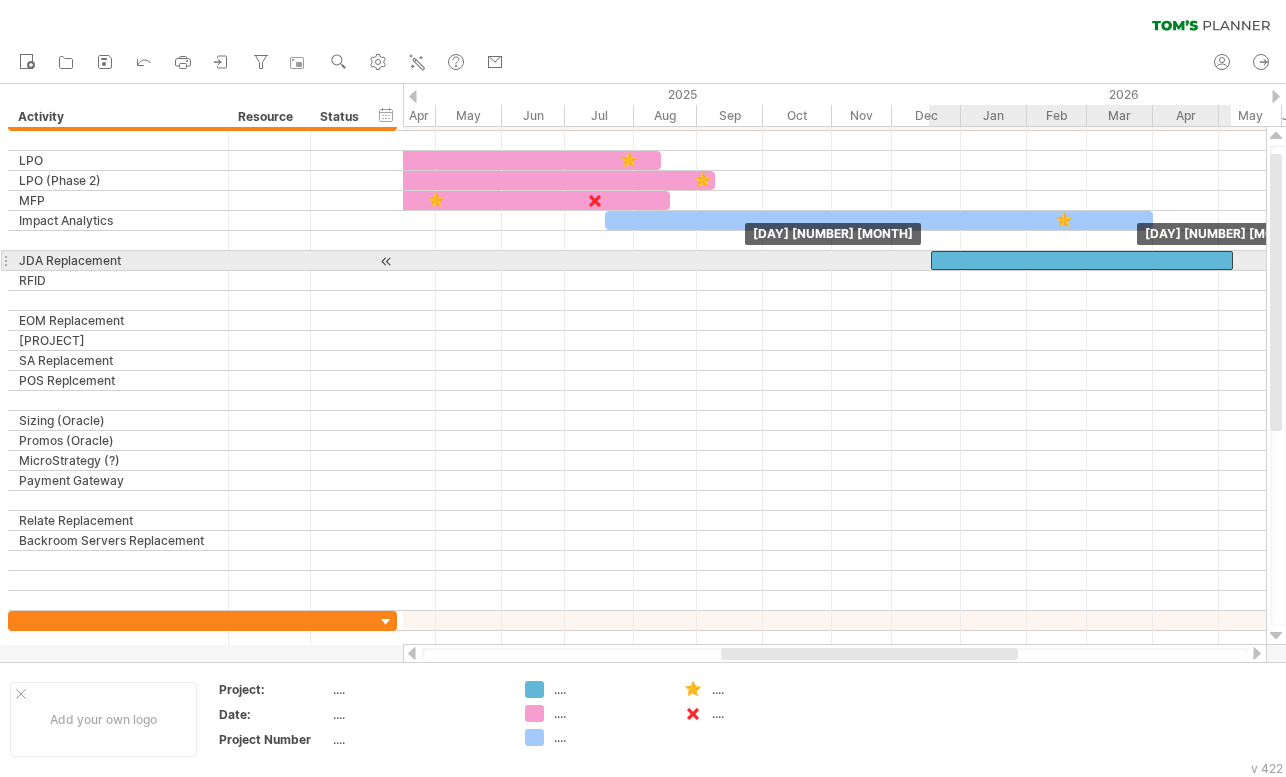drag, startPoint x: 578, startPoint y: 256, endPoint x: 1122, endPoint y: 252, distance: 544.0147 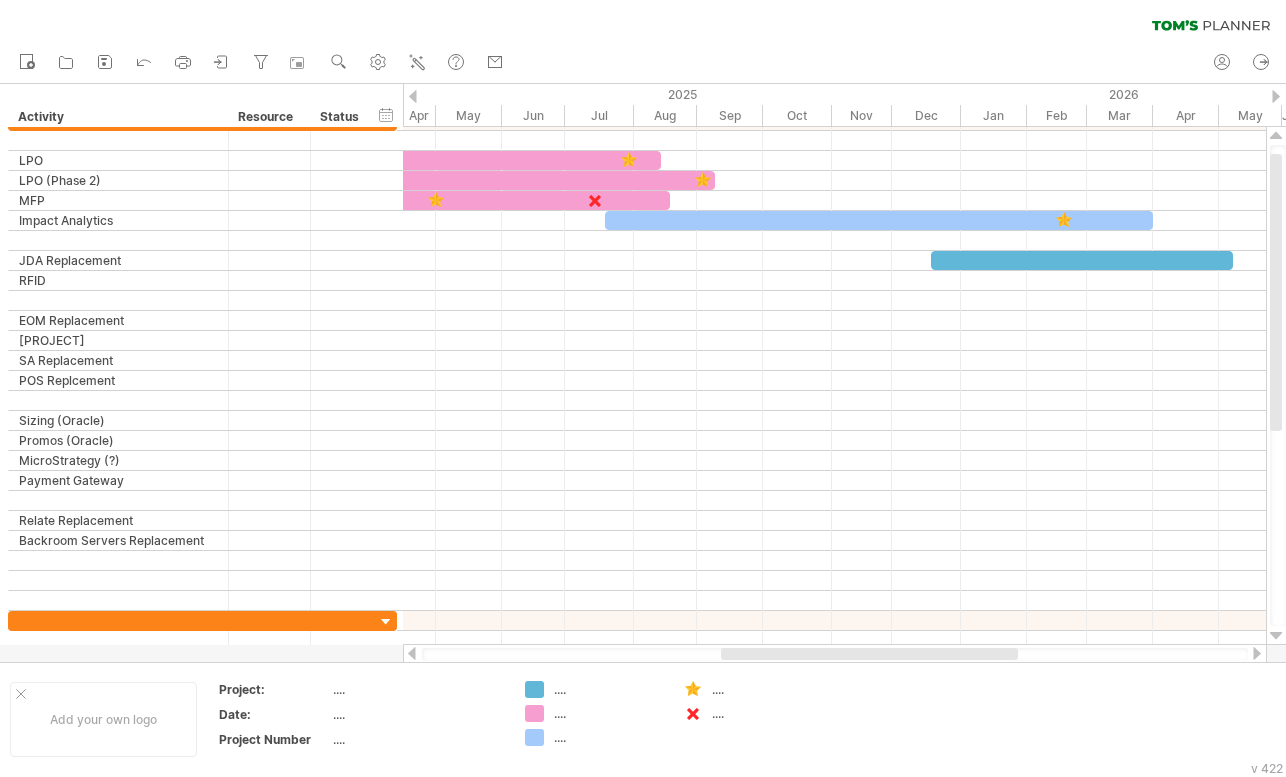 click at bounding box center [1257, 653] 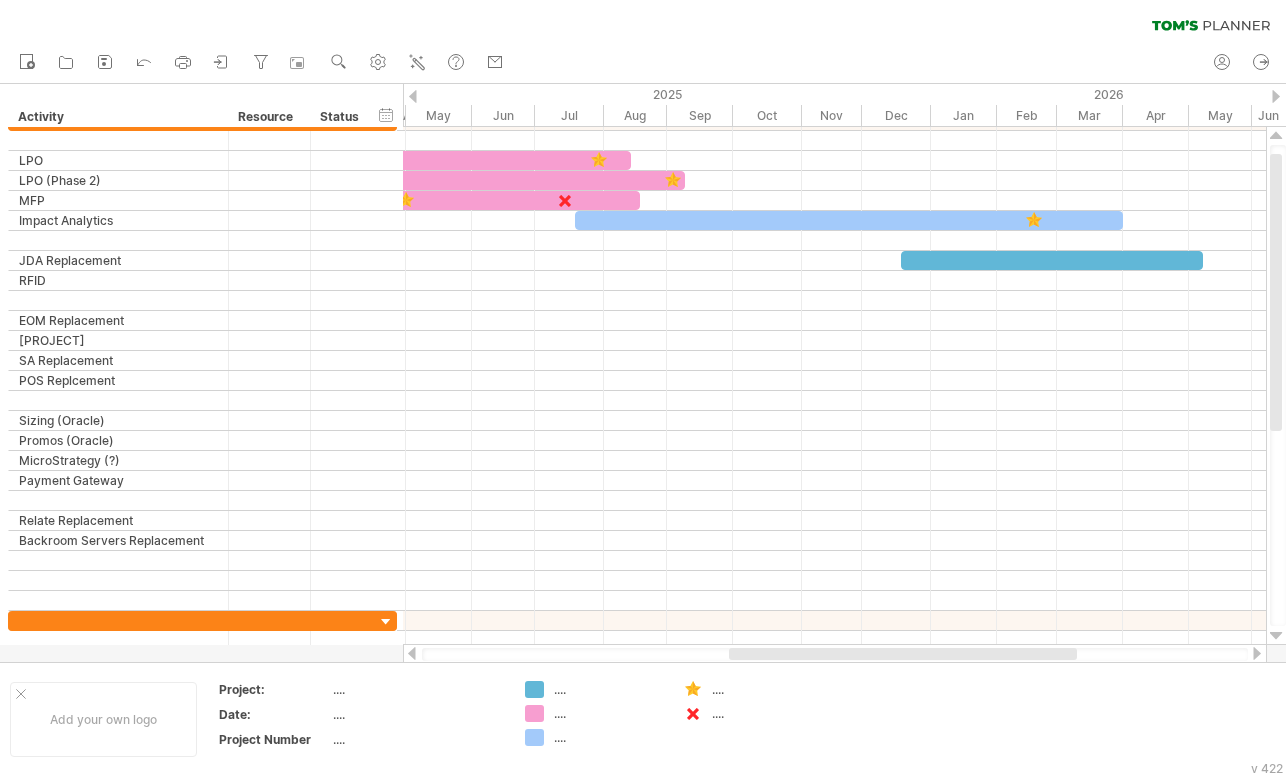 click at bounding box center (1257, 653) 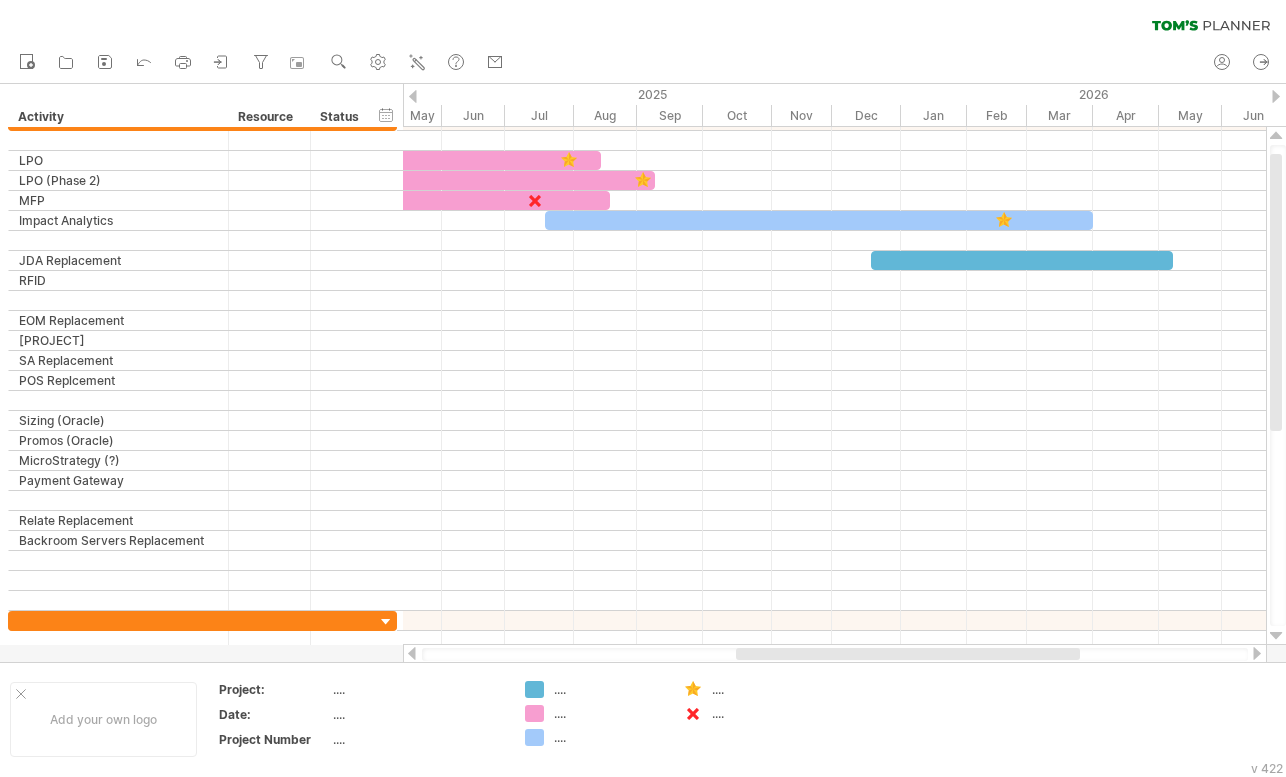click at bounding box center (1257, 653) 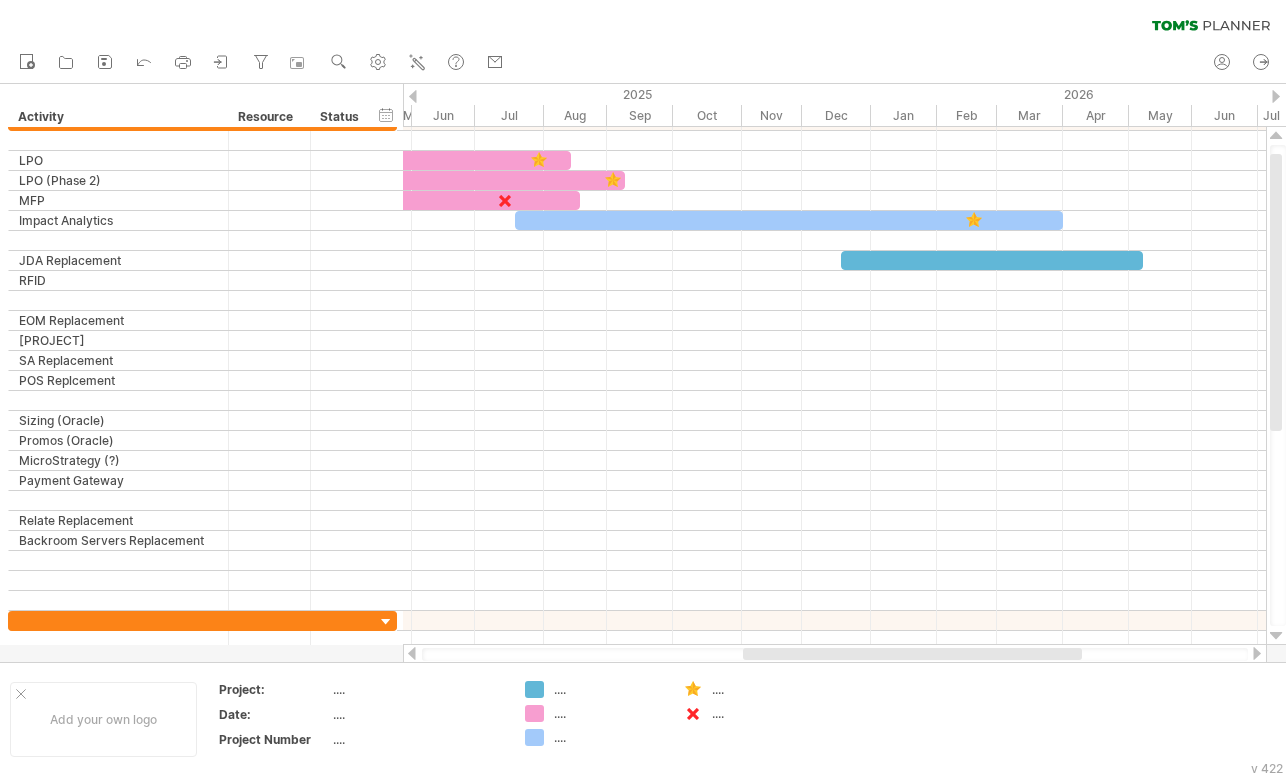 click at bounding box center [1257, 653] 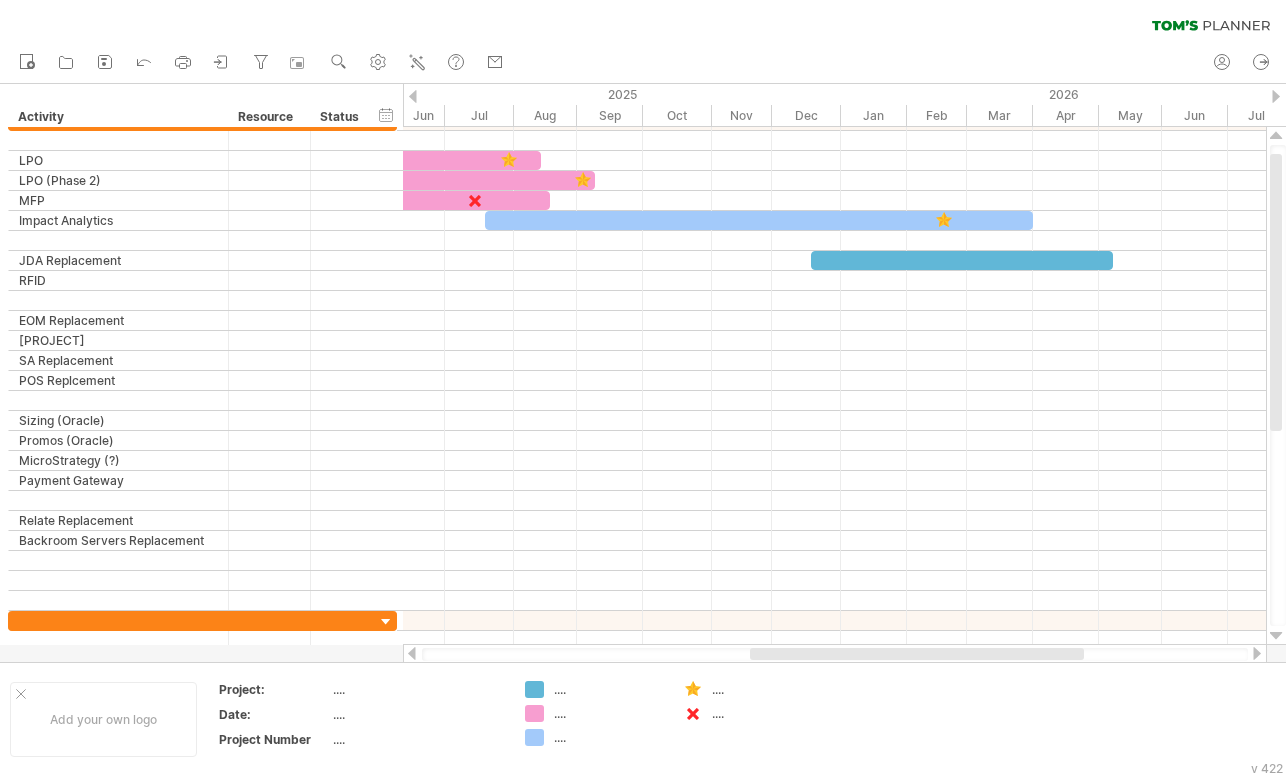 click at bounding box center [1257, 653] 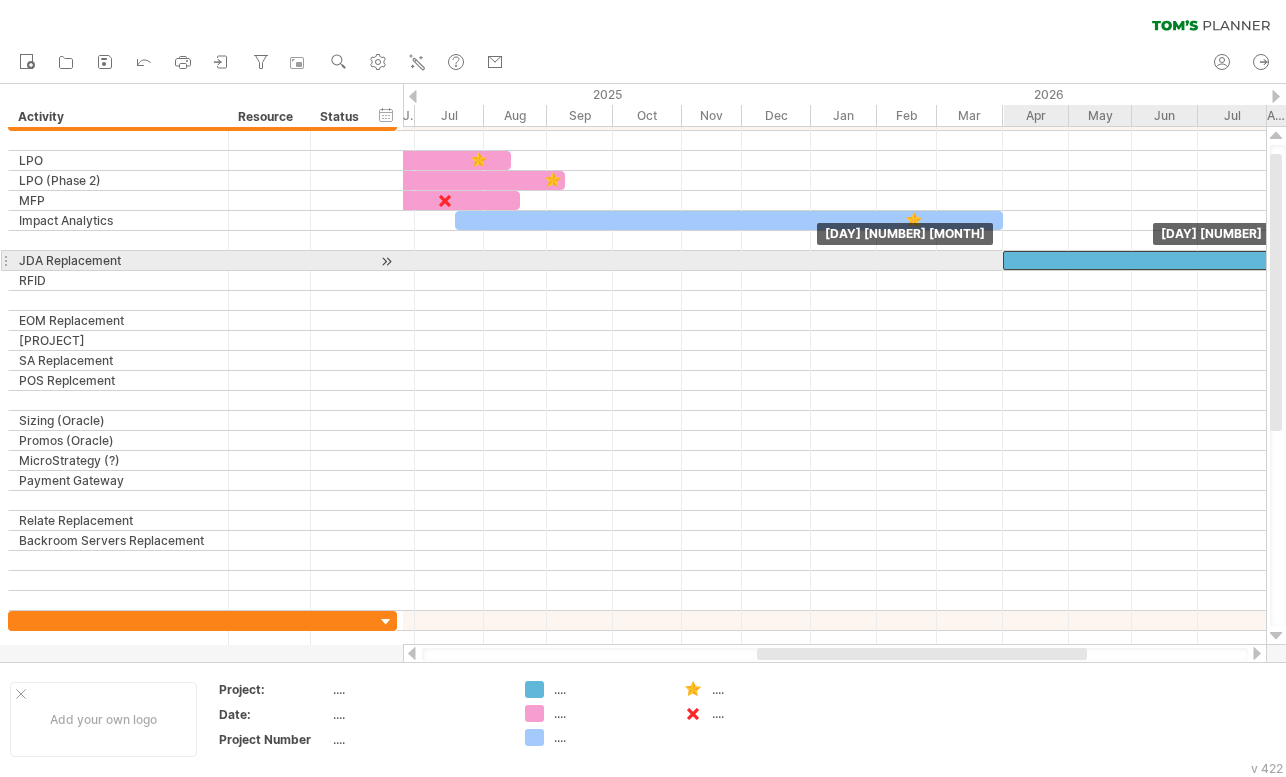 drag, startPoint x: 959, startPoint y: 260, endPoint x: 1181, endPoint y: 256, distance: 222.03603 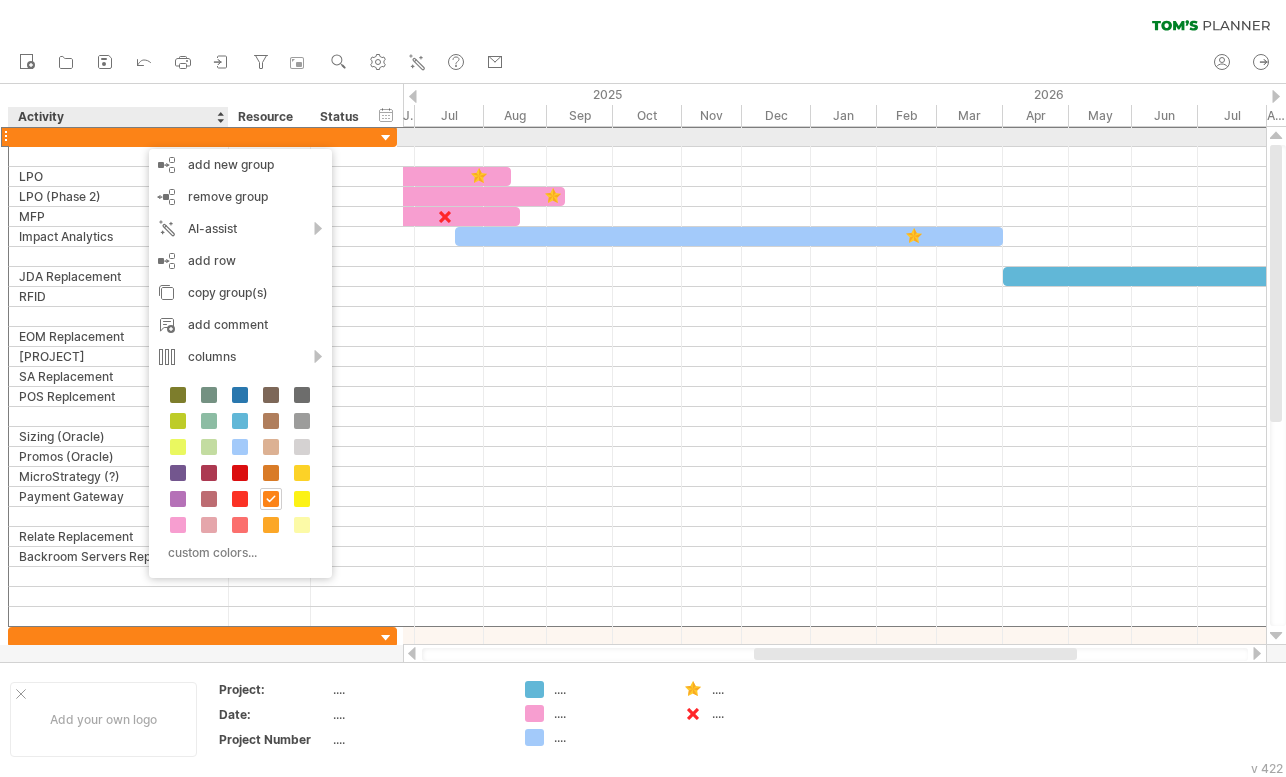 click at bounding box center (118, 136) 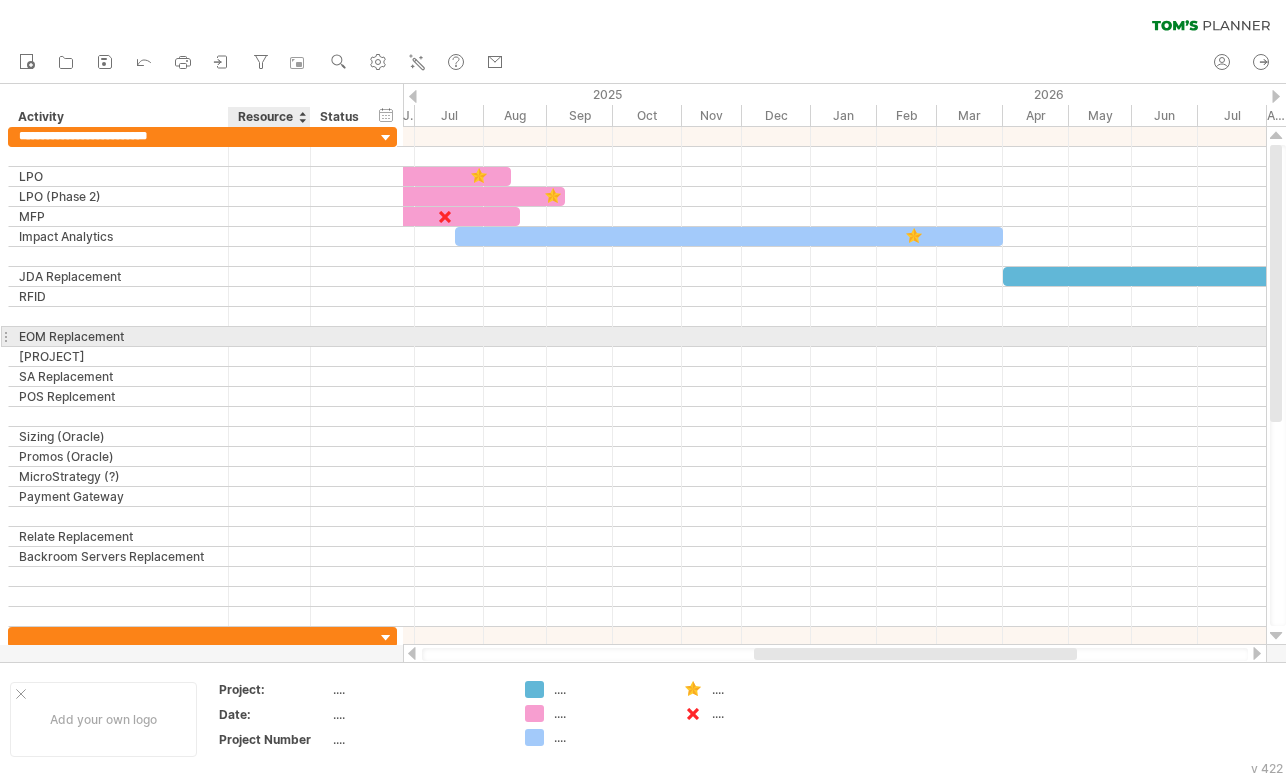 click at bounding box center [118, 336] 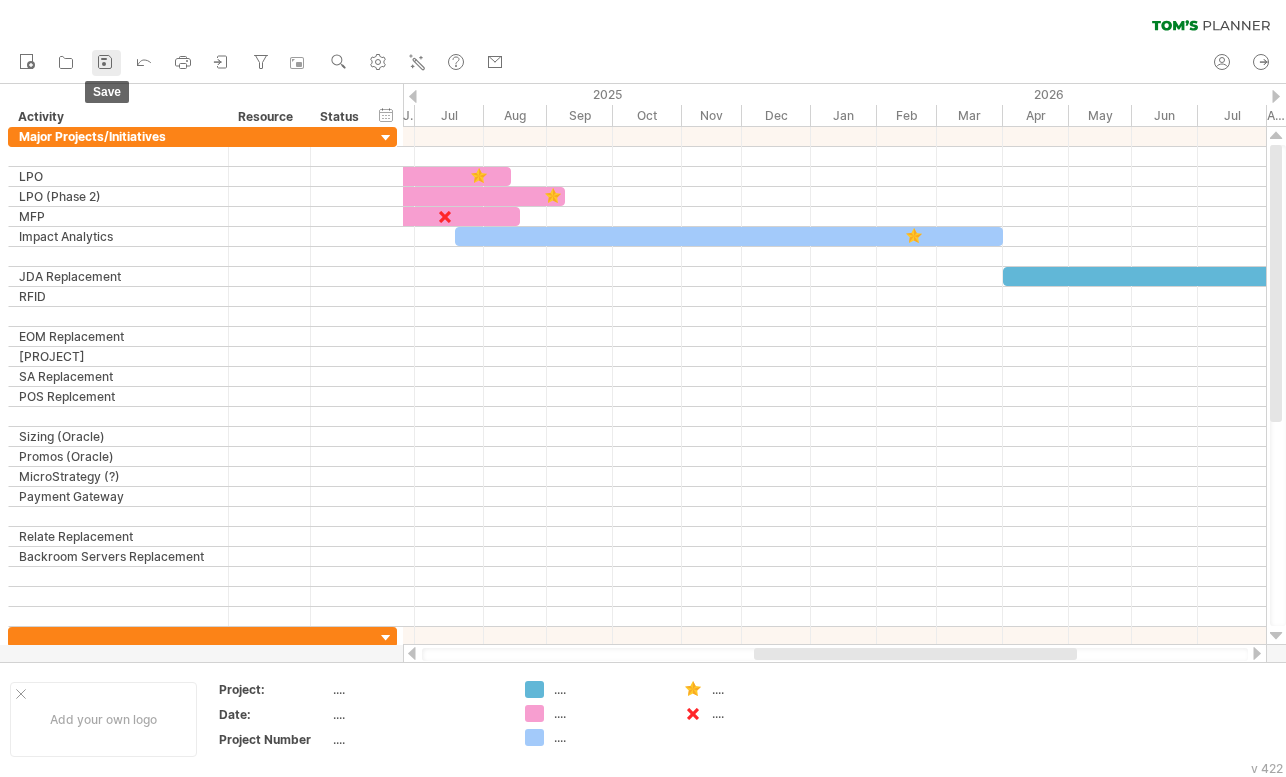 click at bounding box center [105, 62] 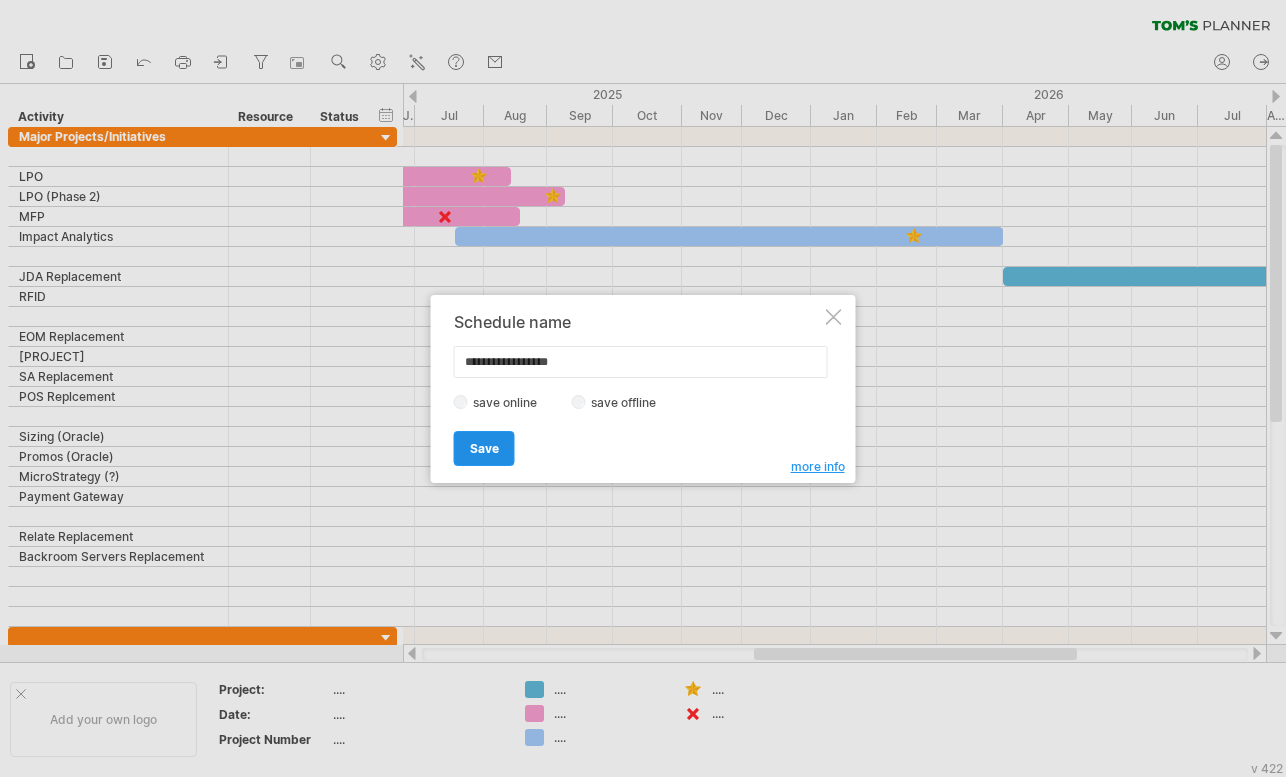 type on "**********" 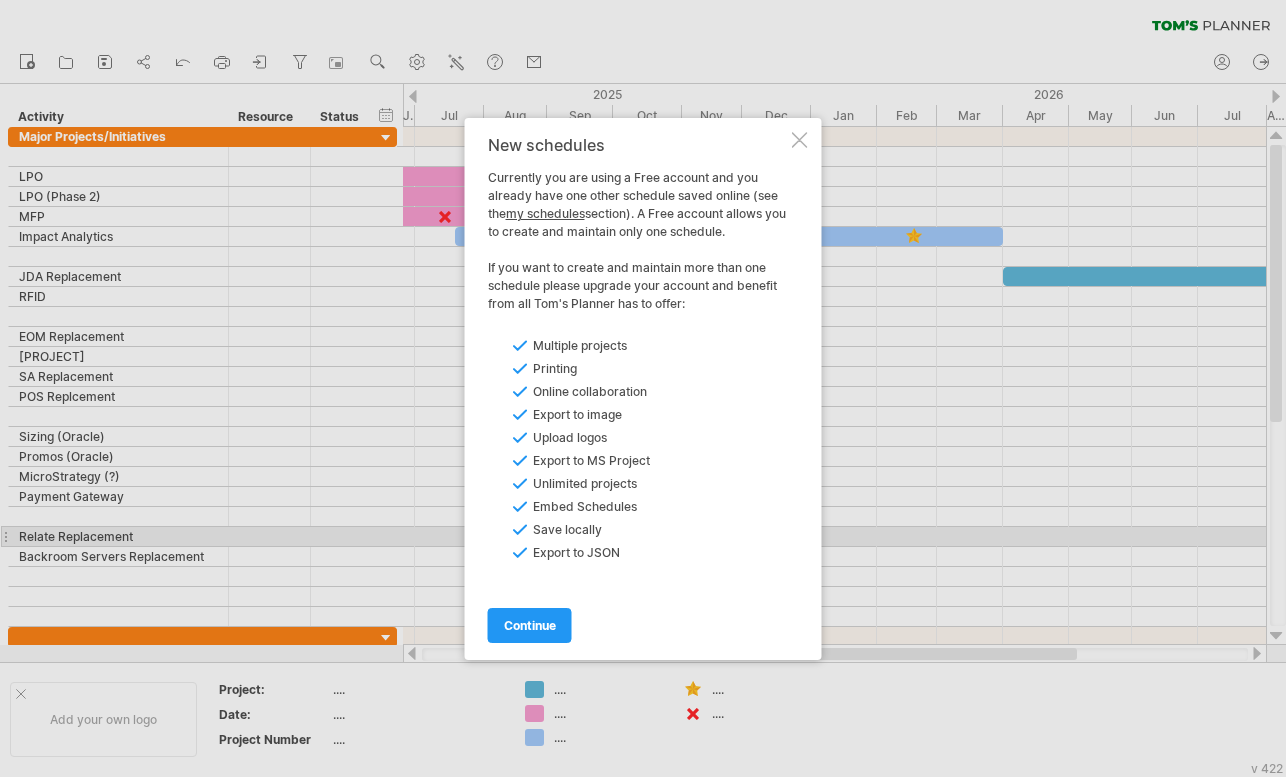 click at bounding box center (800, 140) 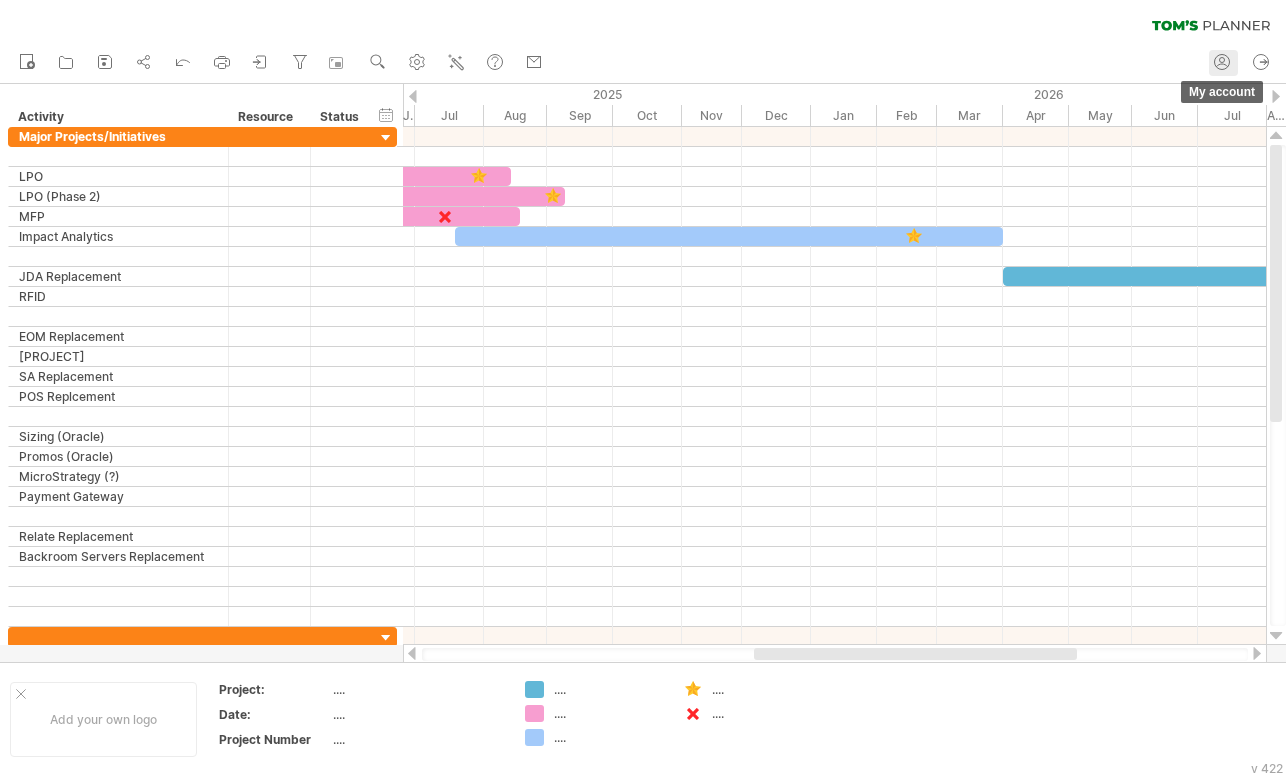click at bounding box center [1222, 62] 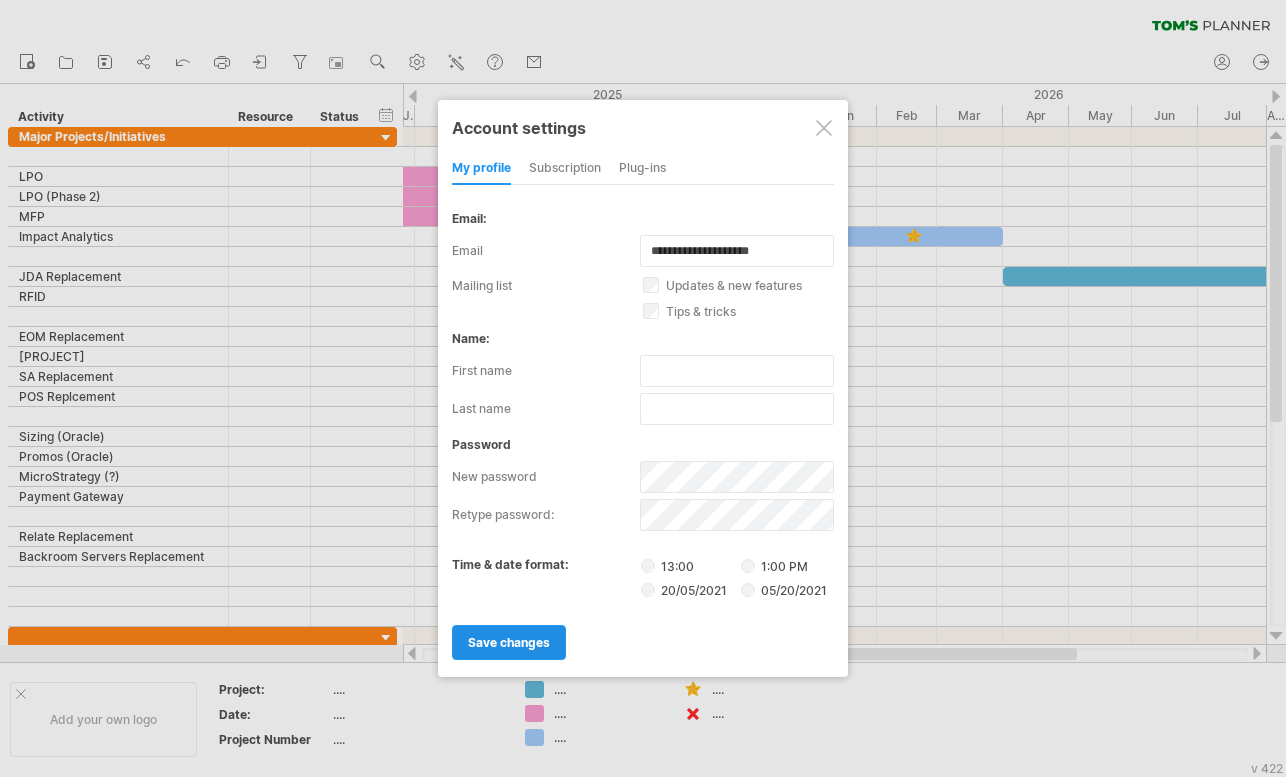 click on "save changes" at bounding box center [509, 642] 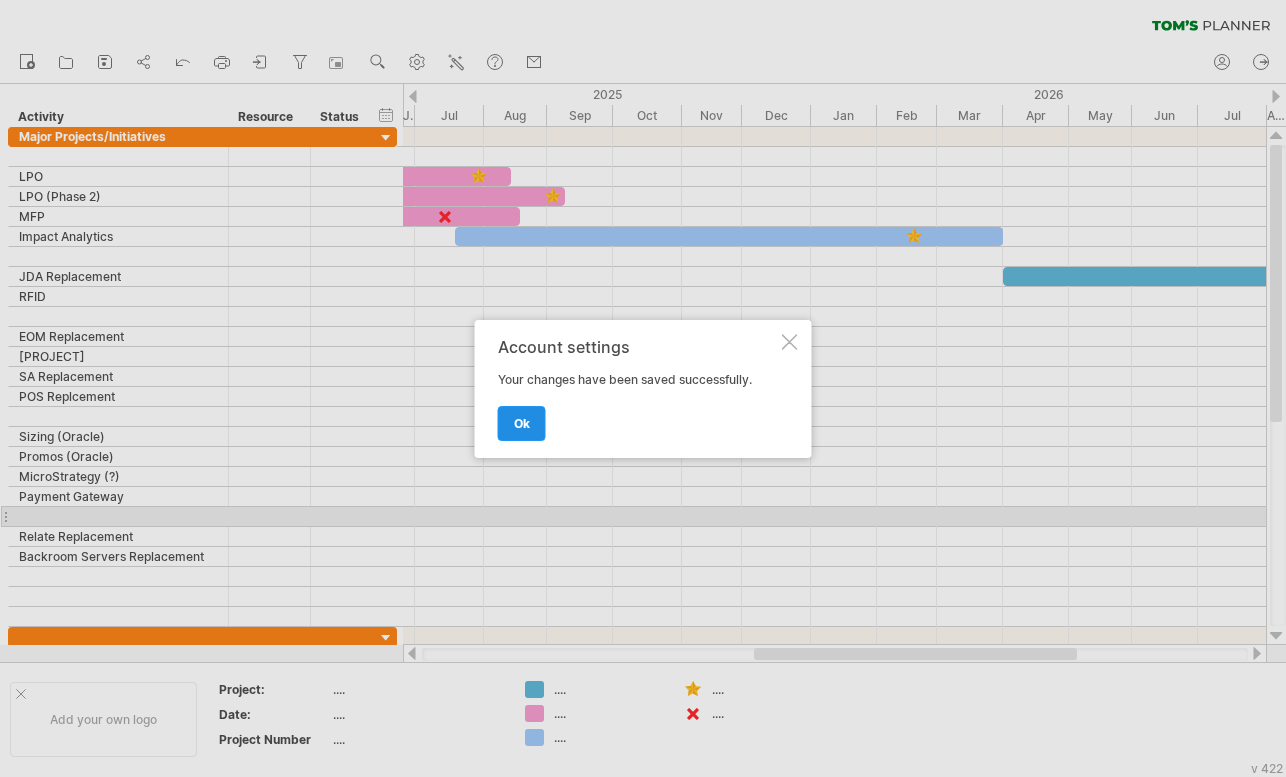 click on "ok" at bounding box center [522, 423] 